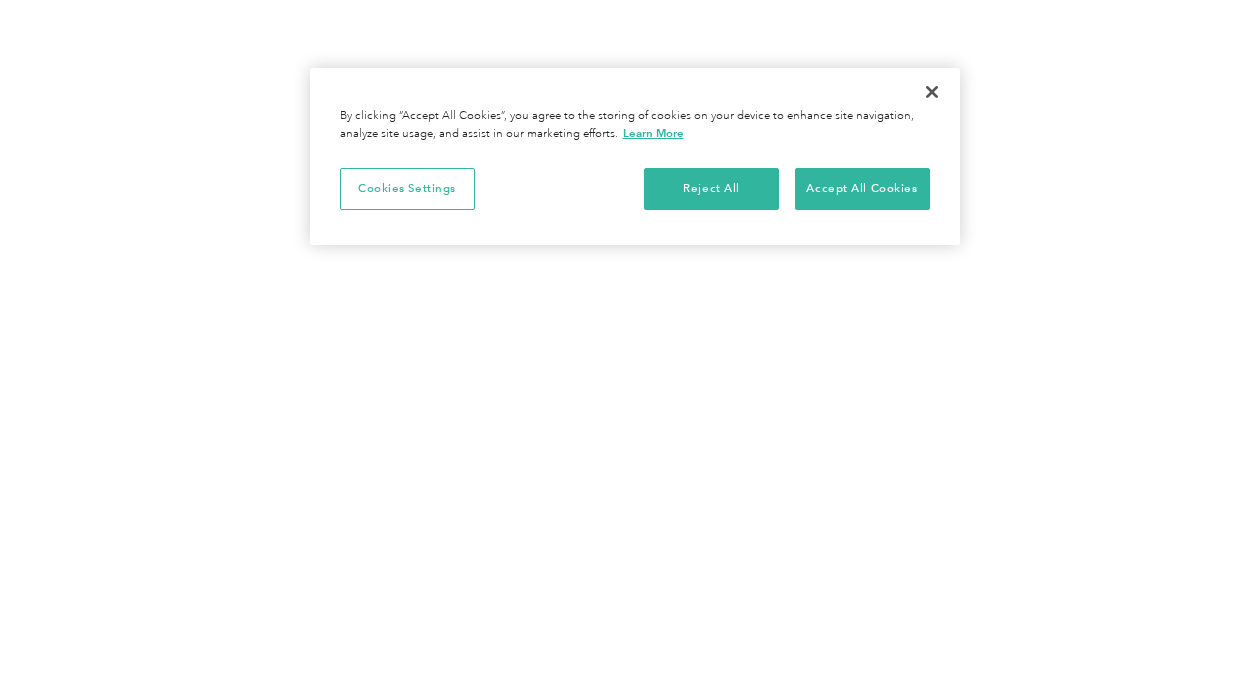 scroll, scrollTop: 0, scrollLeft: 0, axis: both 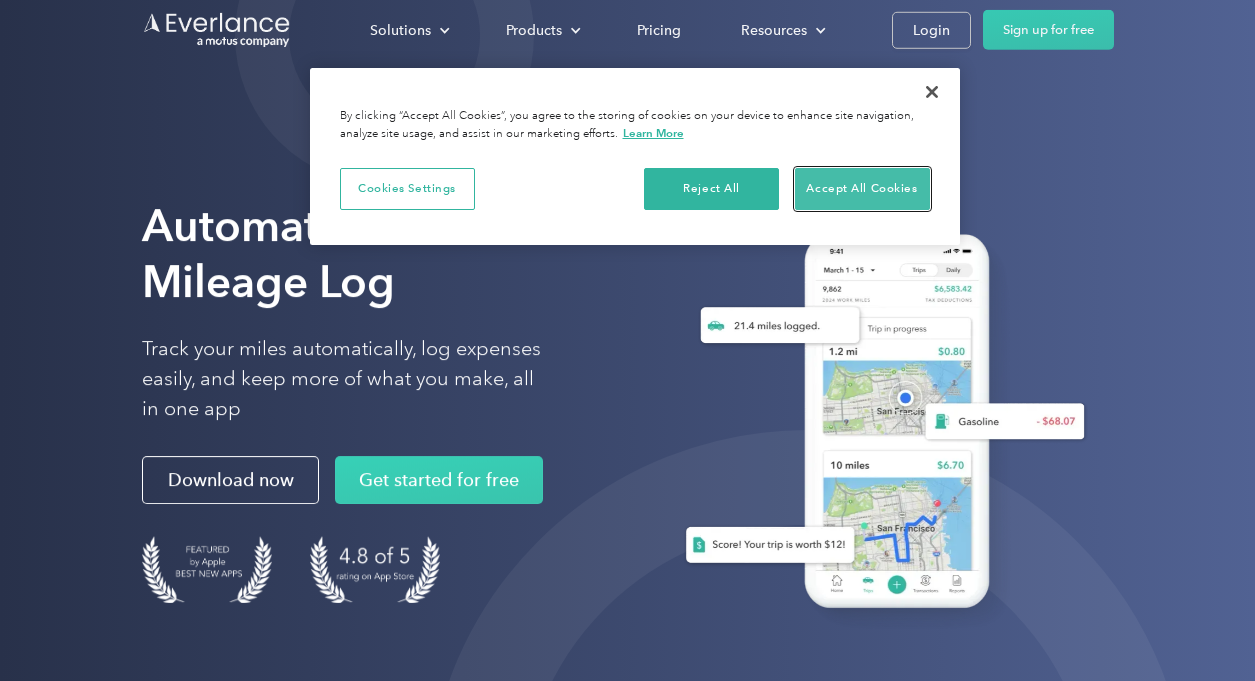 click on "Accept All Cookies" at bounding box center (862, 189) 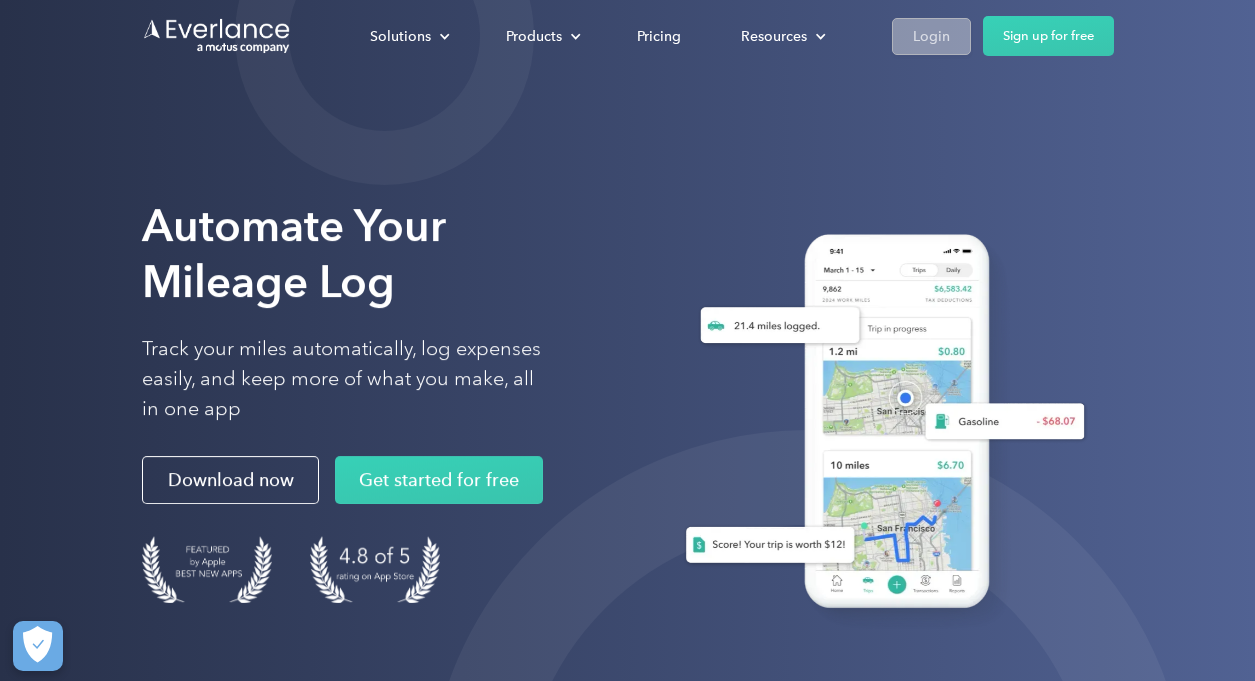 click on "Login" at bounding box center (931, 36) 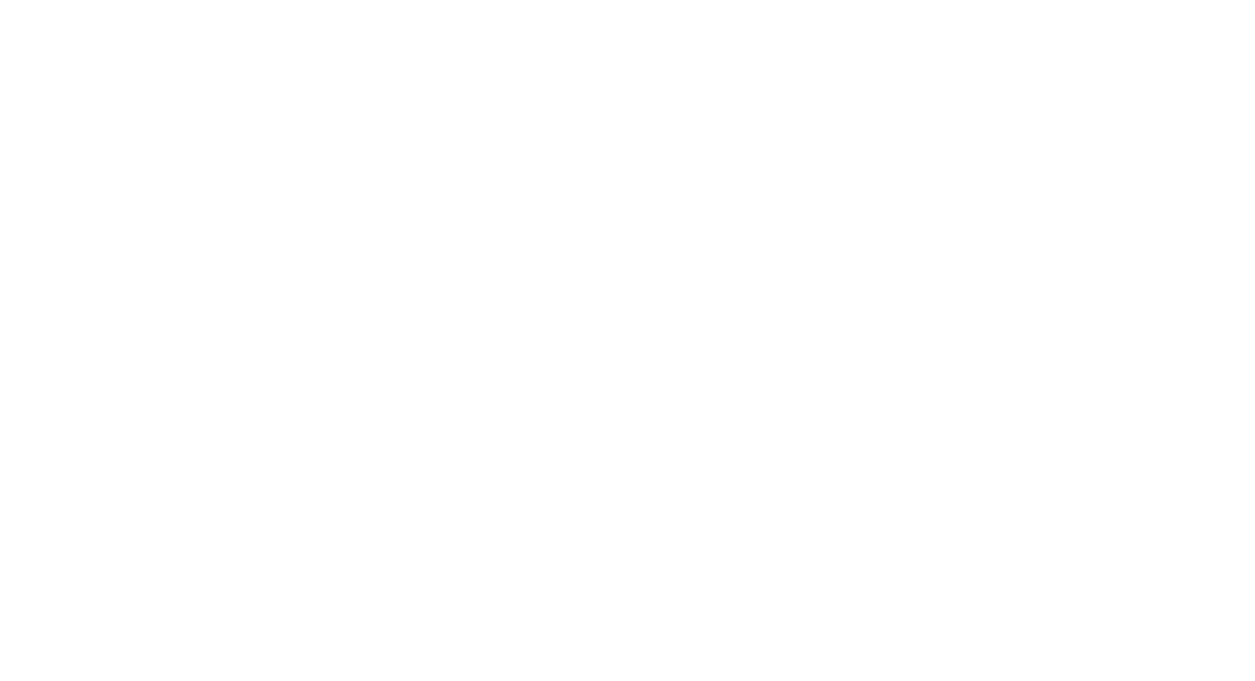 scroll, scrollTop: 0, scrollLeft: 0, axis: both 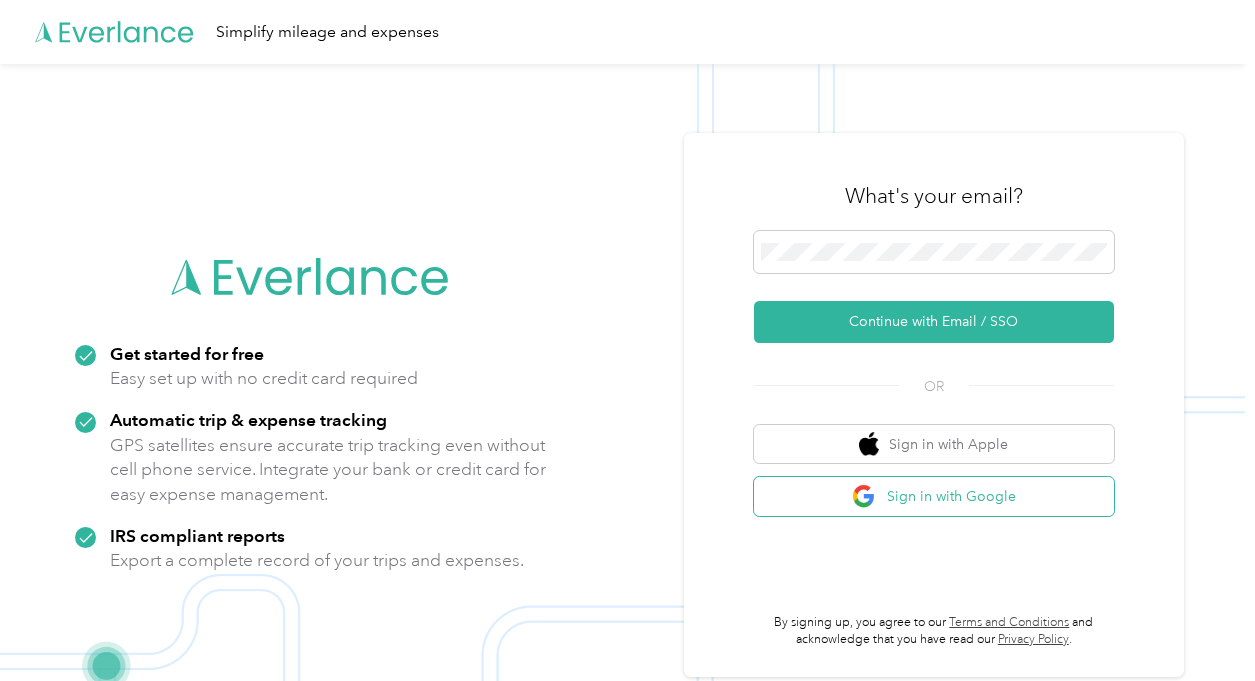 click on "Sign in with Google" at bounding box center [934, 496] 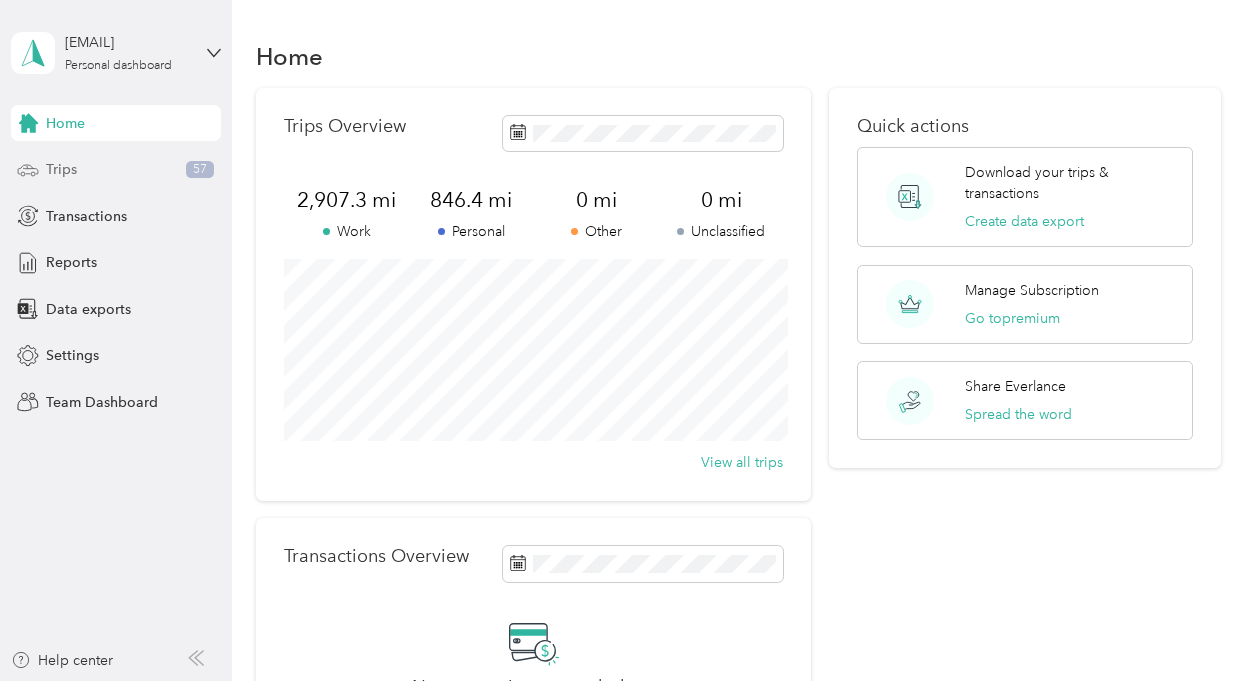 click on "Trips 57" at bounding box center [116, 170] 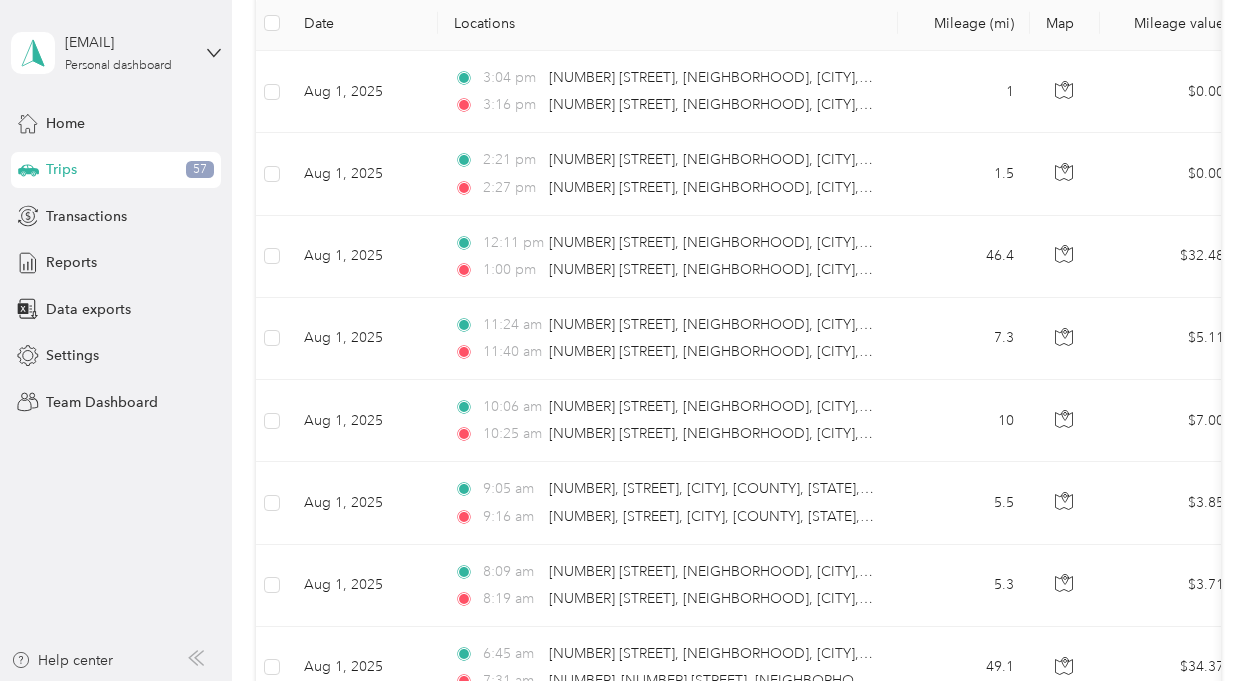 scroll, scrollTop: 0, scrollLeft: 0, axis: both 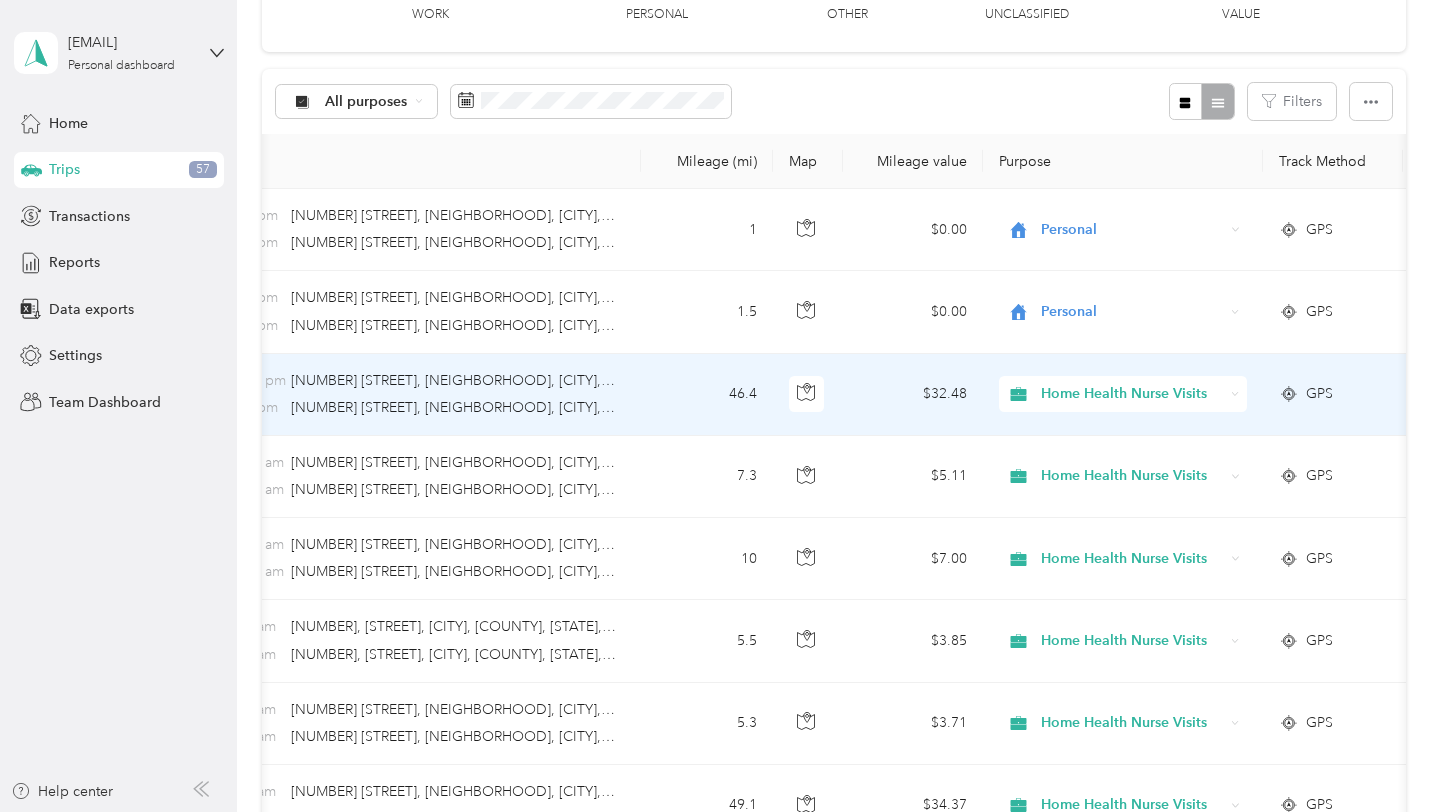 click on "Home Health Nurse Visits" at bounding box center [1132, 394] 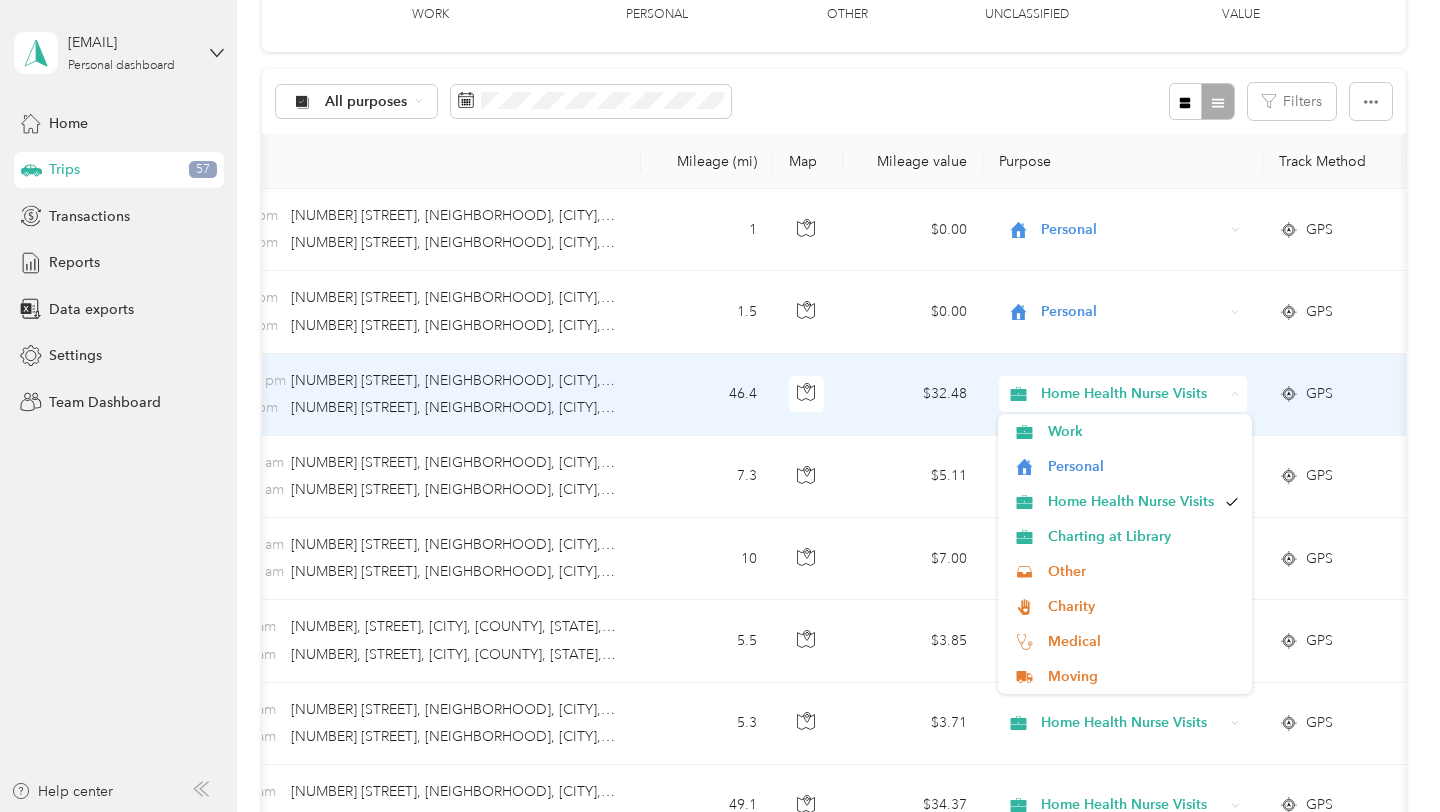 click on "Home Health Nurse Visits" at bounding box center [1132, 394] 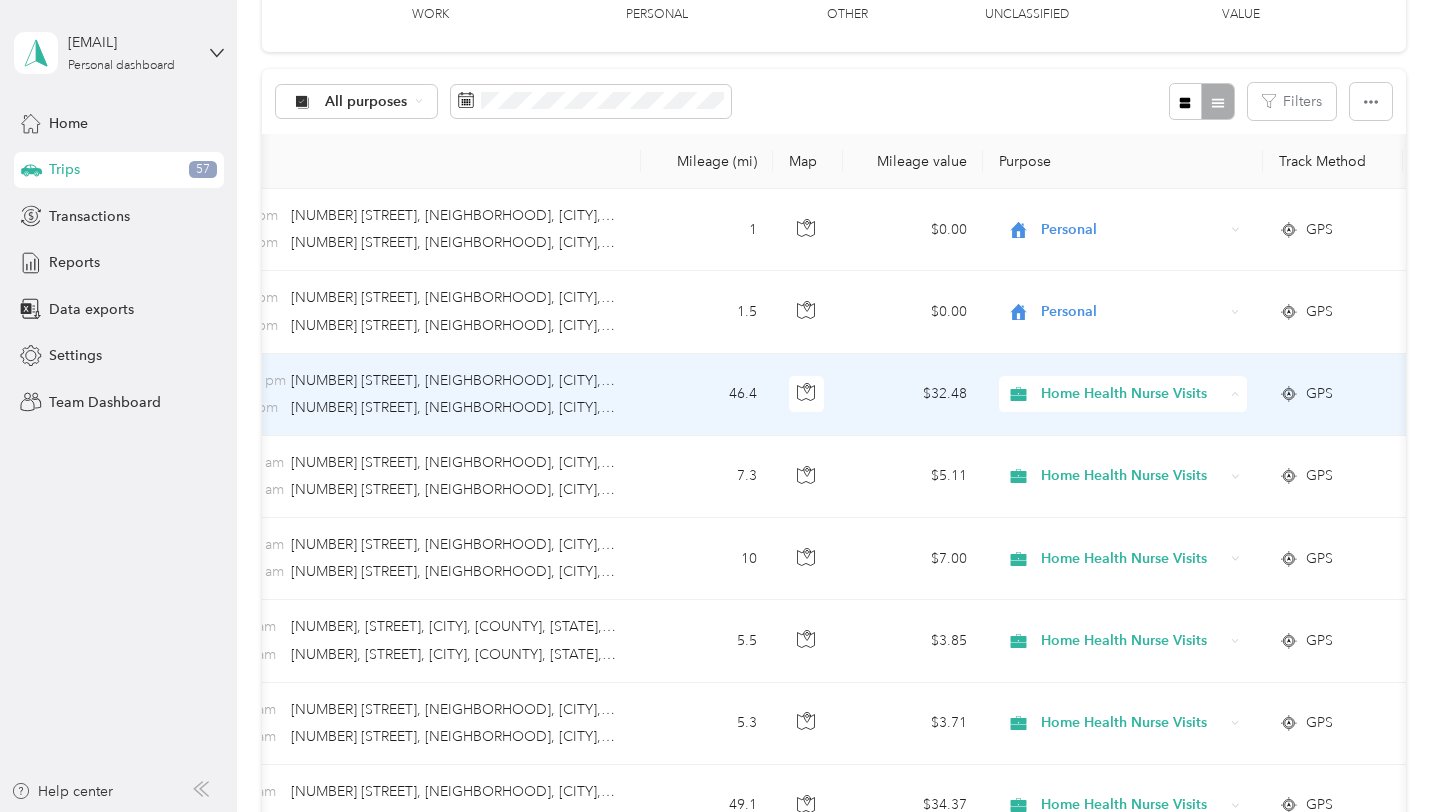 click on "12:11 pm 514 E Angela Dr, Deer Valley, Phoenix, AZ" at bounding box center (407, 381) 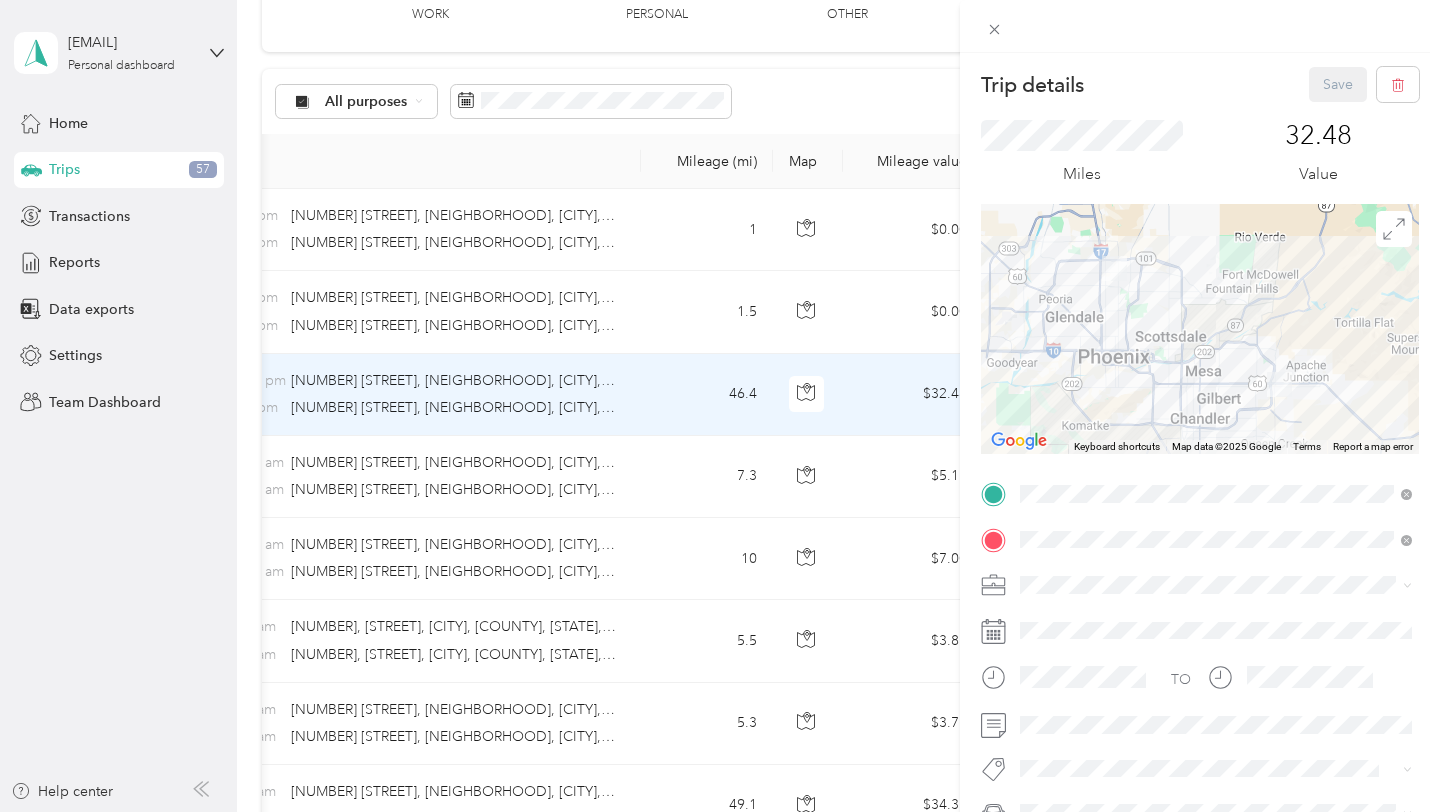 scroll, scrollTop: 177, scrollLeft: 0, axis: vertical 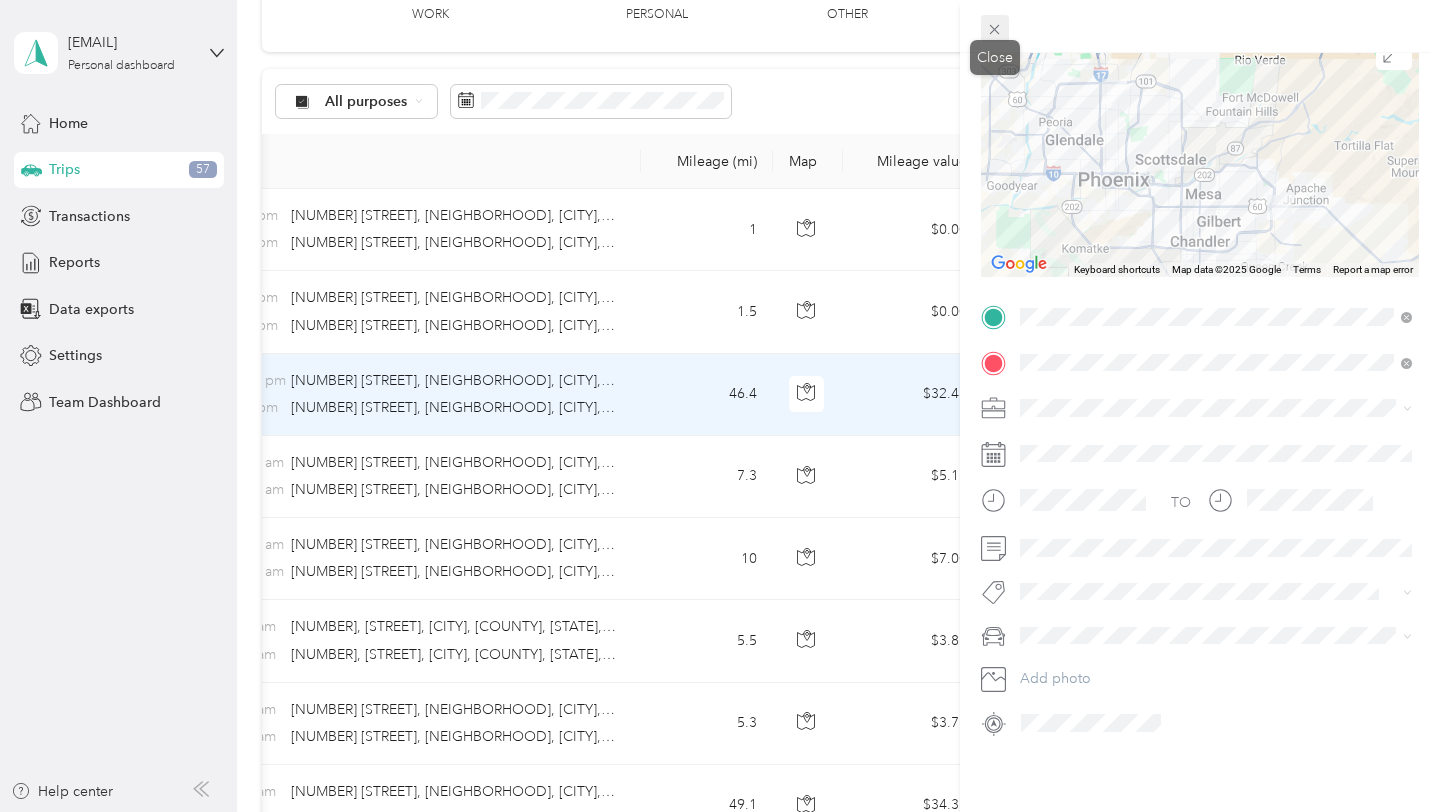 click 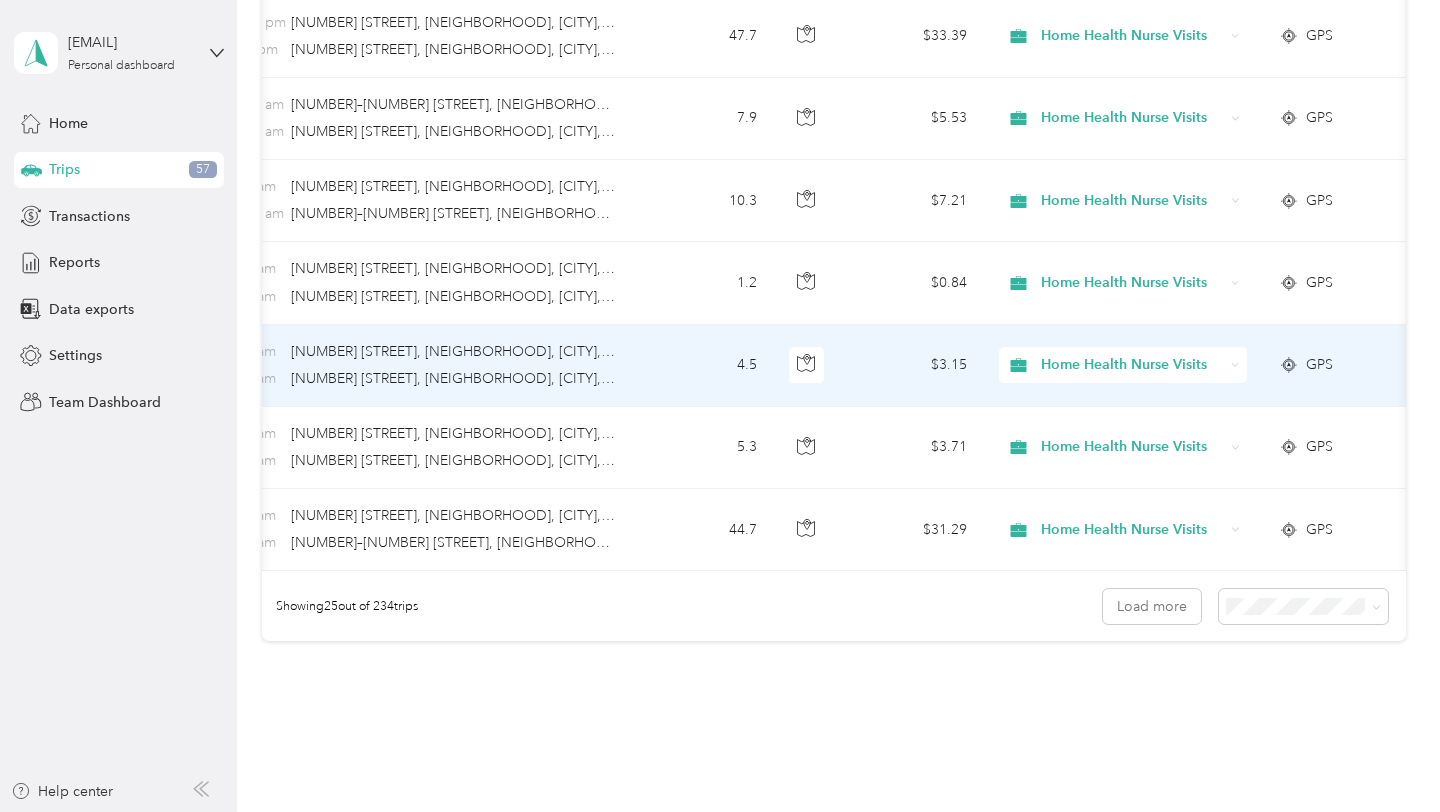 scroll, scrollTop: 1831, scrollLeft: 0, axis: vertical 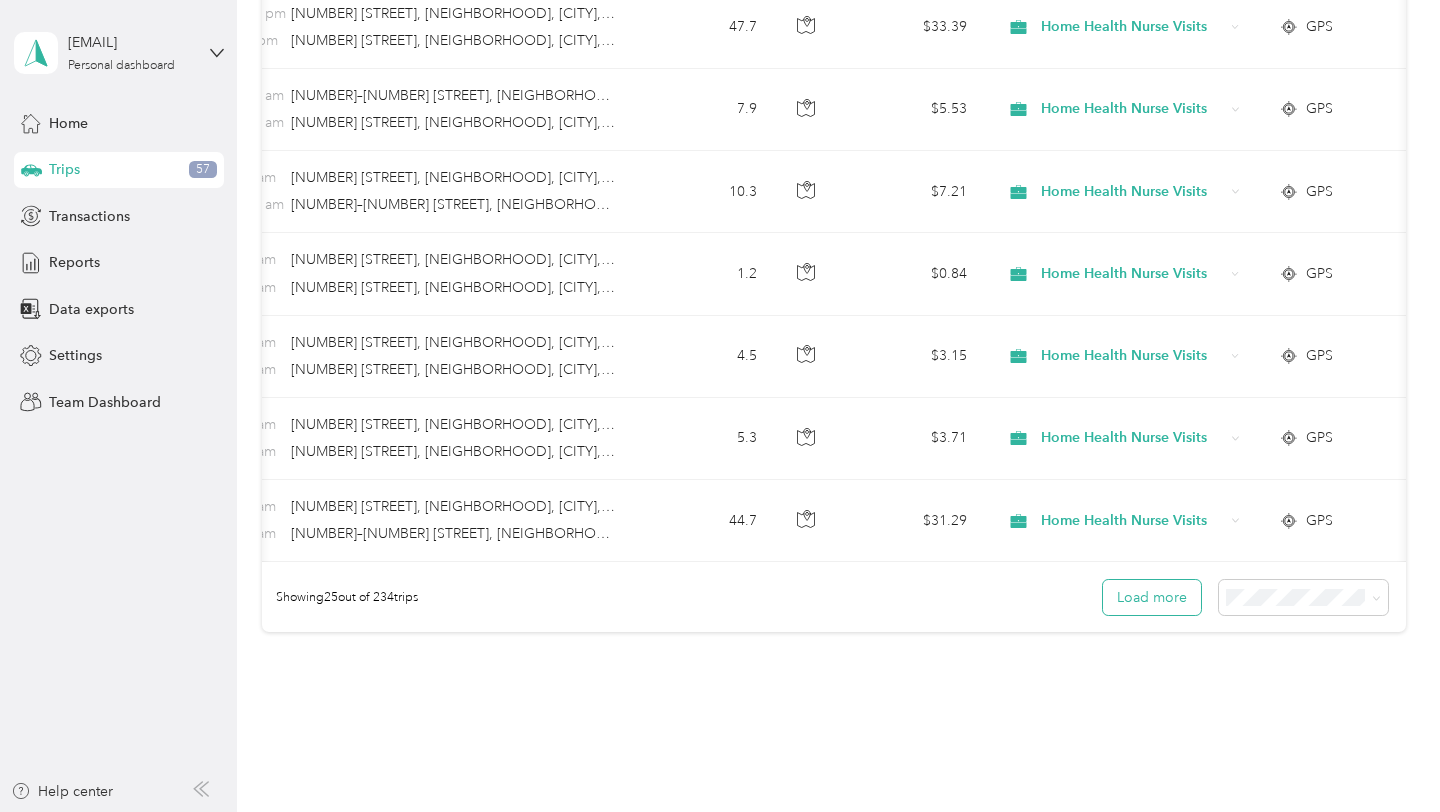 click on "Load more" at bounding box center [1152, 597] 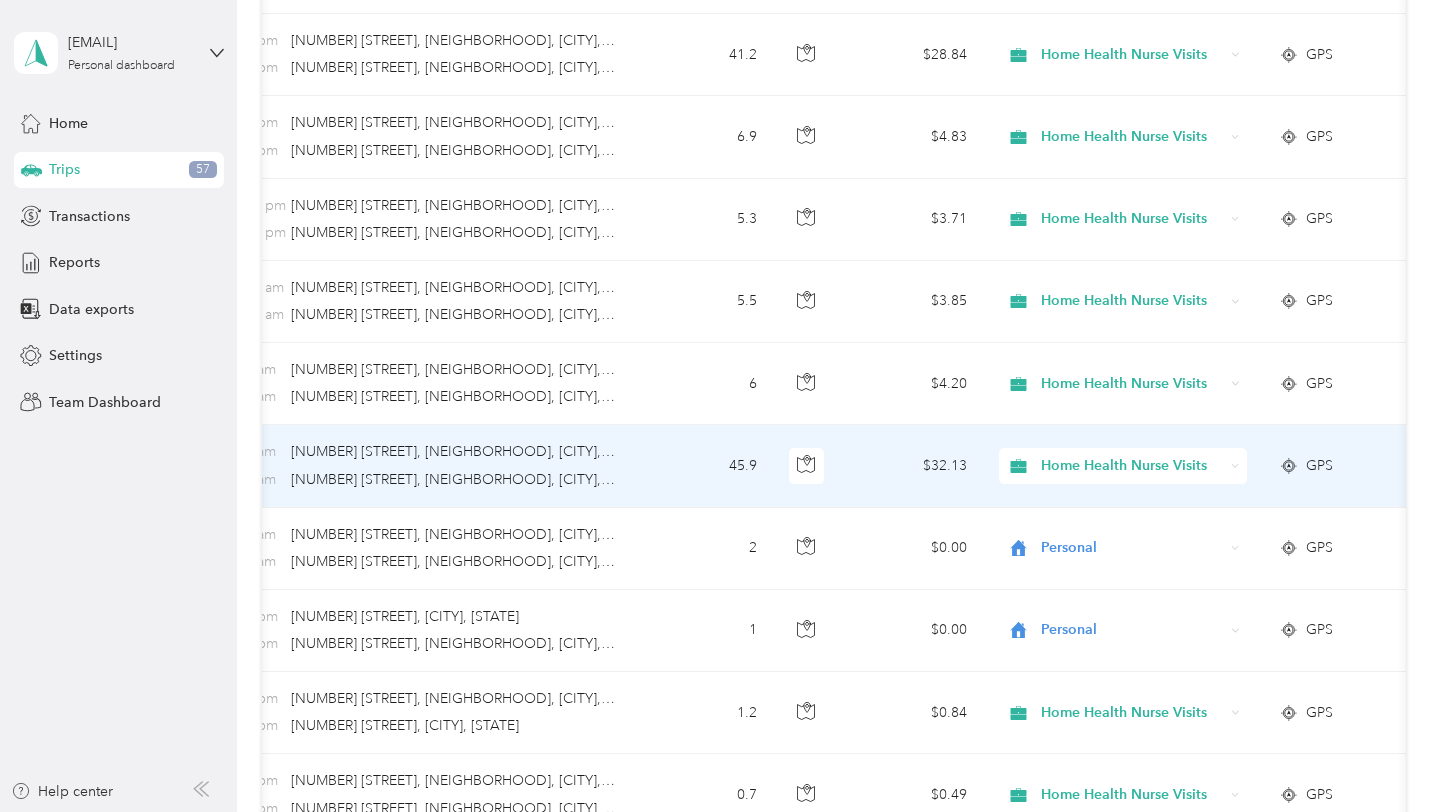 scroll, scrollTop: 2639, scrollLeft: 0, axis: vertical 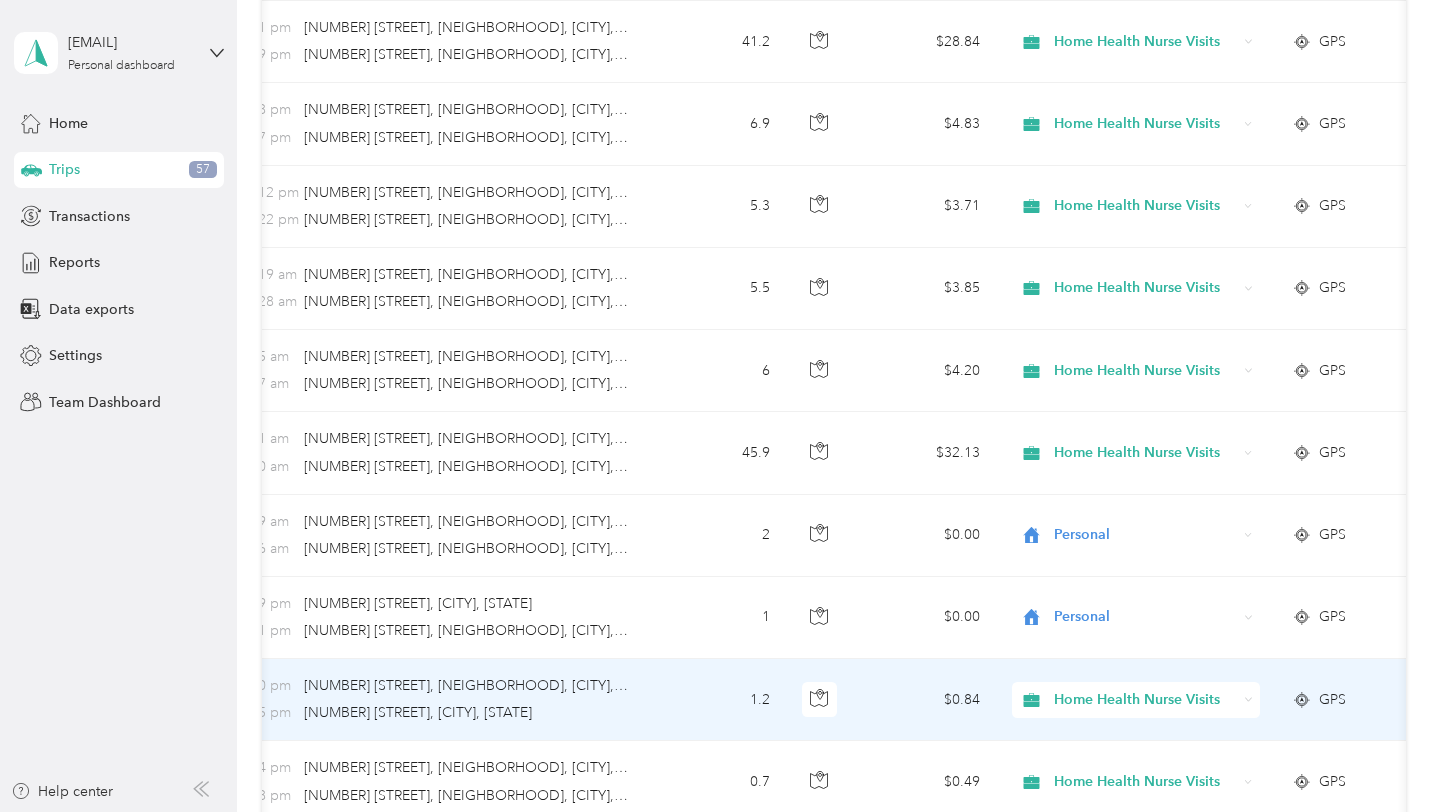 click on "Home Health Nurse Visits" at bounding box center [1145, 700] 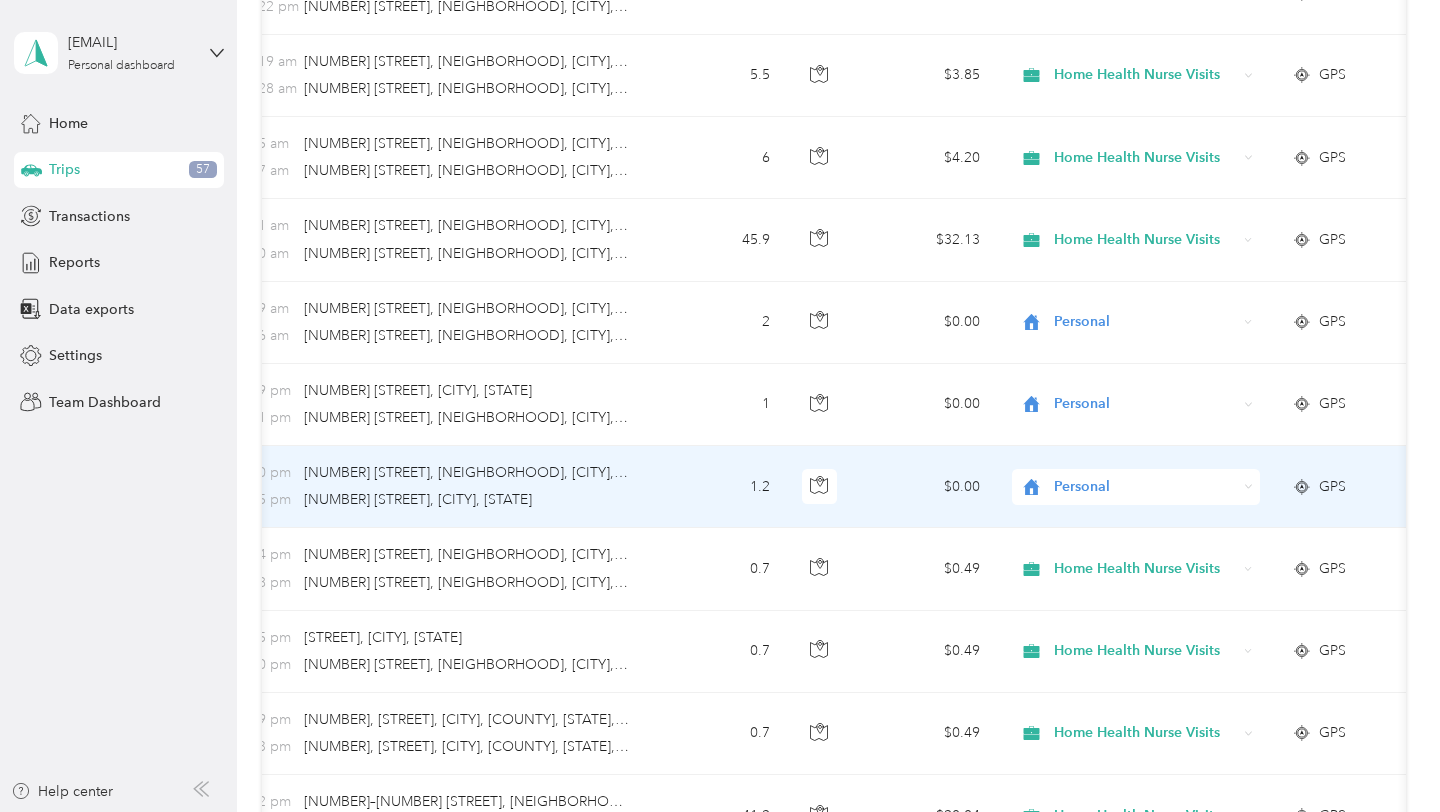 scroll, scrollTop: 2854, scrollLeft: 0, axis: vertical 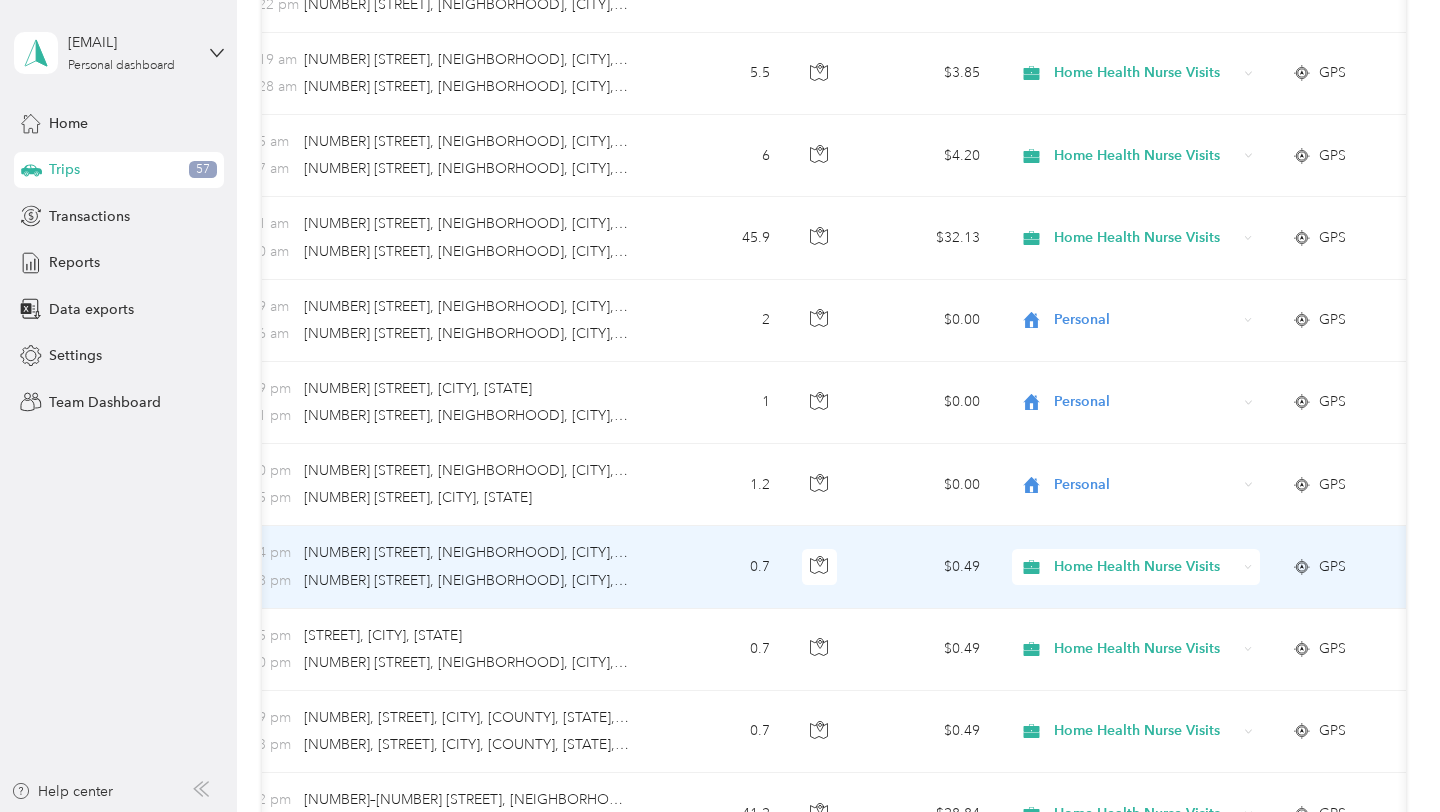click on "Home Health Nurse Visits" at bounding box center (1145, 567) 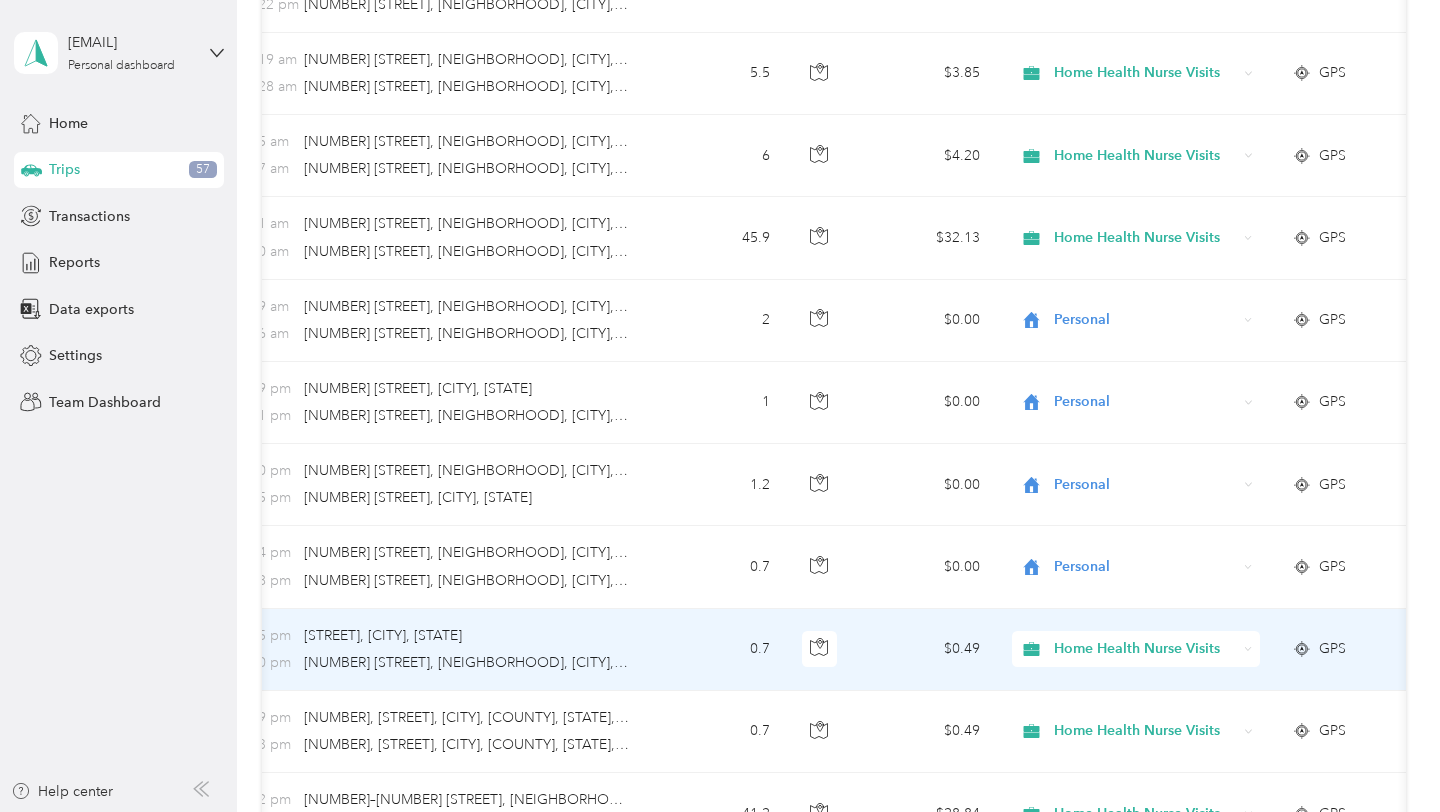 click on "Home Health Nurse Visits" at bounding box center (1145, 649) 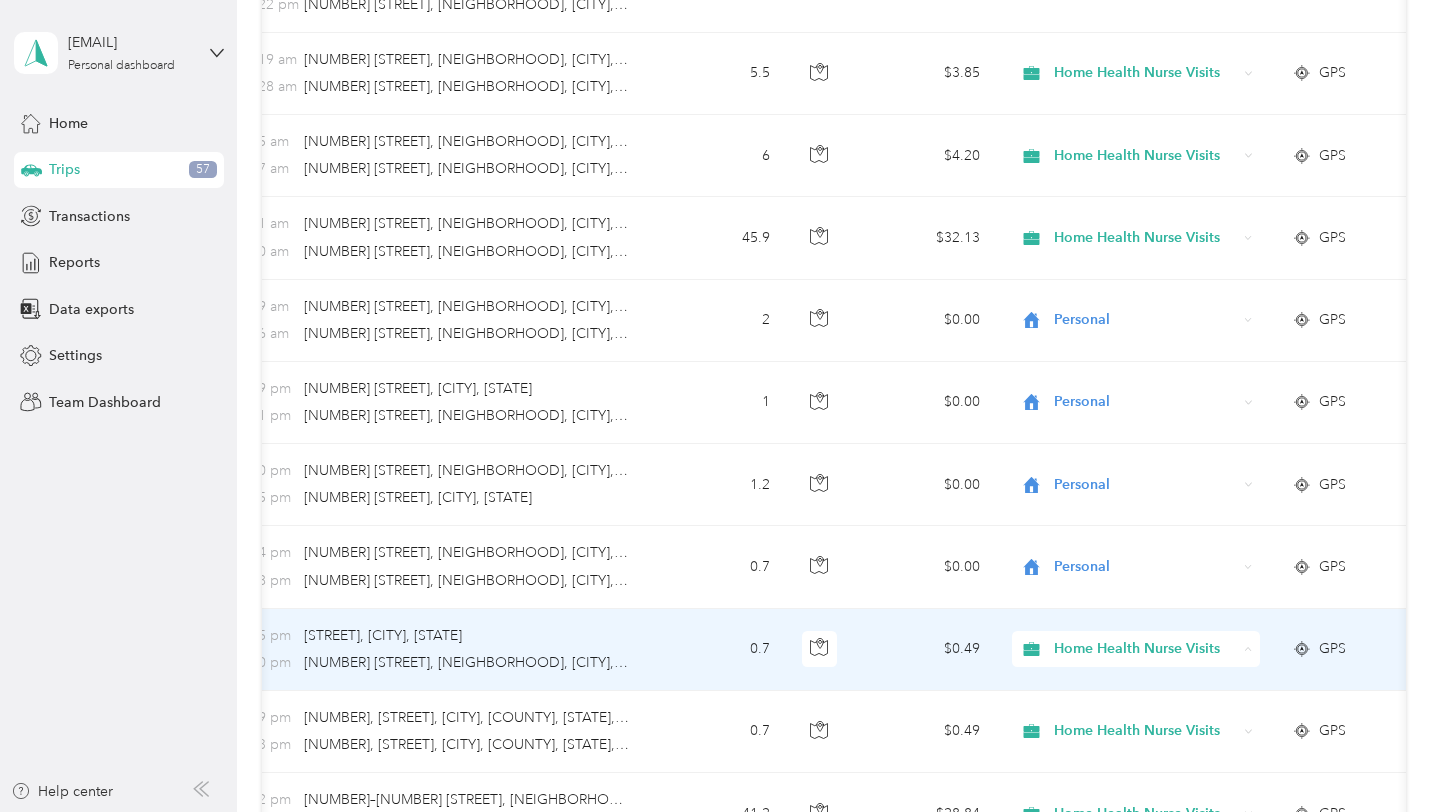 click on "Personal" at bounding box center (1156, 401) 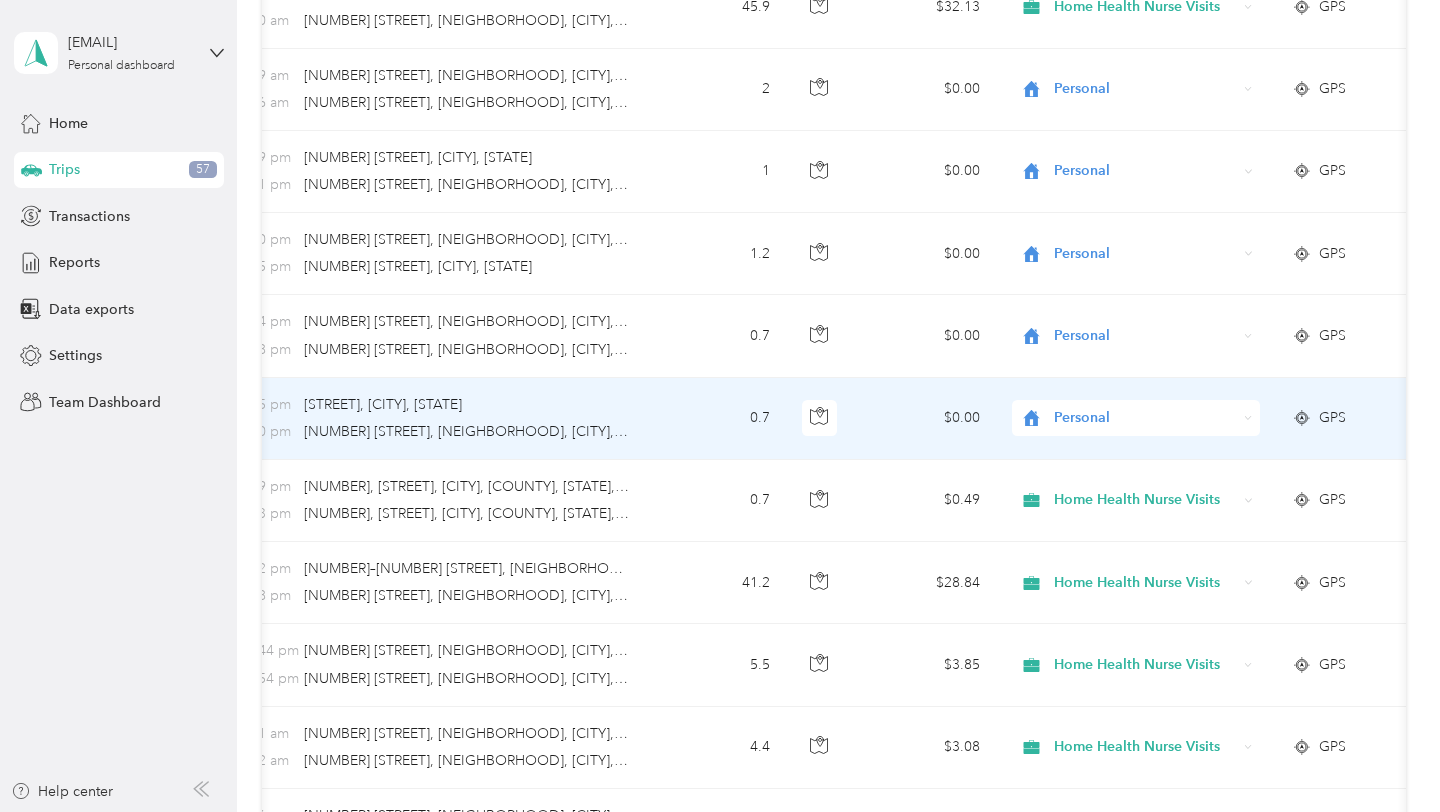 scroll, scrollTop: 3086, scrollLeft: 0, axis: vertical 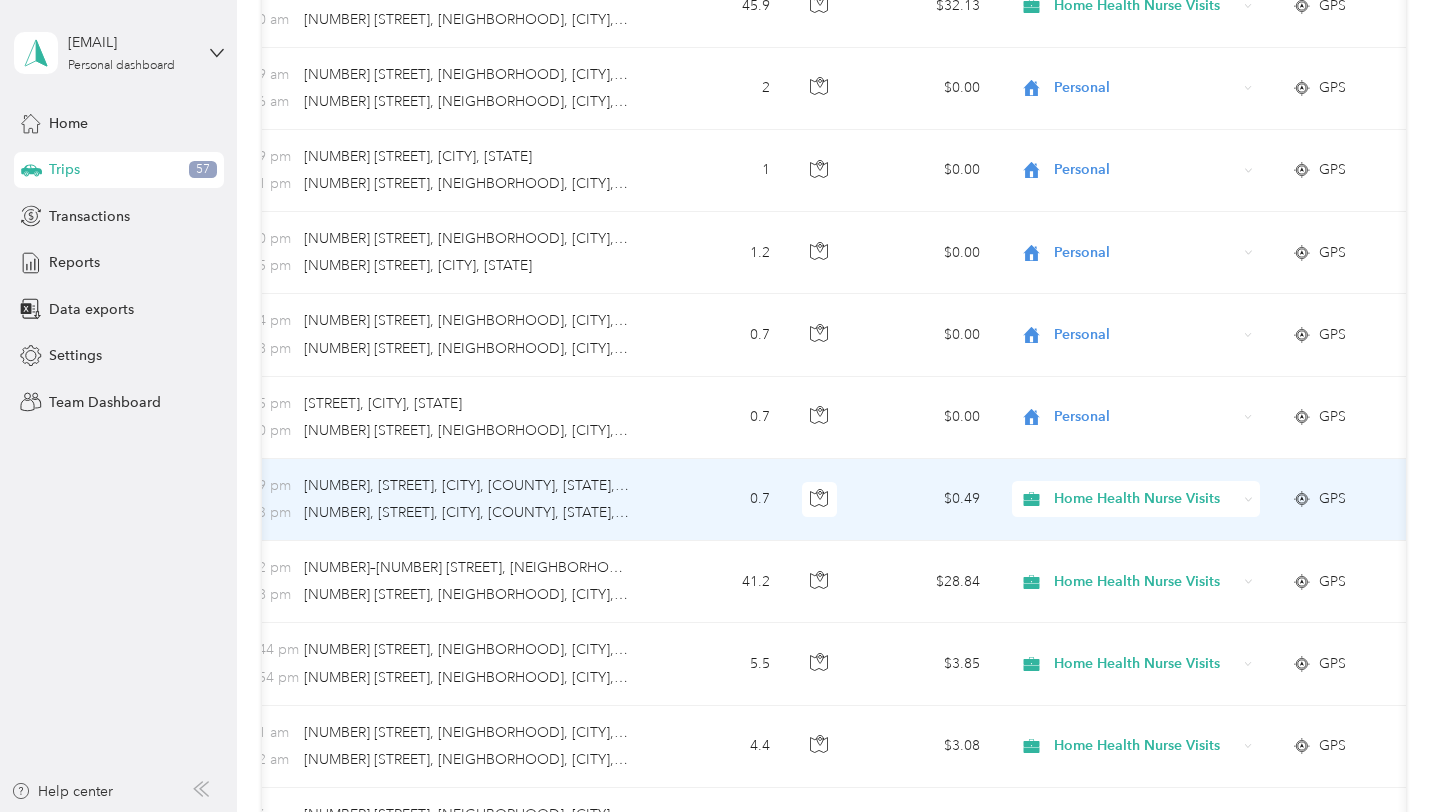 click on "Home Health Nurse Visits" at bounding box center [1145, 499] 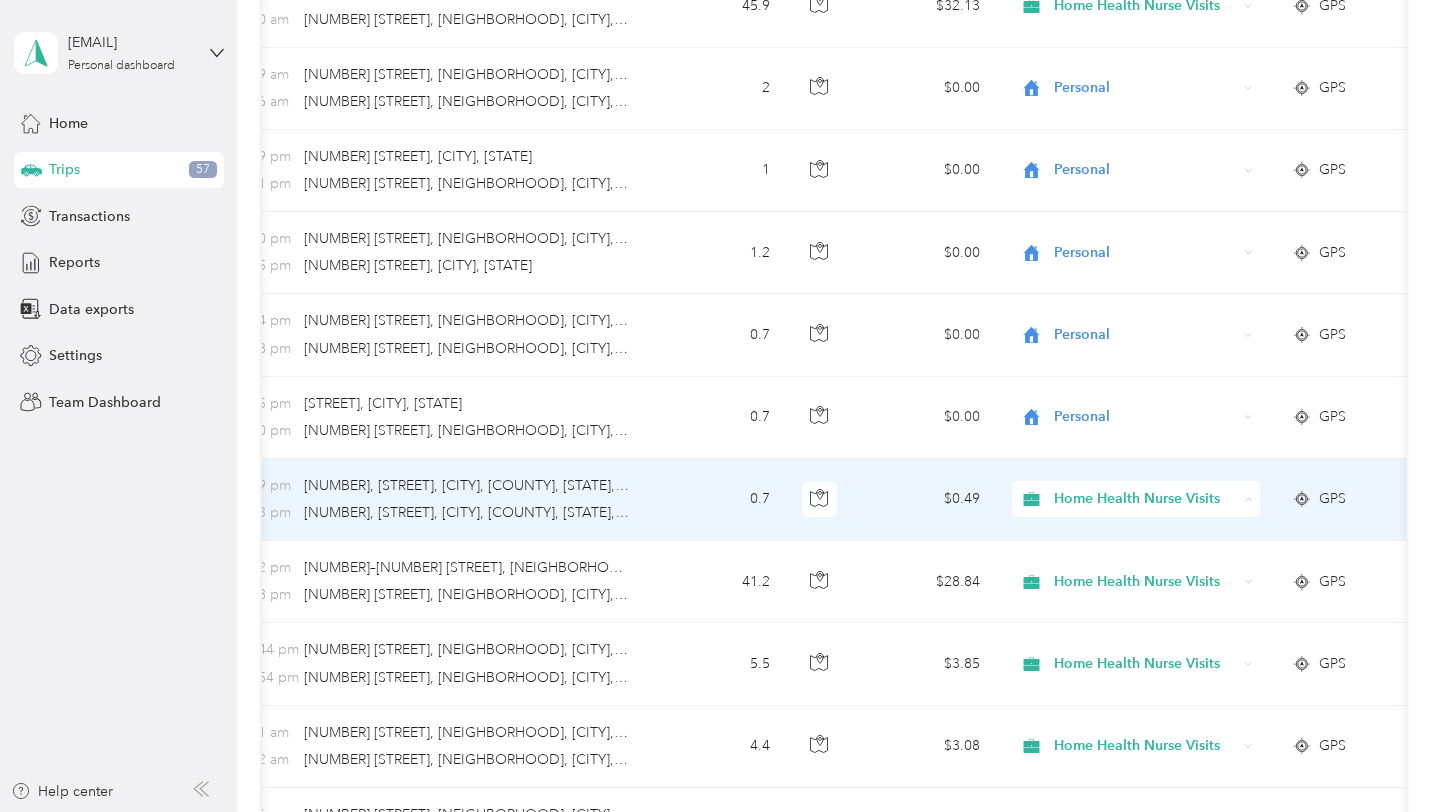 click on "Personal" at bounding box center (1156, 571) 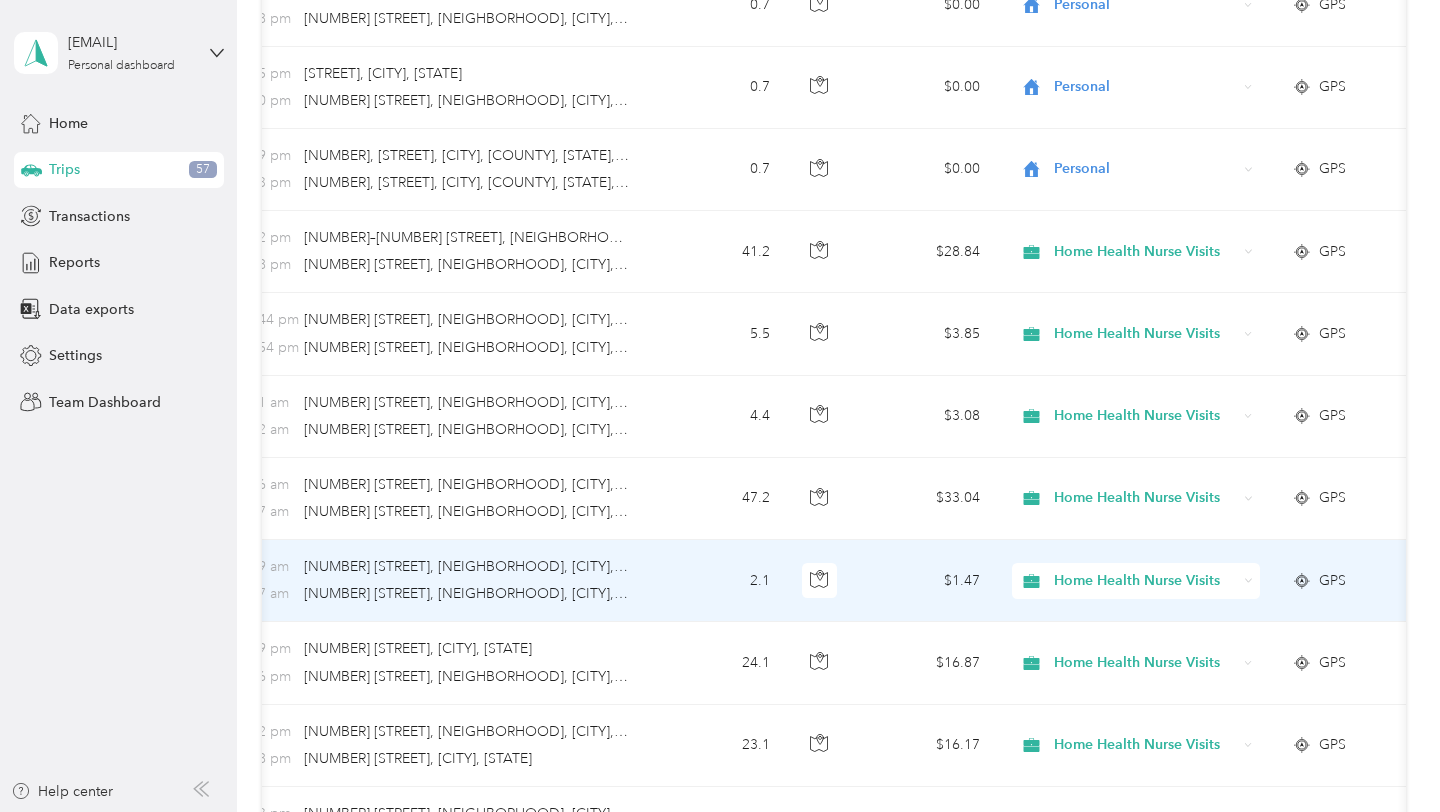 scroll, scrollTop: 3451, scrollLeft: 0, axis: vertical 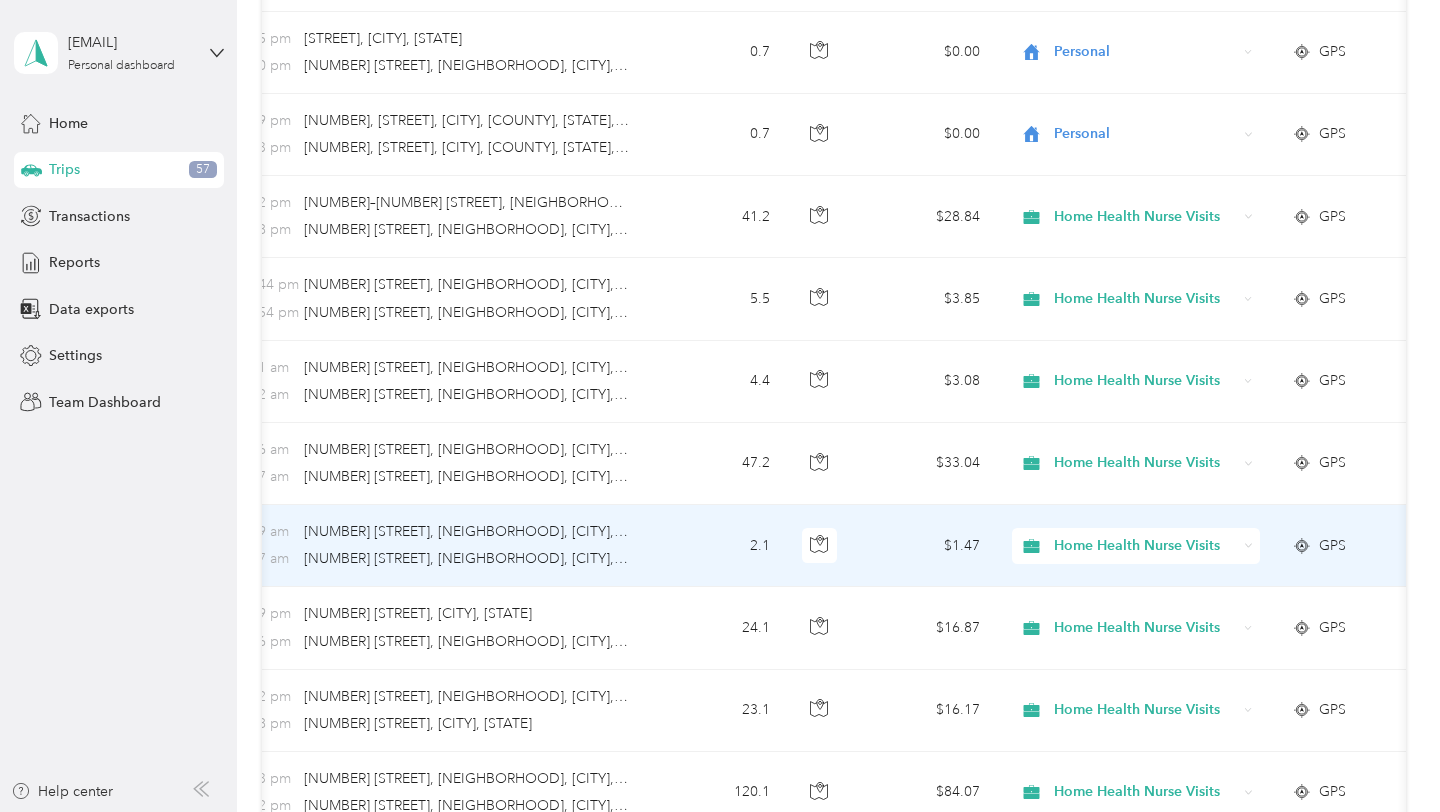 click on "Home Health Nurse Visits" at bounding box center (1145, 546) 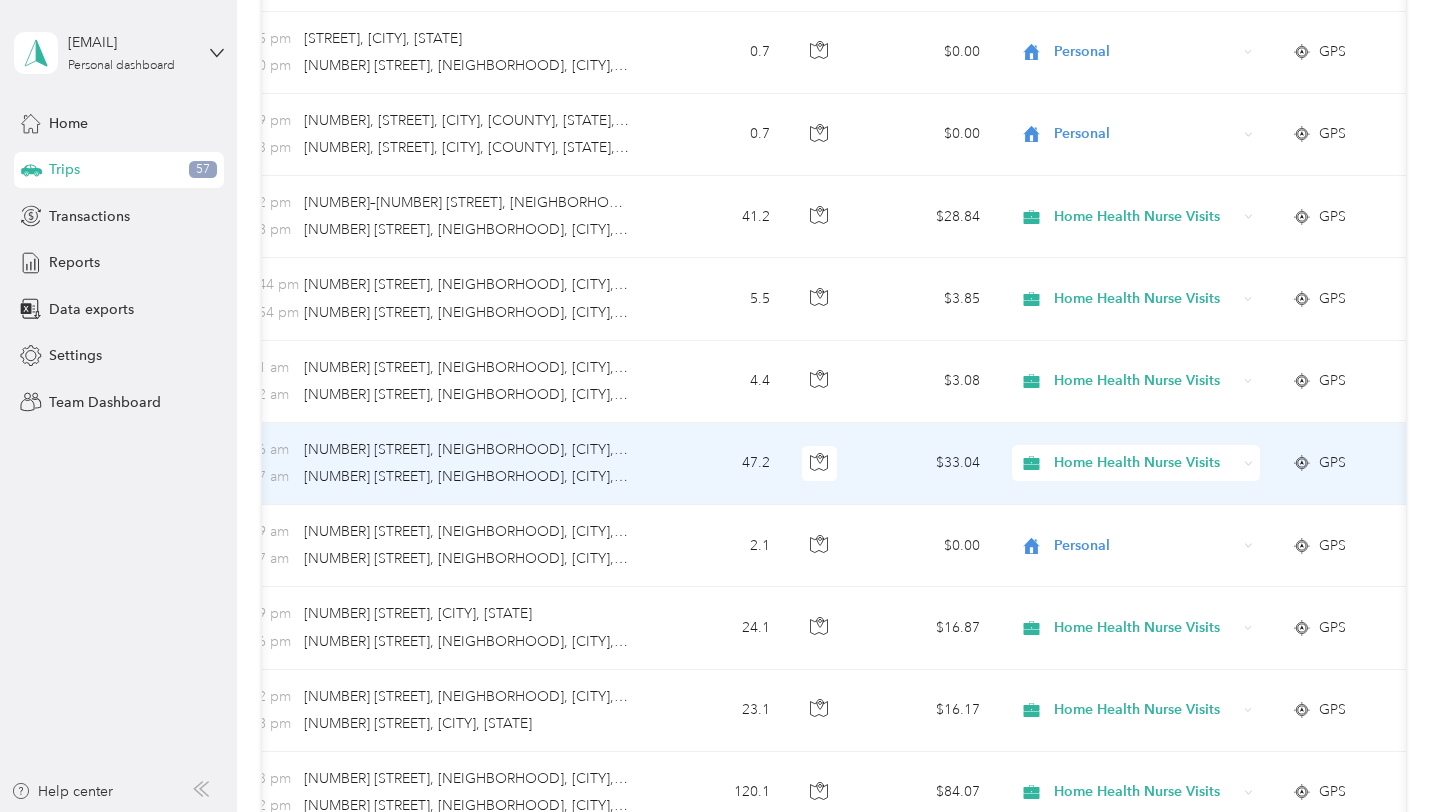 scroll, scrollTop: 0, scrollLeft: 251, axis: horizontal 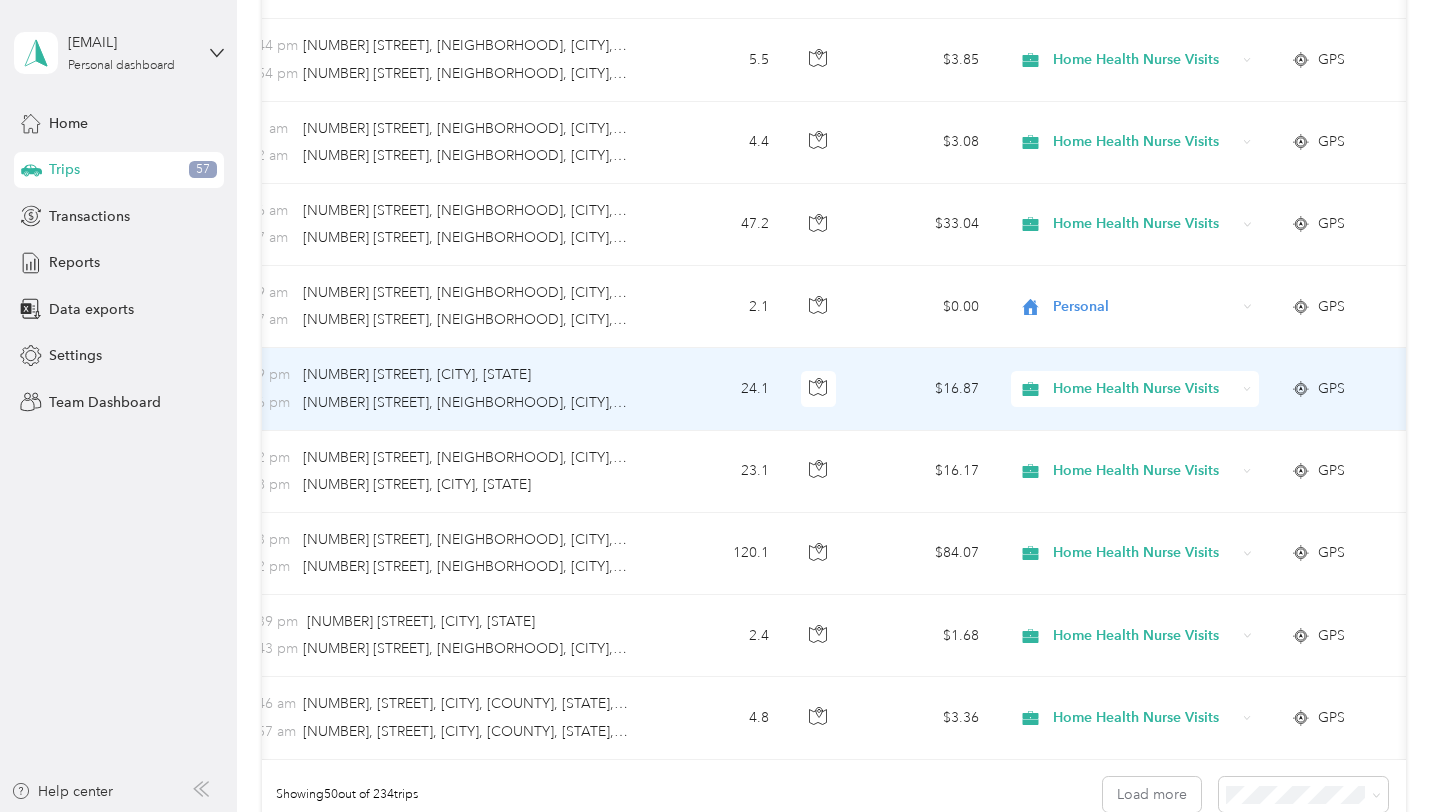 click on "Home Health Nurse Visits" at bounding box center [1144, 389] 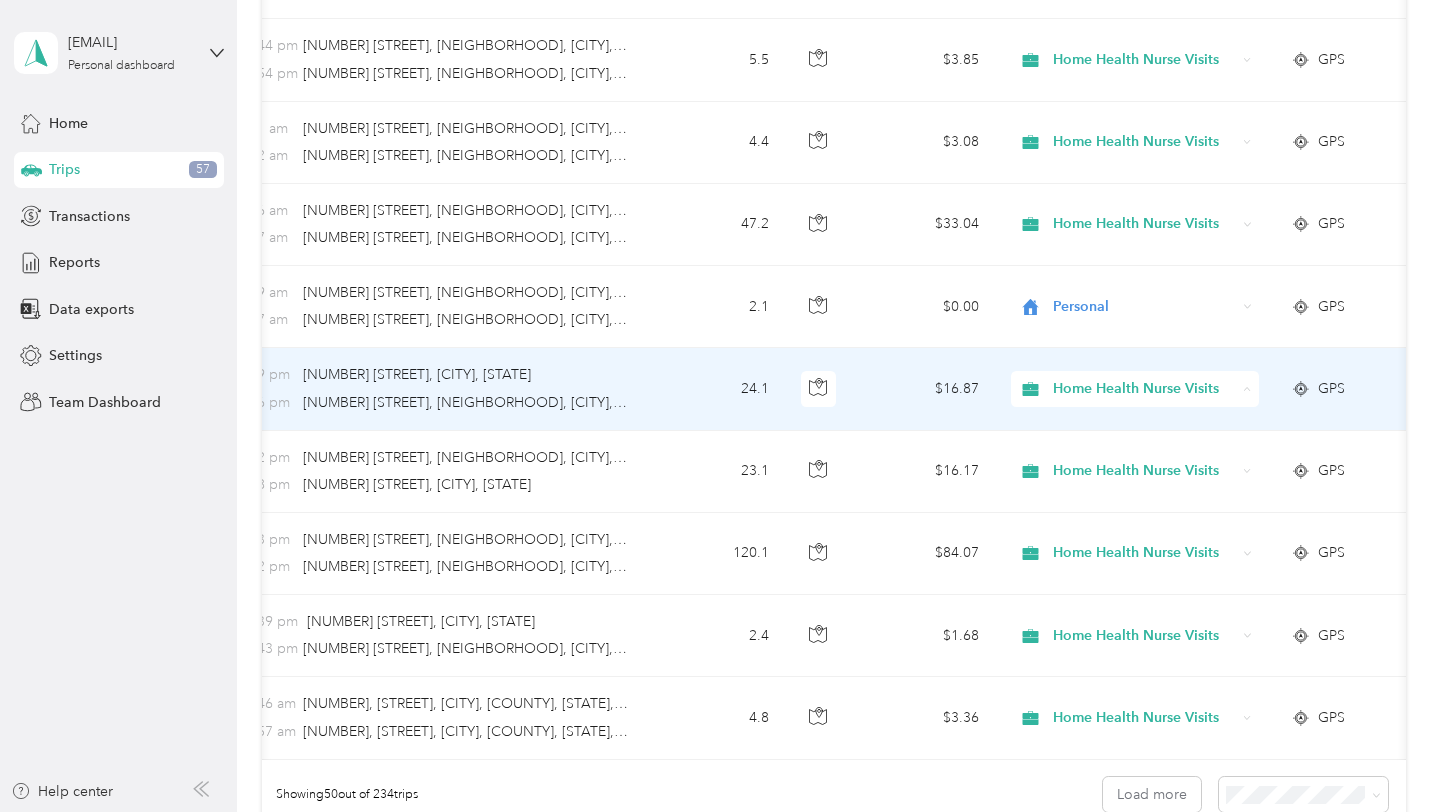 click on "Personal" at bounding box center [1155, 461] 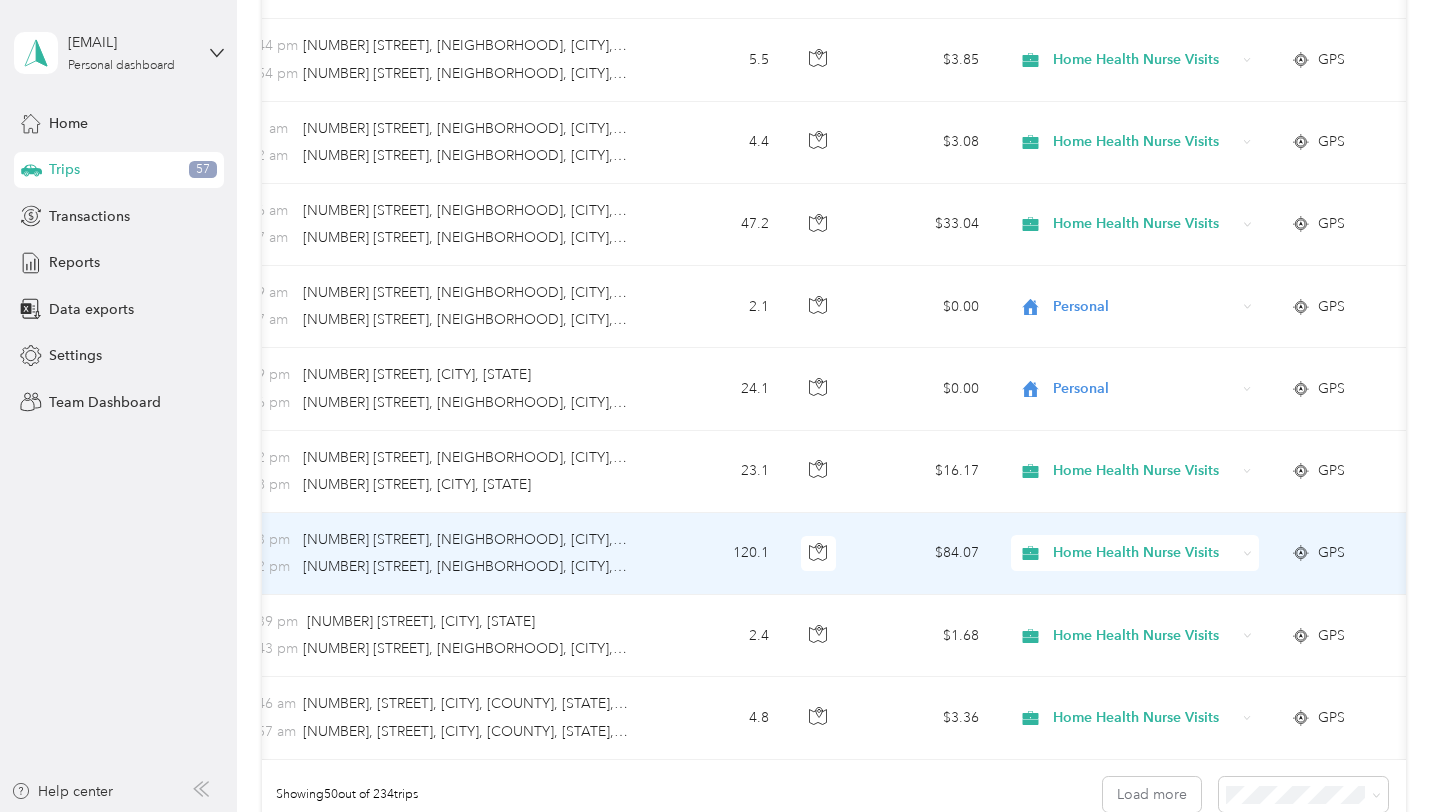 click on "Home Health Nurse Visits" at bounding box center (1144, 553) 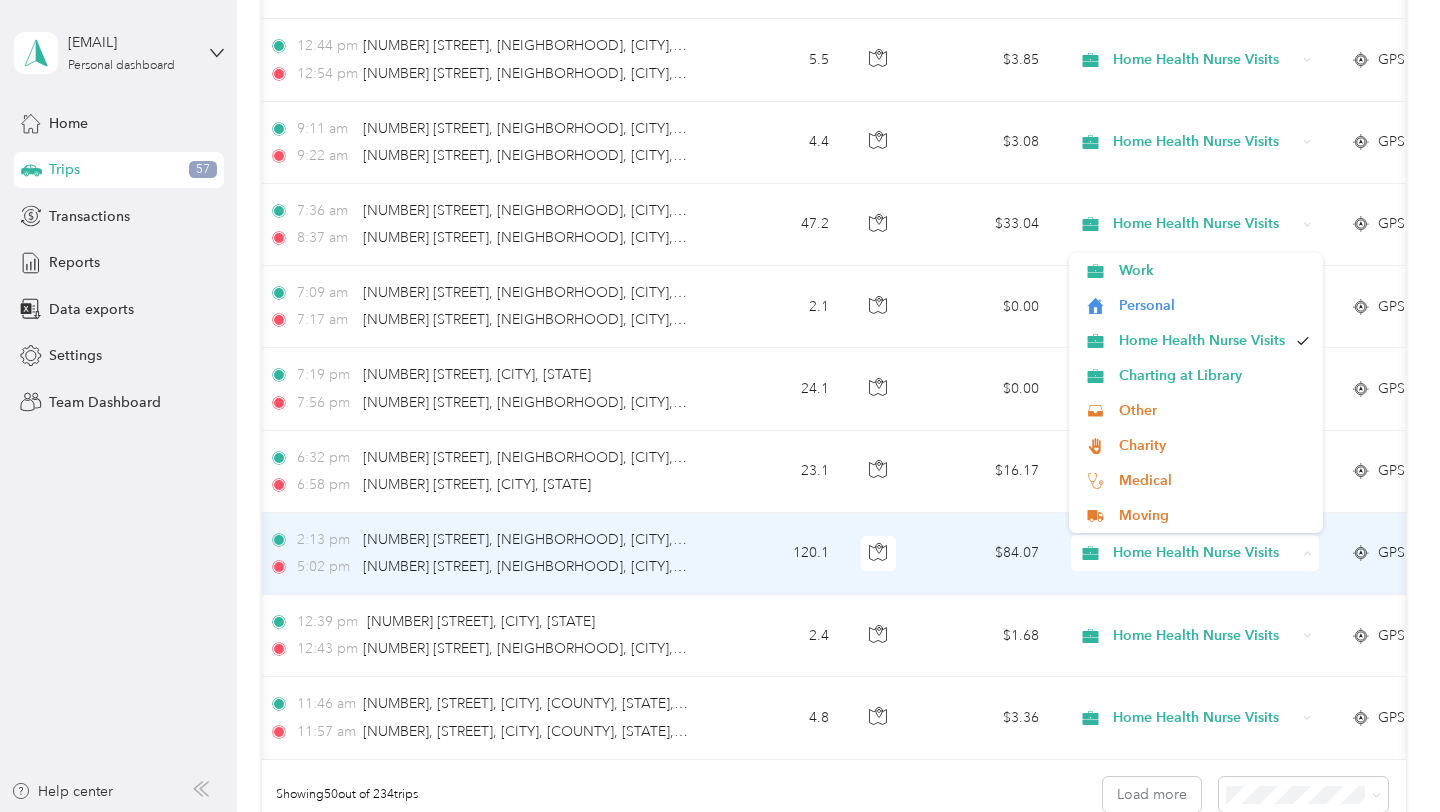 scroll, scrollTop: 0, scrollLeft: 192, axis: horizontal 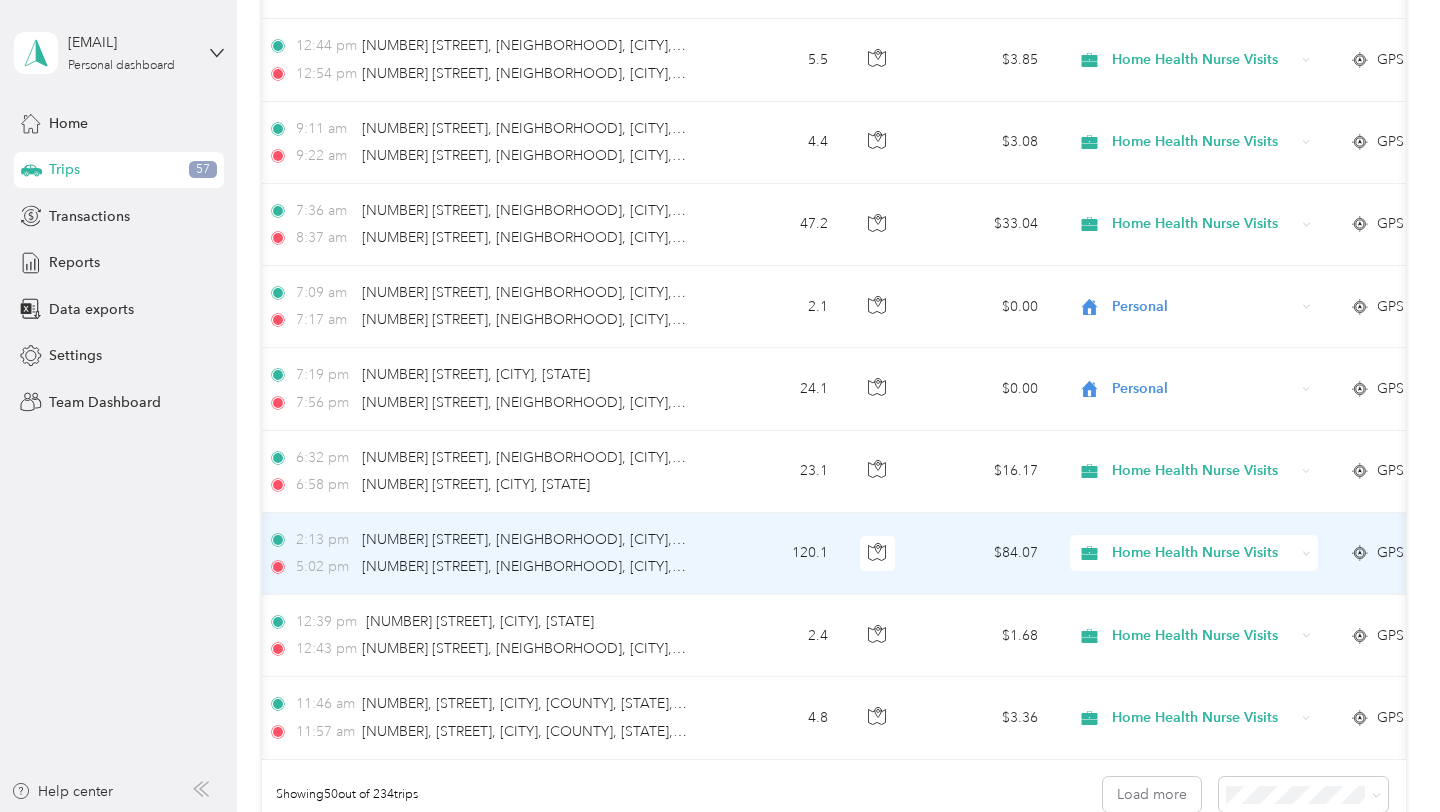 click on "120.1" at bounding box center (778, 554) 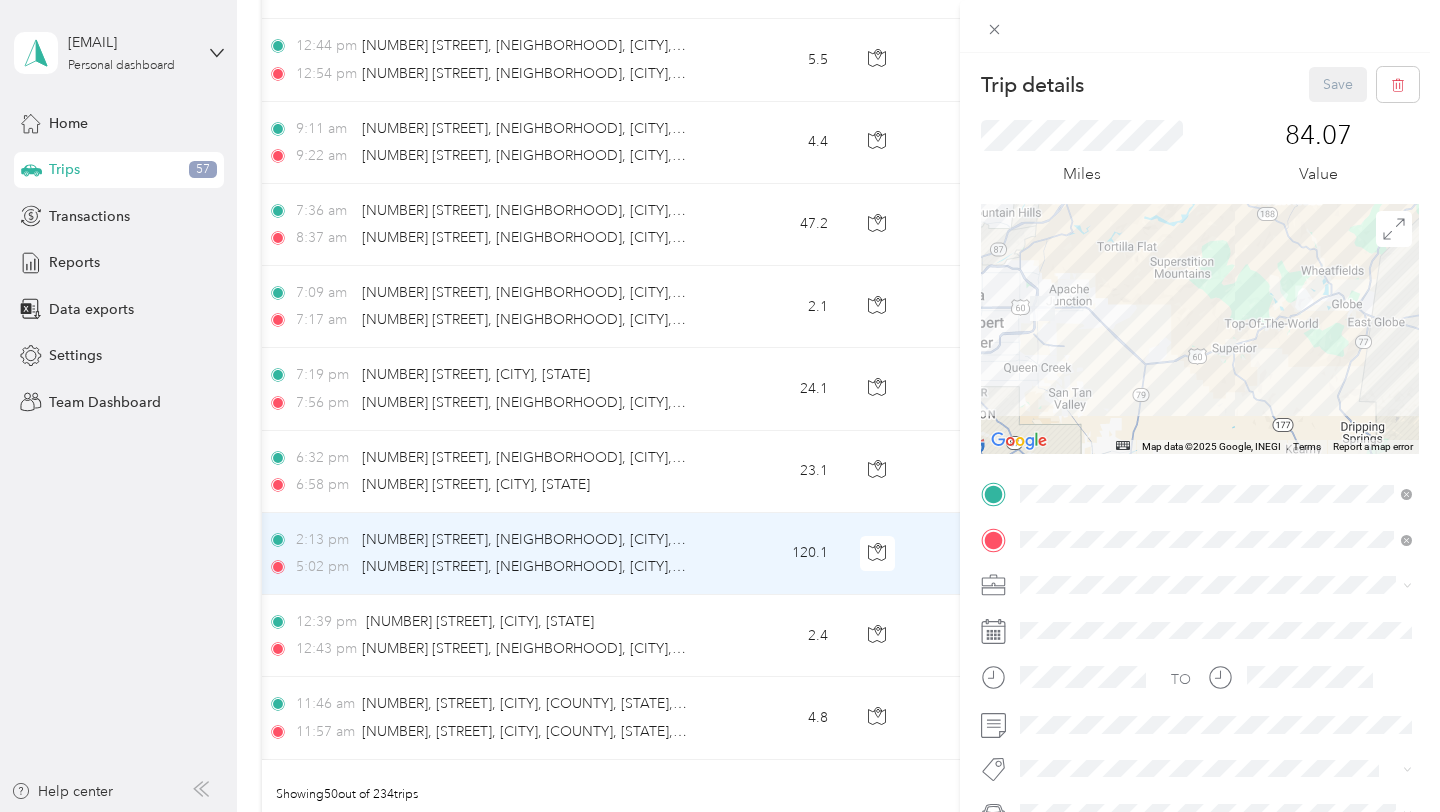 click on "Trip details Save This trip cannot be edited because it is either under review, approved, or paid. Contact your Team Manager to edit it. Miles 84.07 Value  ← Move left → Move right ↑ Move up ↓ Move down + Zoom in - Zoom out Home Jump left by 75% End Jump right by 75% Page Up Jump up by 75% Page Down Jump down by 75% Map Data Map data ©2025 Google, INEGI Map data ©2025 Google, INEGI 20 km  Click to toggle between metric and imperial units Terms Report a map error TO Add photo" at bounding box center [720, 406] 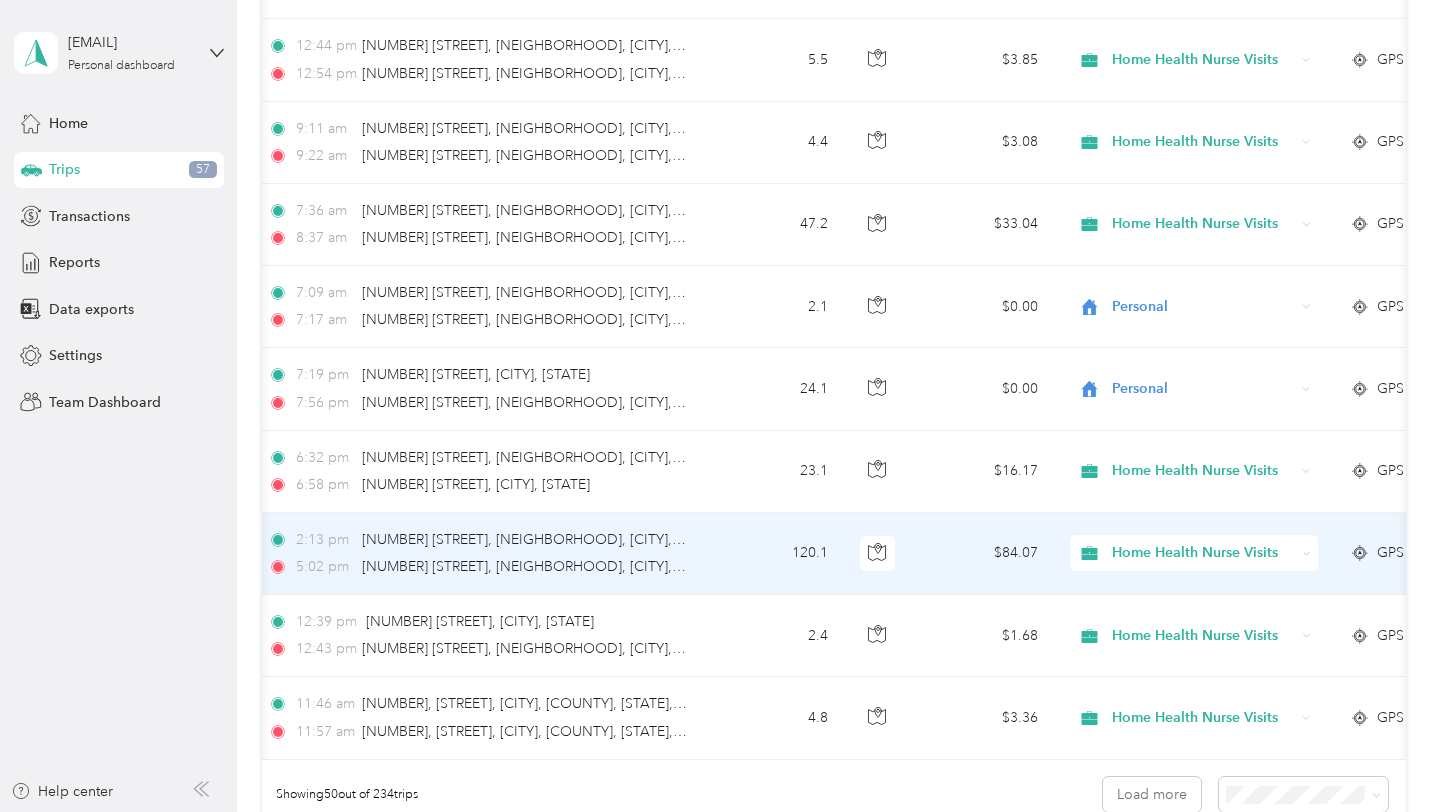 click on "Home Health Nurse Visits" at bounding box center (1203, 553) 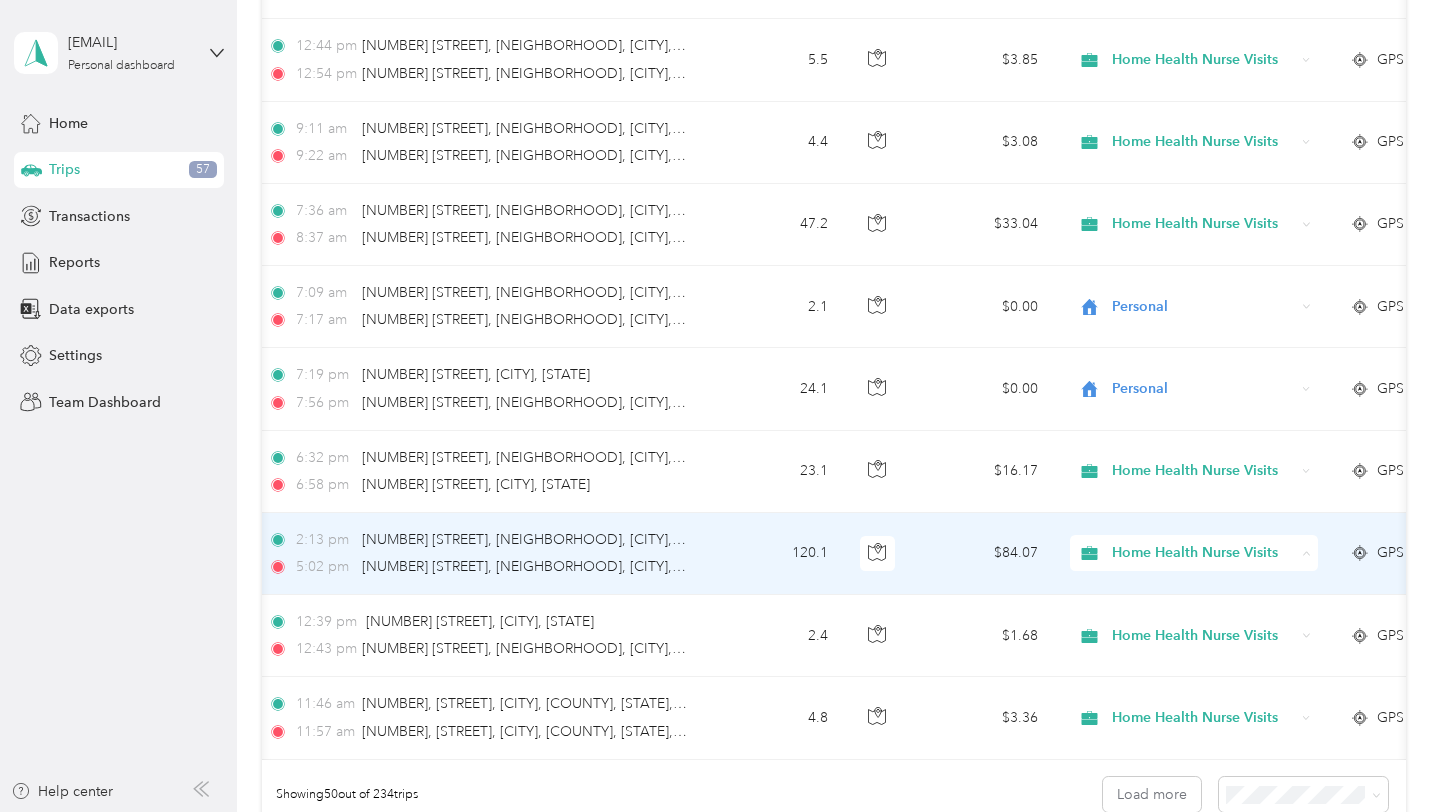 click on "Personal" at bounding box center (1196, 305) 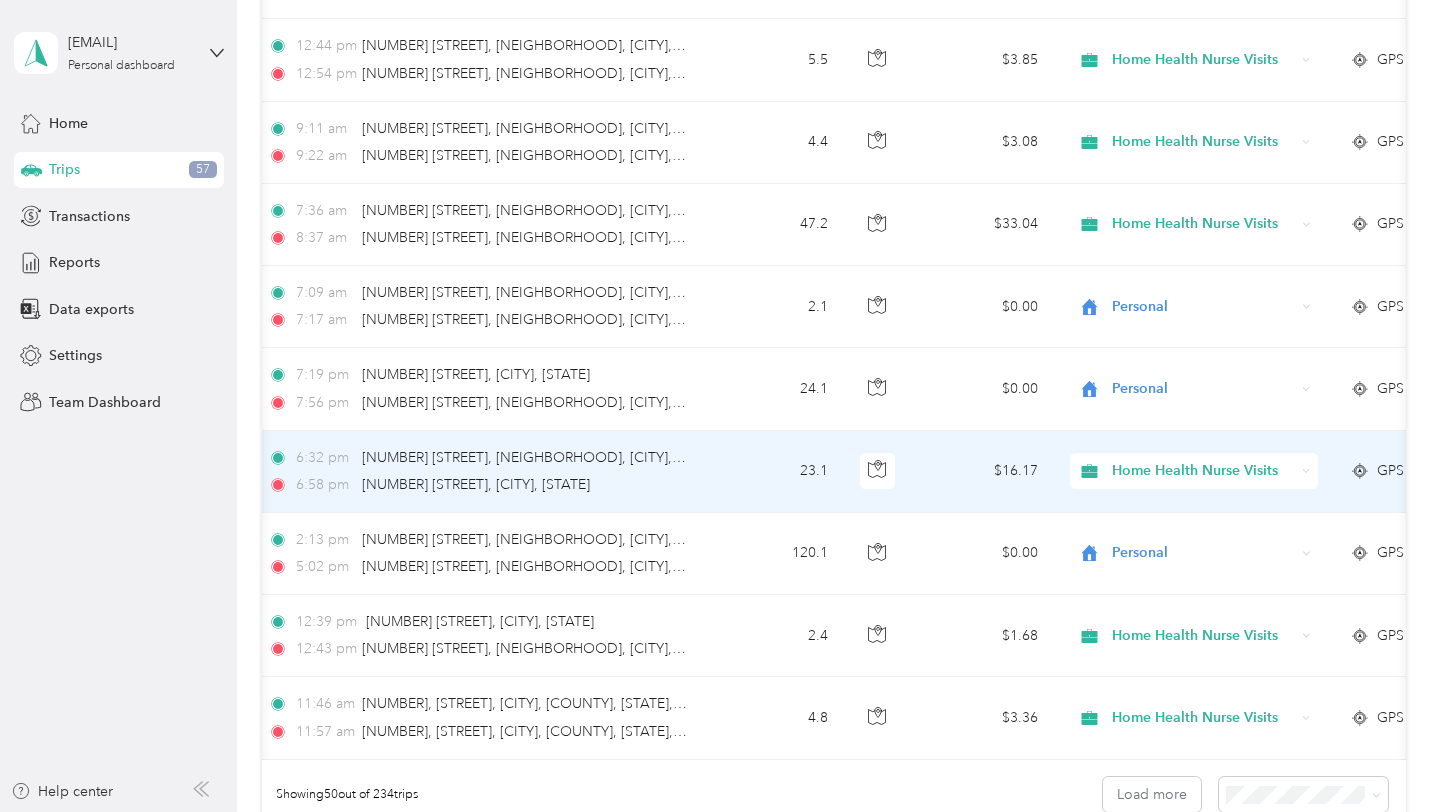 click on "Home Health Nurse Visits" at bounding box center (1194, 471) 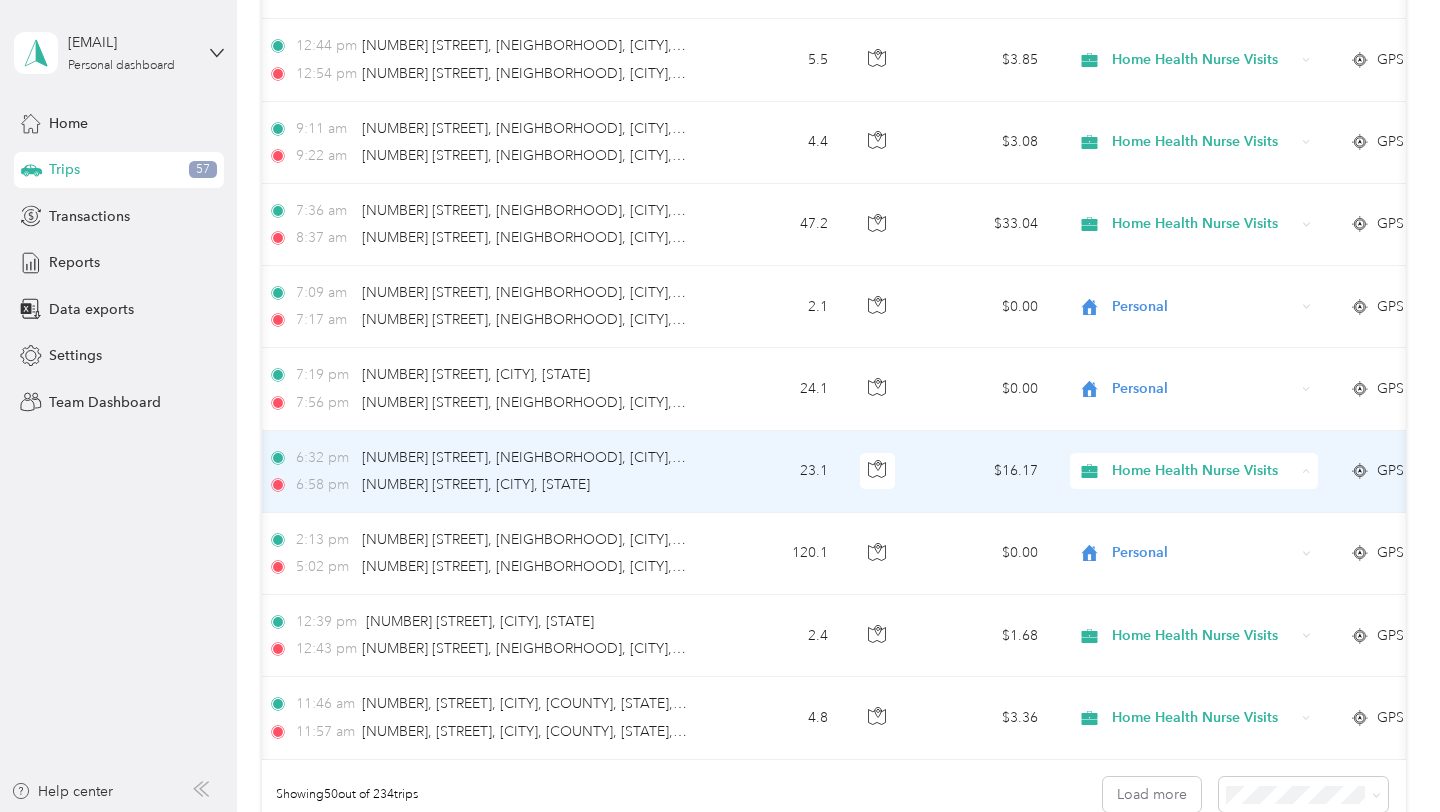 click on "Personal" at bounding box center (1196, 543) 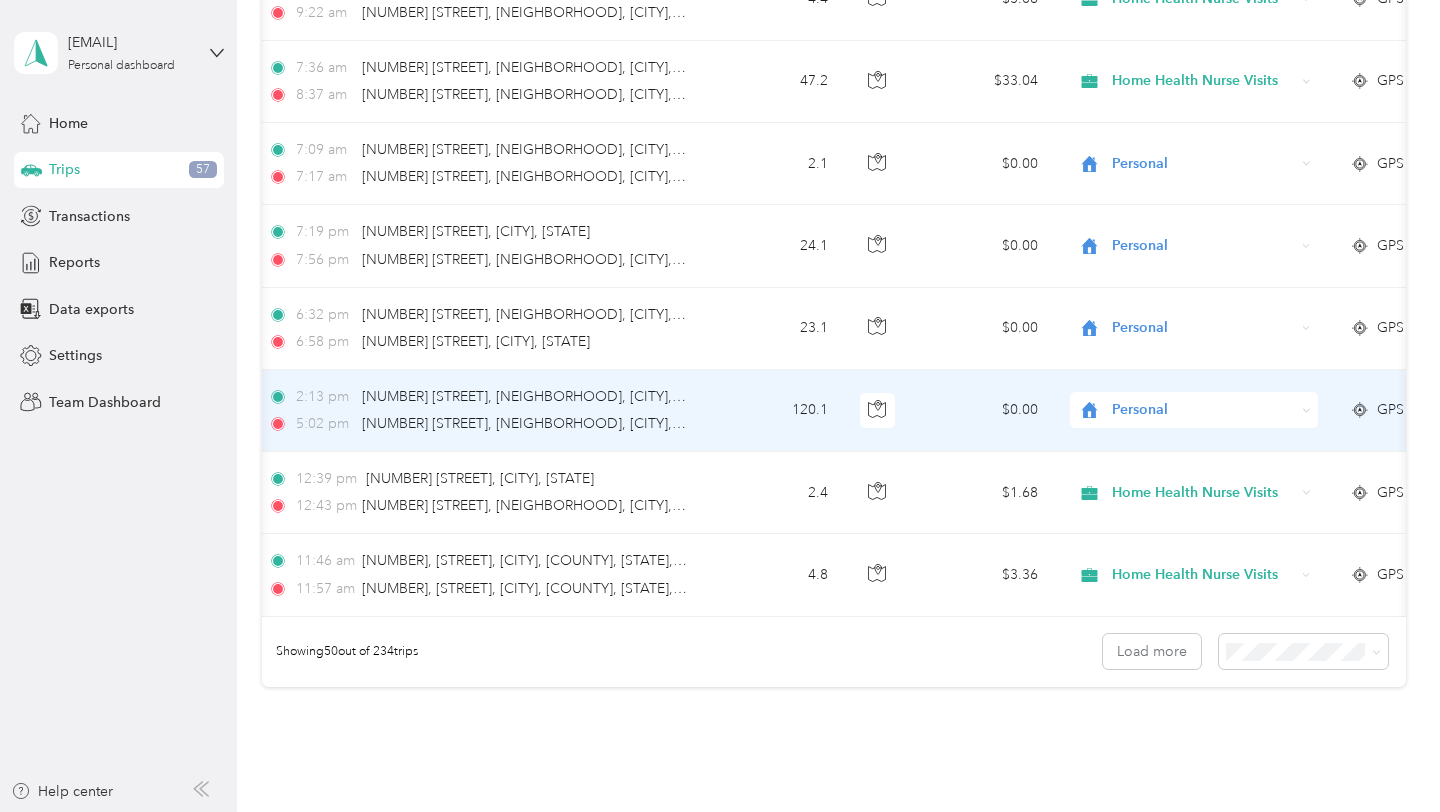 scroll, scrollTop: 3834, scrollLeft: 0, axis: vertical 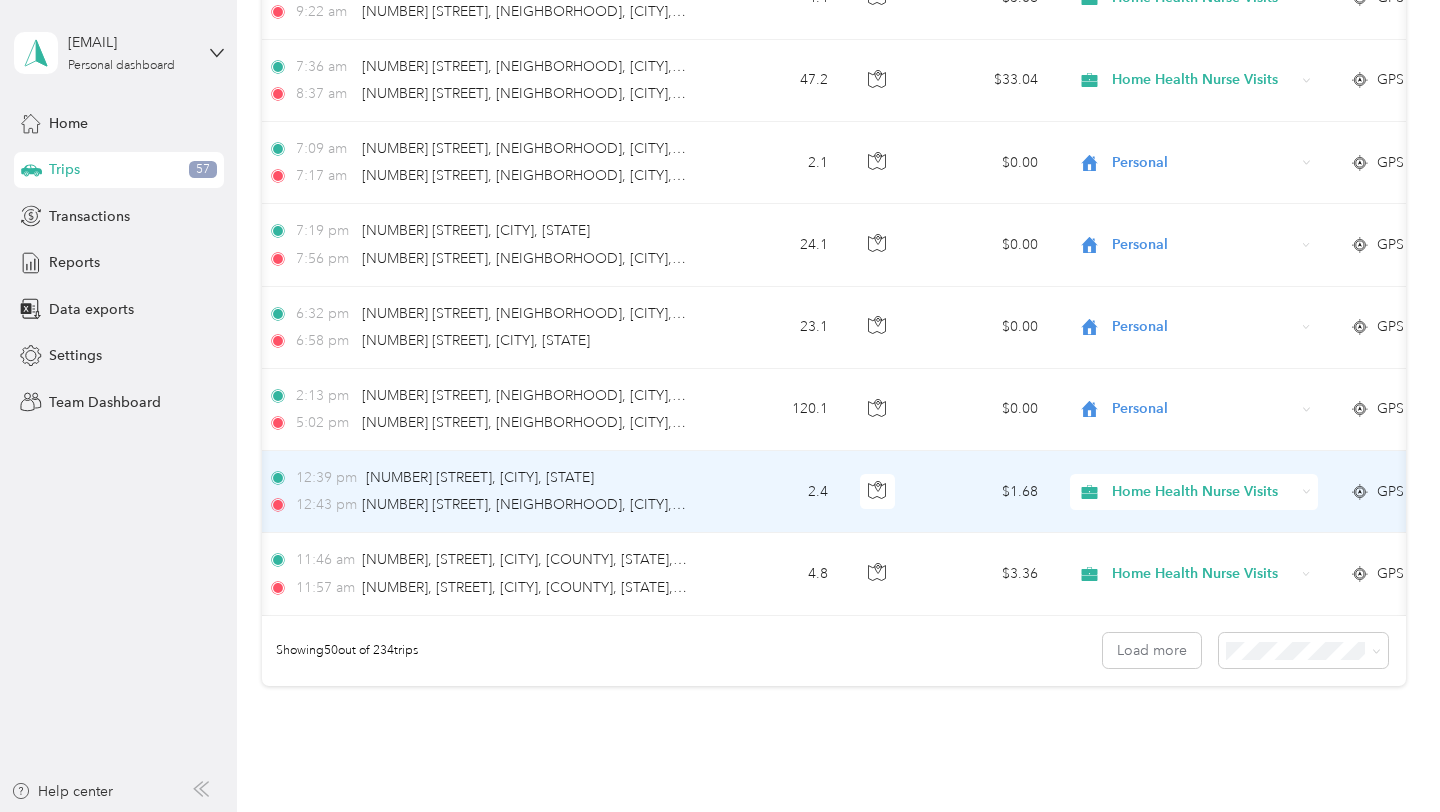 click on "Home Health Nurse Visits" at bounding box center [1203, 492] 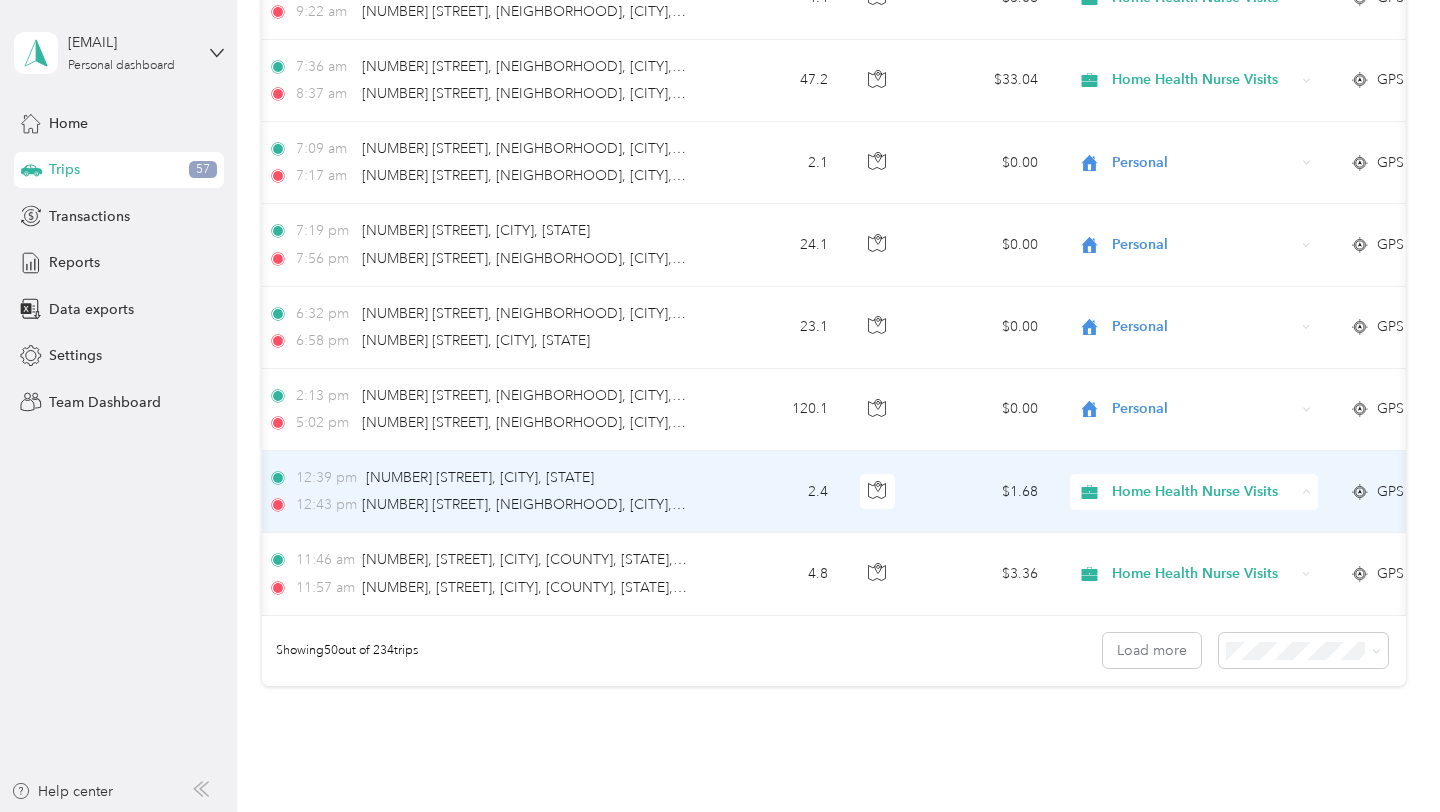 click on "Personal" at bounding box center [1214, 564] 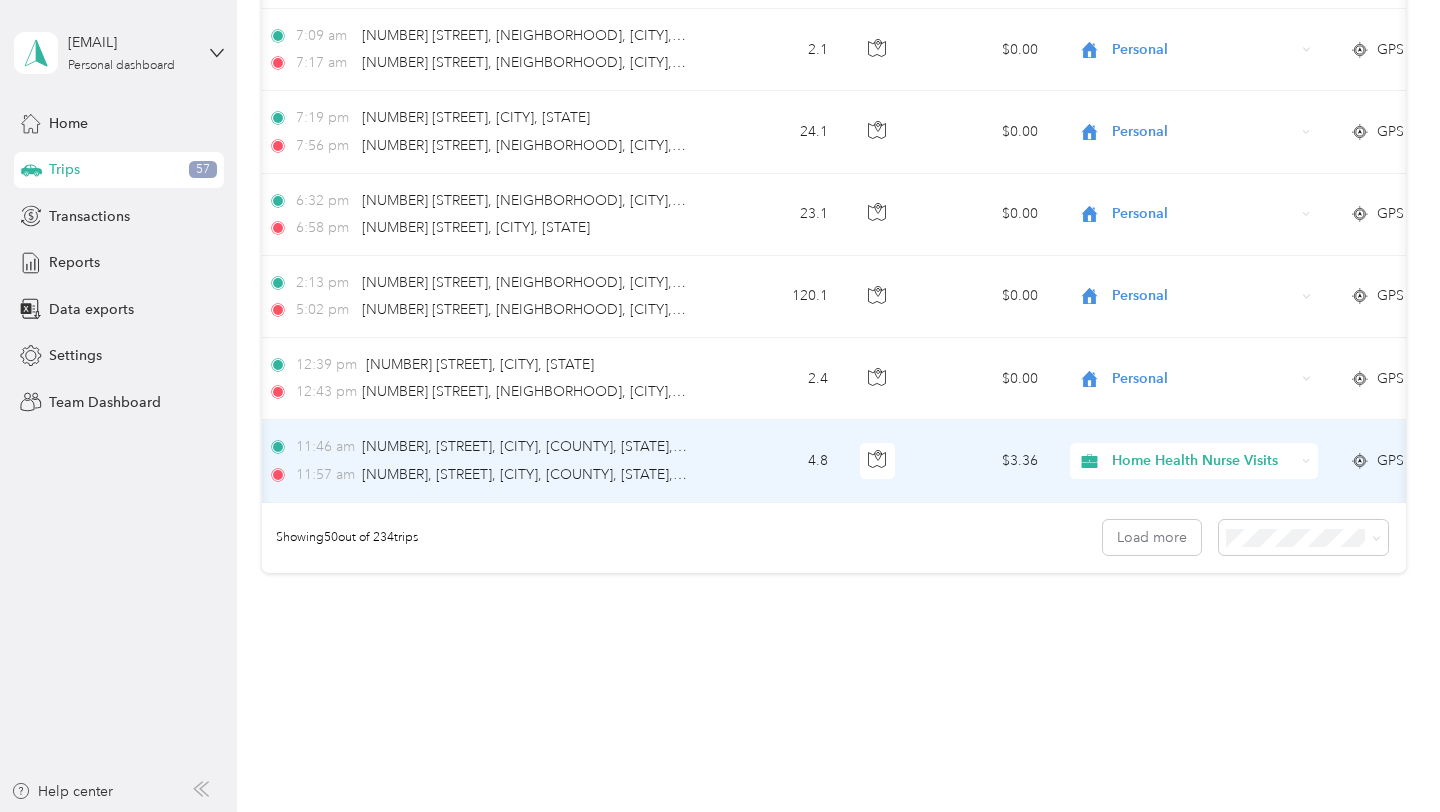 scroll, scrollTop: 3951, scrollLeft: 0, axis: vertical 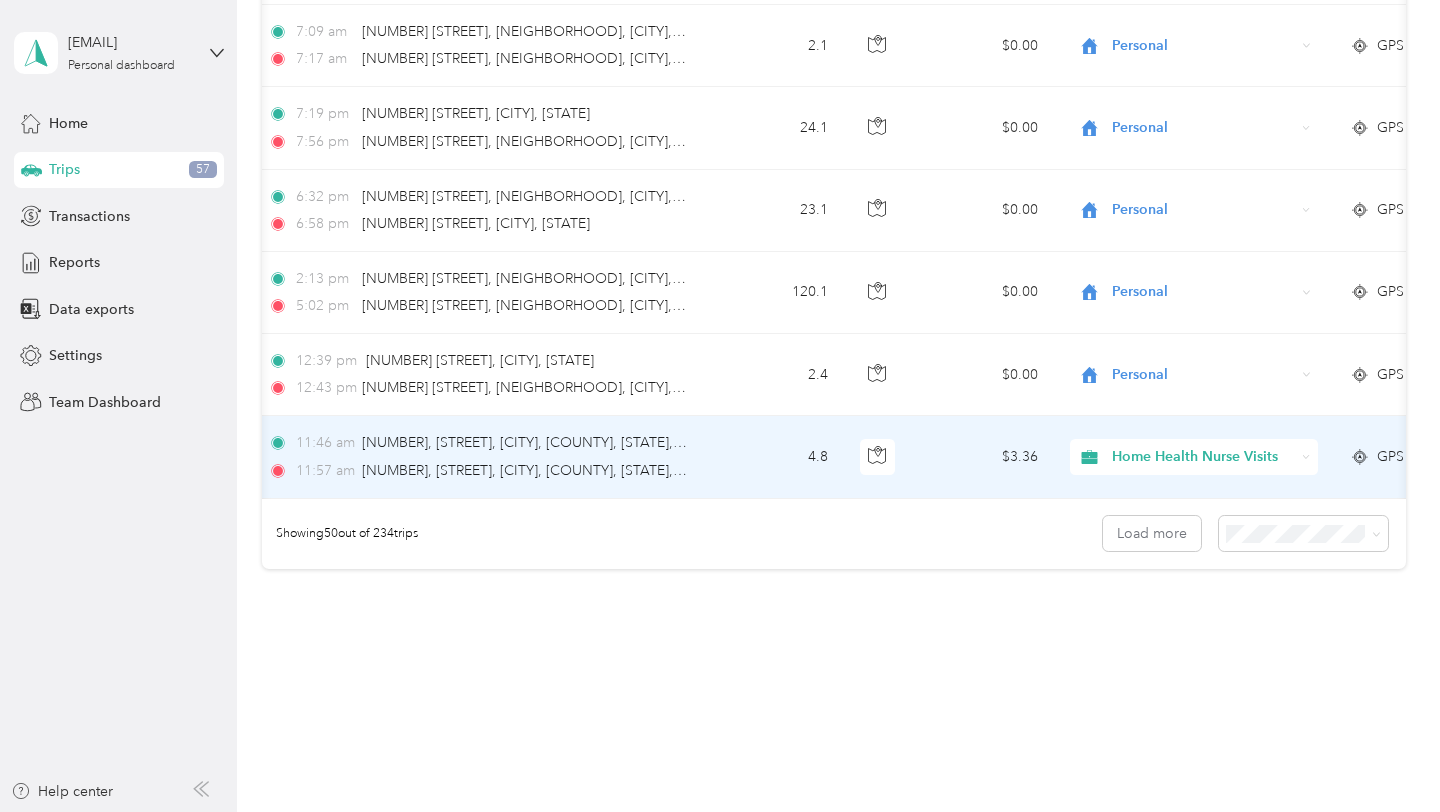 click on "Home Health Nurse Visits" at bounding box center [1203, 457] 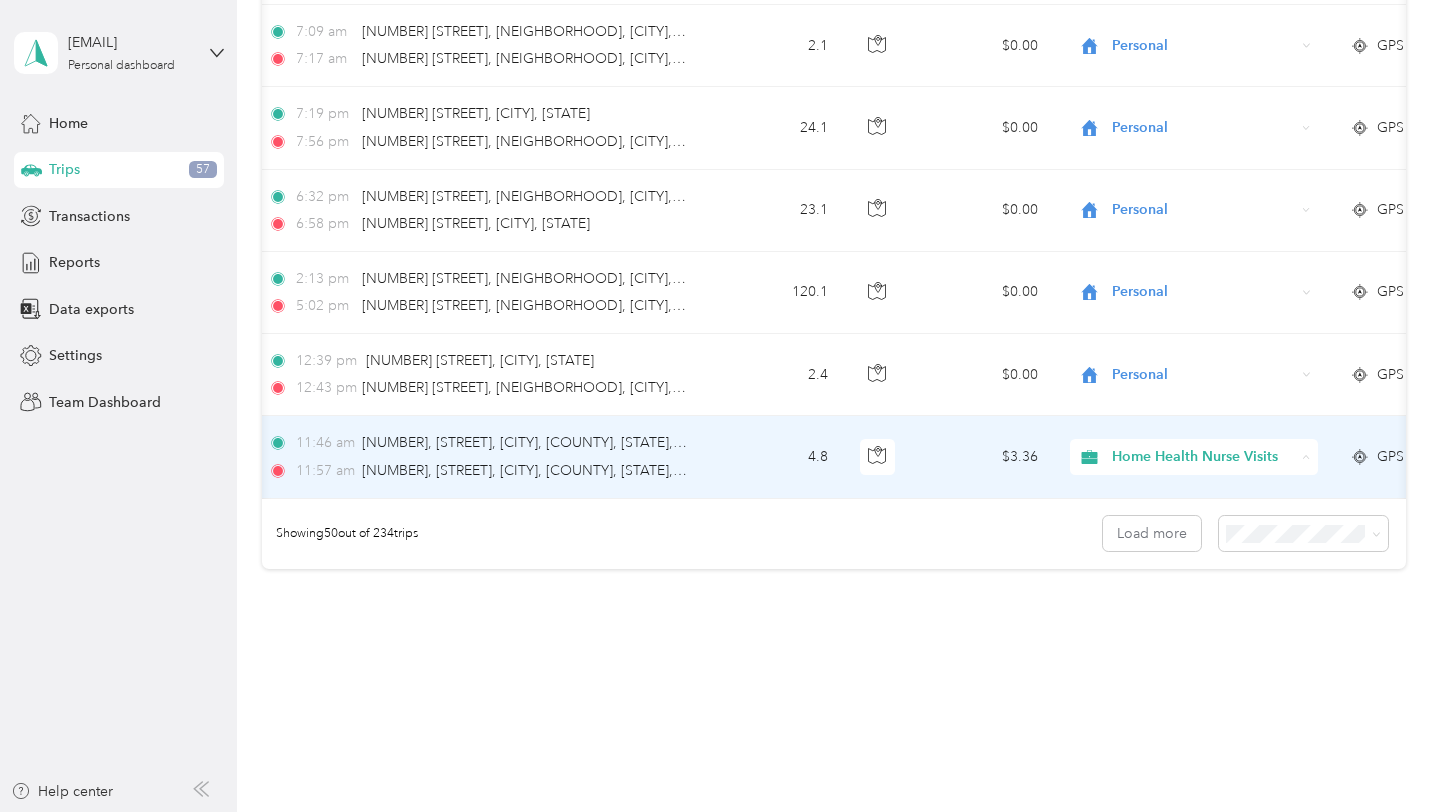 click on "Personal" at bounding box center [1214, 529] 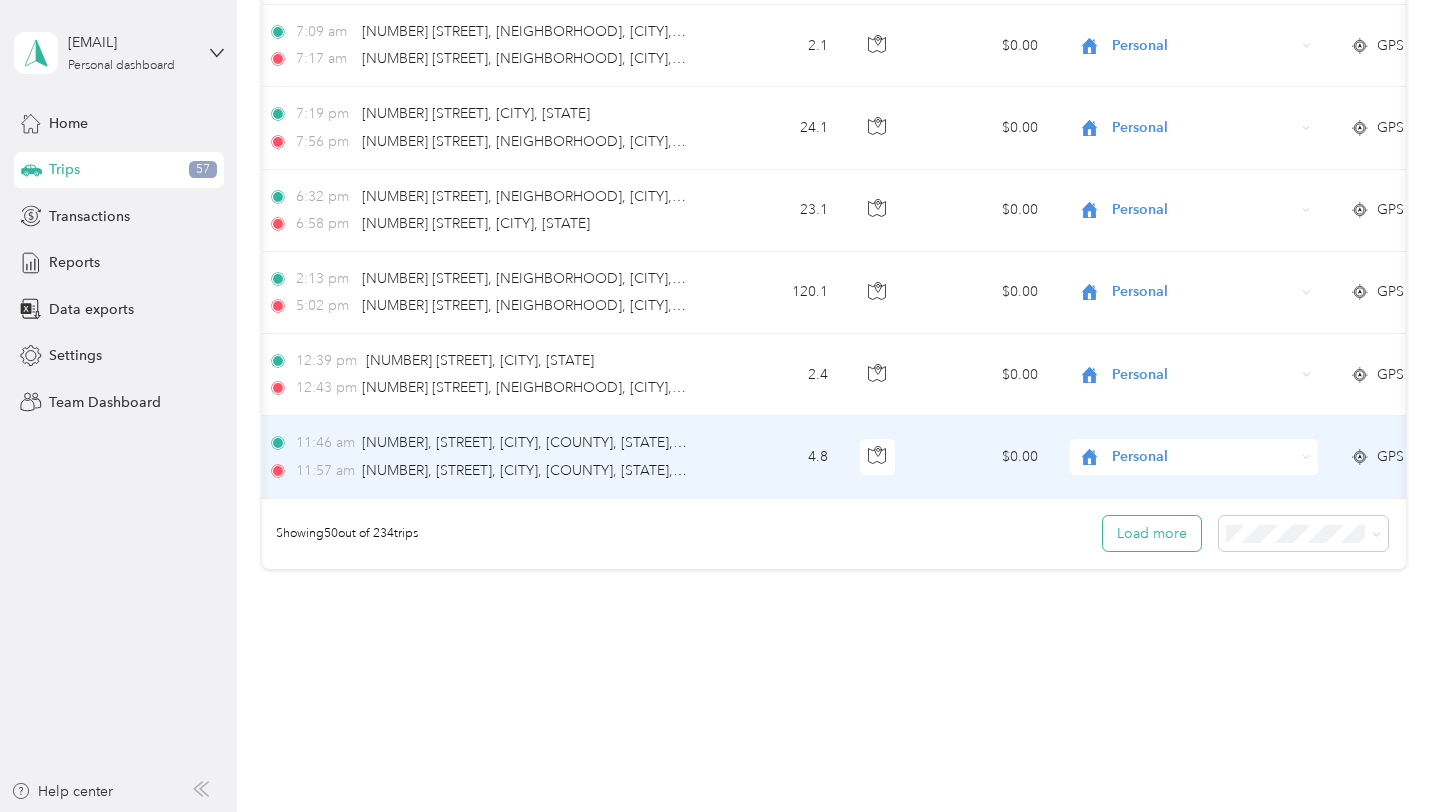 click on "Load more" at bounding box center (1152, 533) 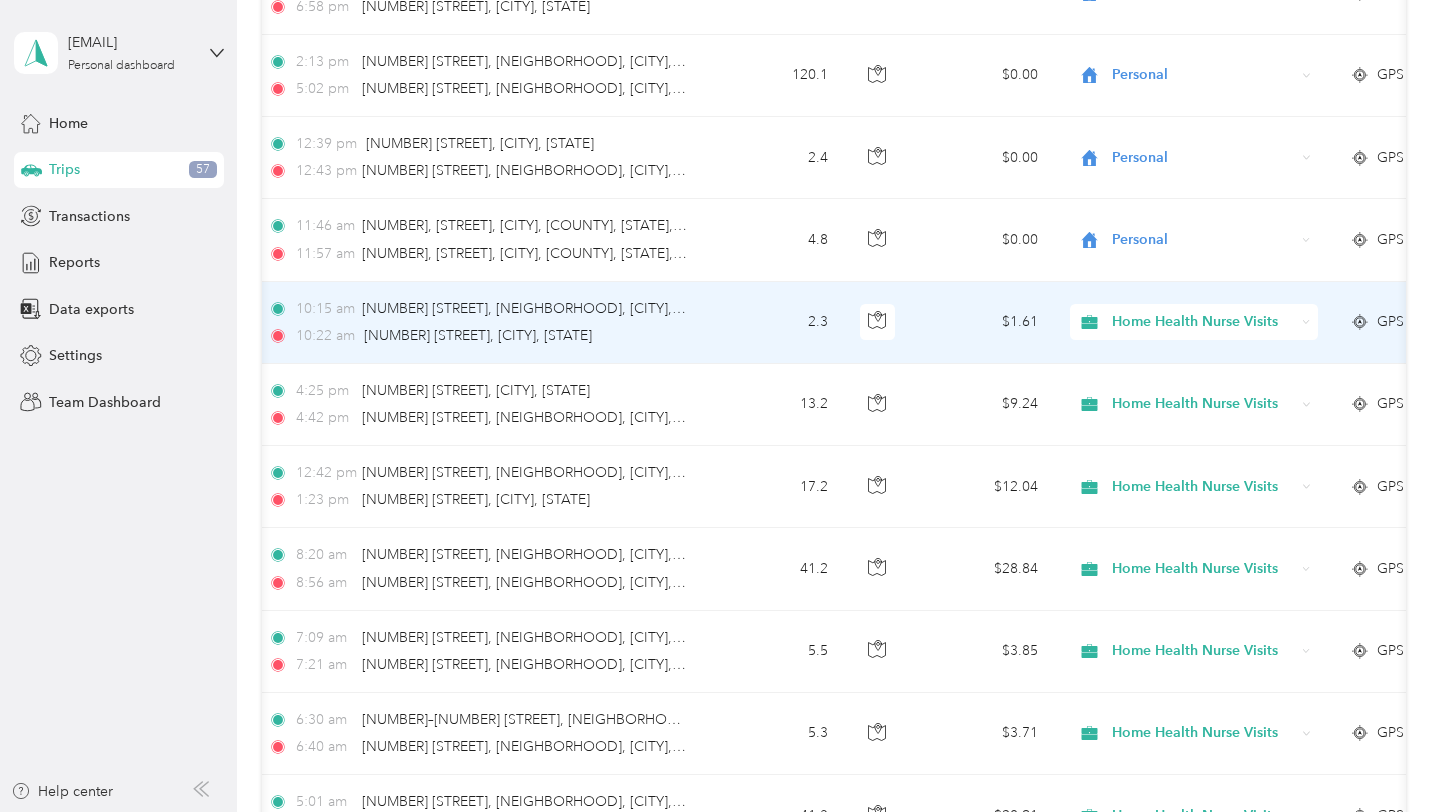 scroll, scrollTop: 4193, scrollLeft: 0, axis: vertical 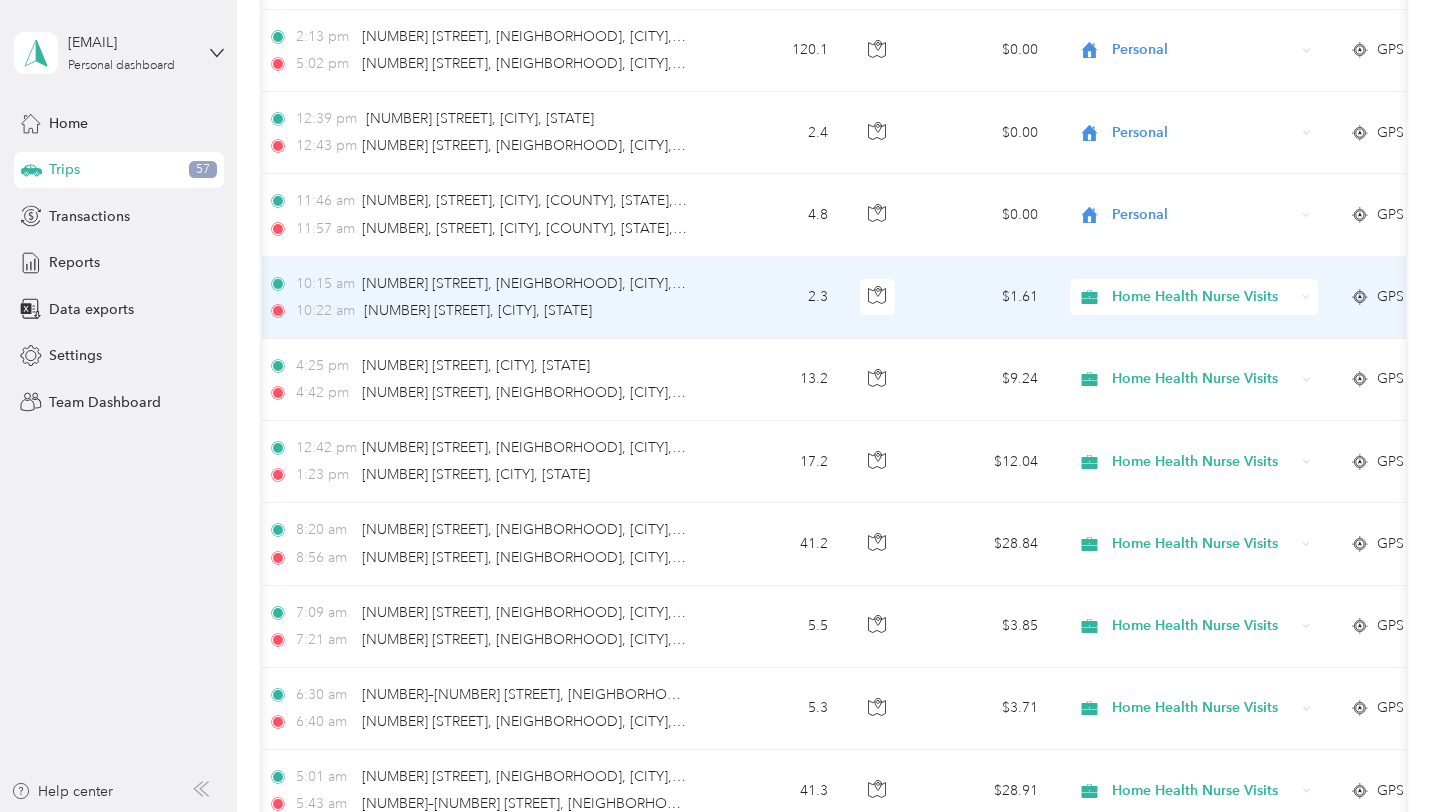 click on "Home Health Nurse Visits" at bounding box center (1203, 297) 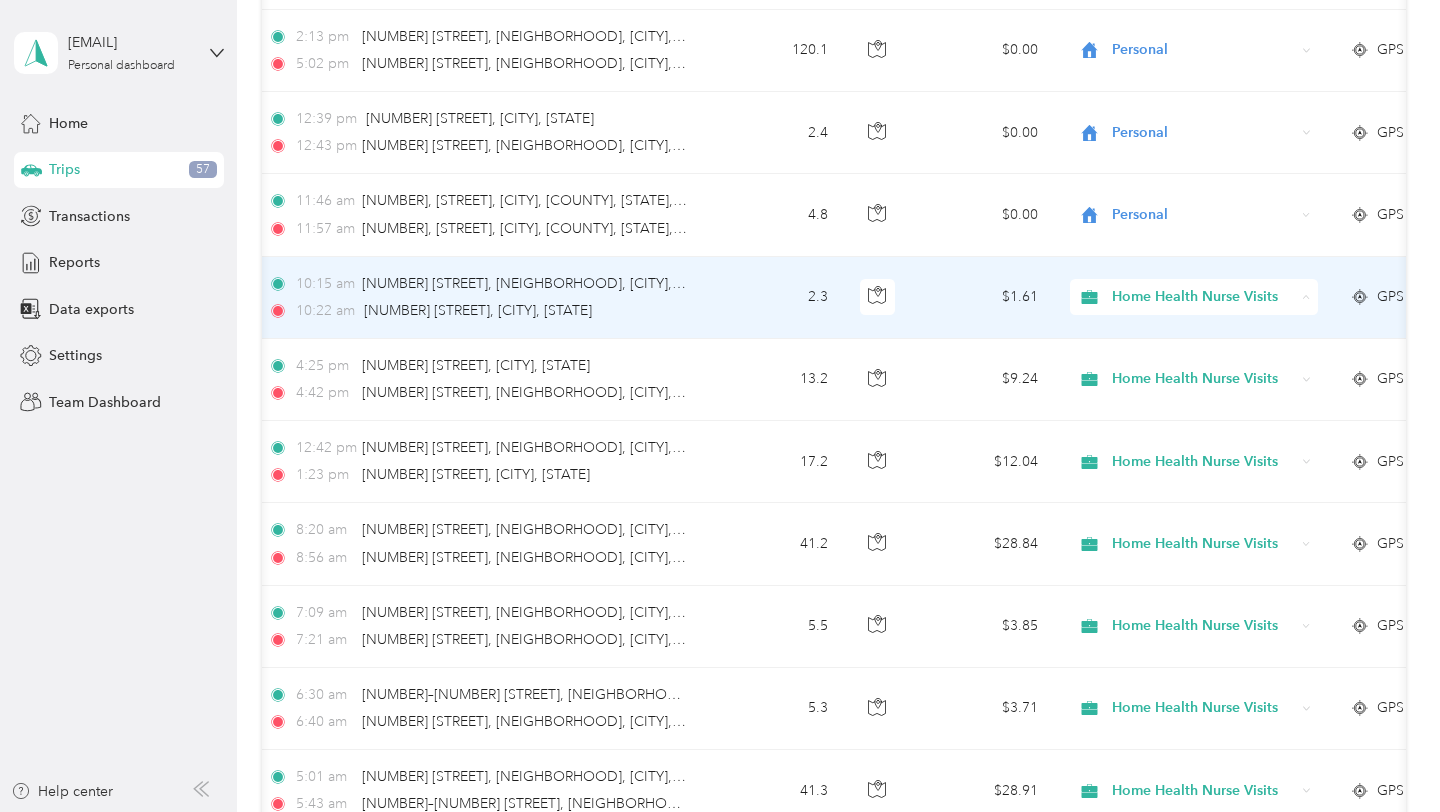 click on "Personal" at bounding box center (1214, 369) 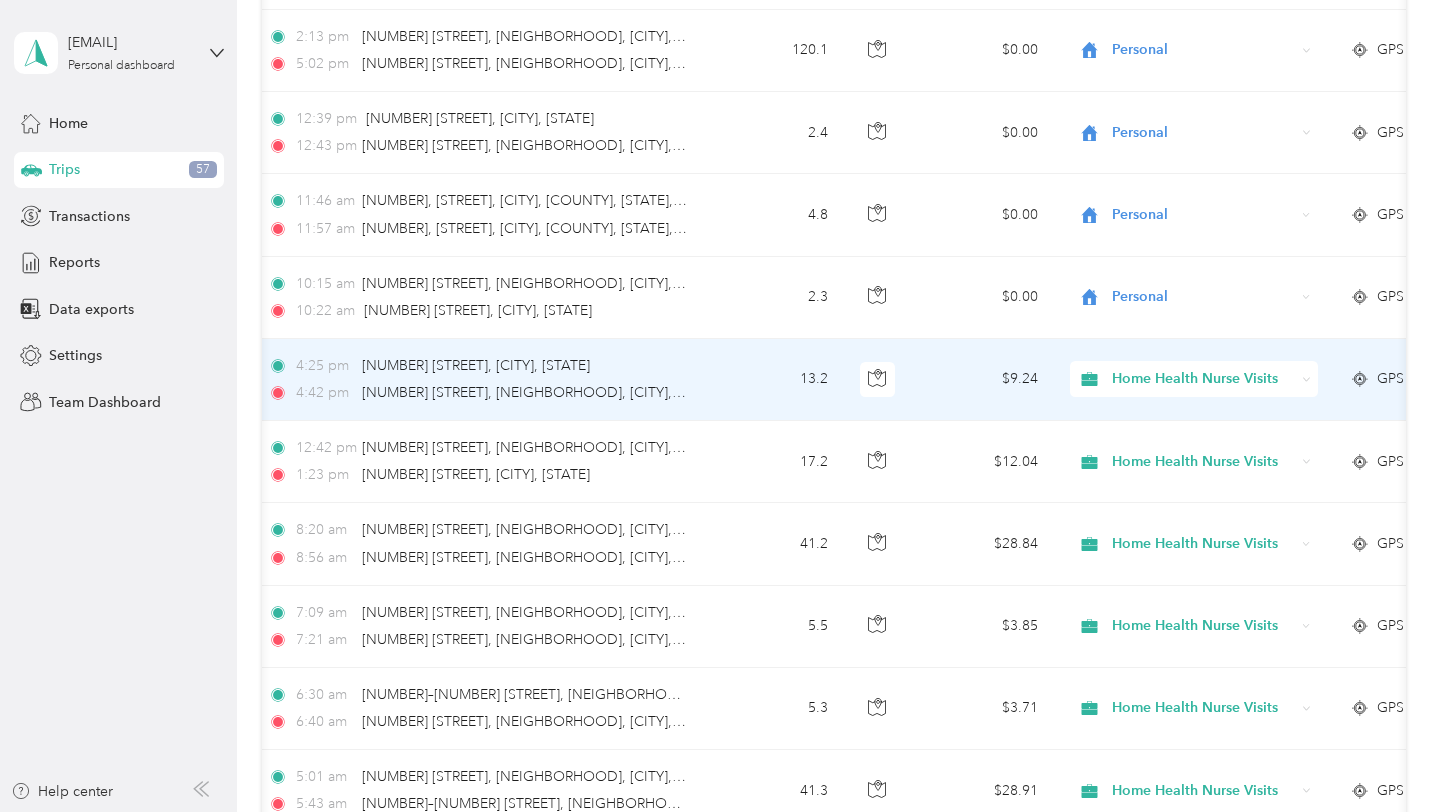 click on "Home Health Nurse Visits" at bounding box center (1203, 379) 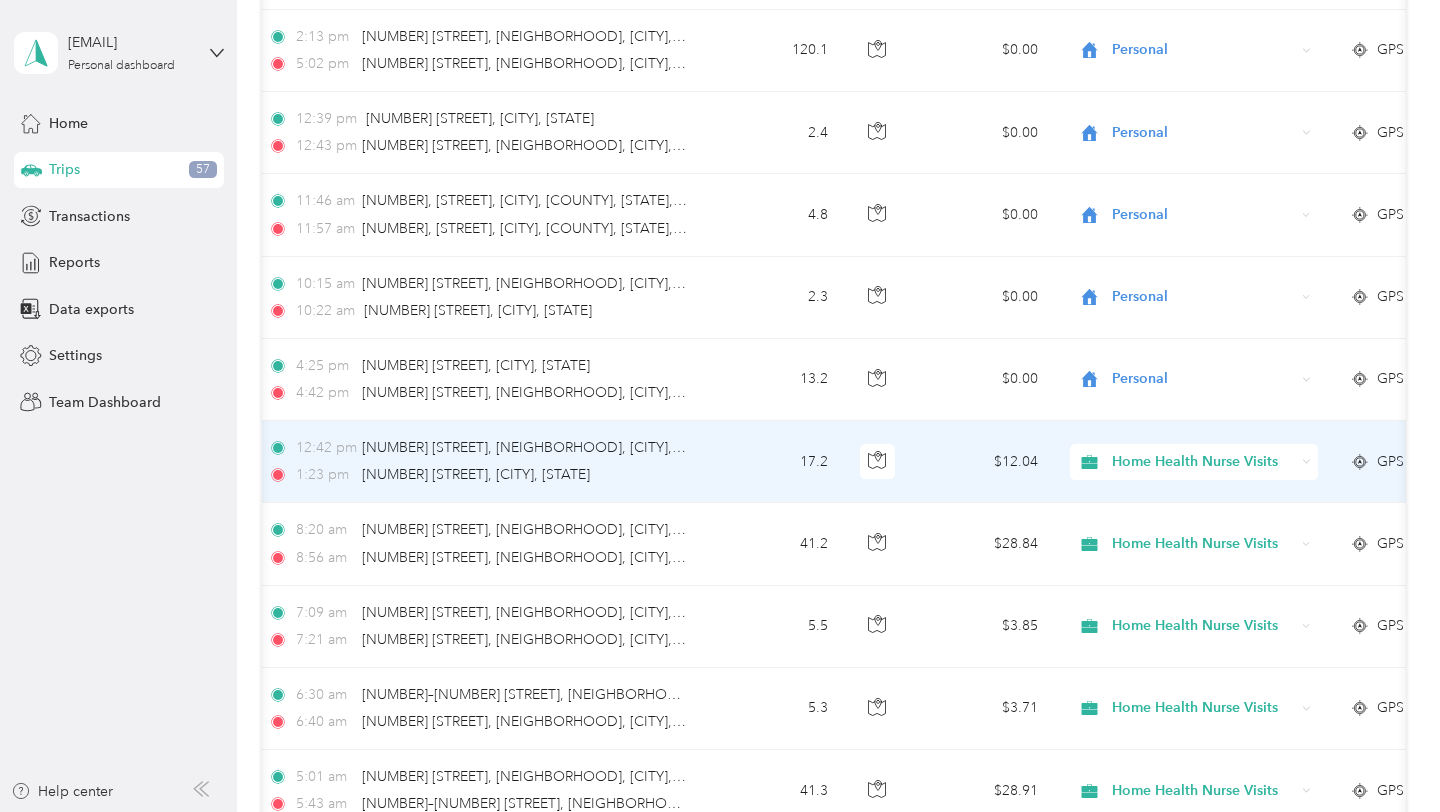 click on "Home Health Nurse Visits" at bounding box center [1203, 462] 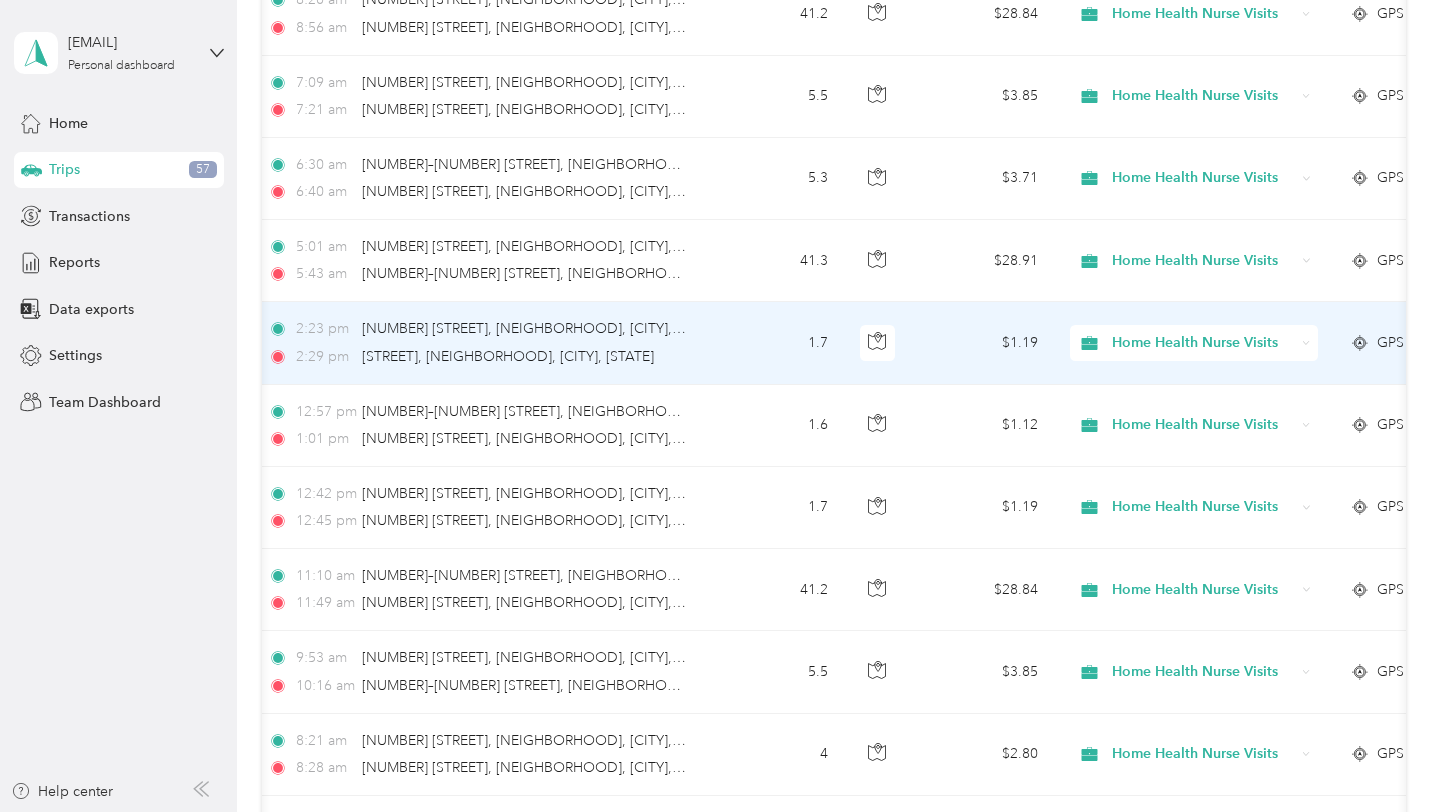 scroll, scrollTop: 4725, scrollLeft: 0, axis: vertical 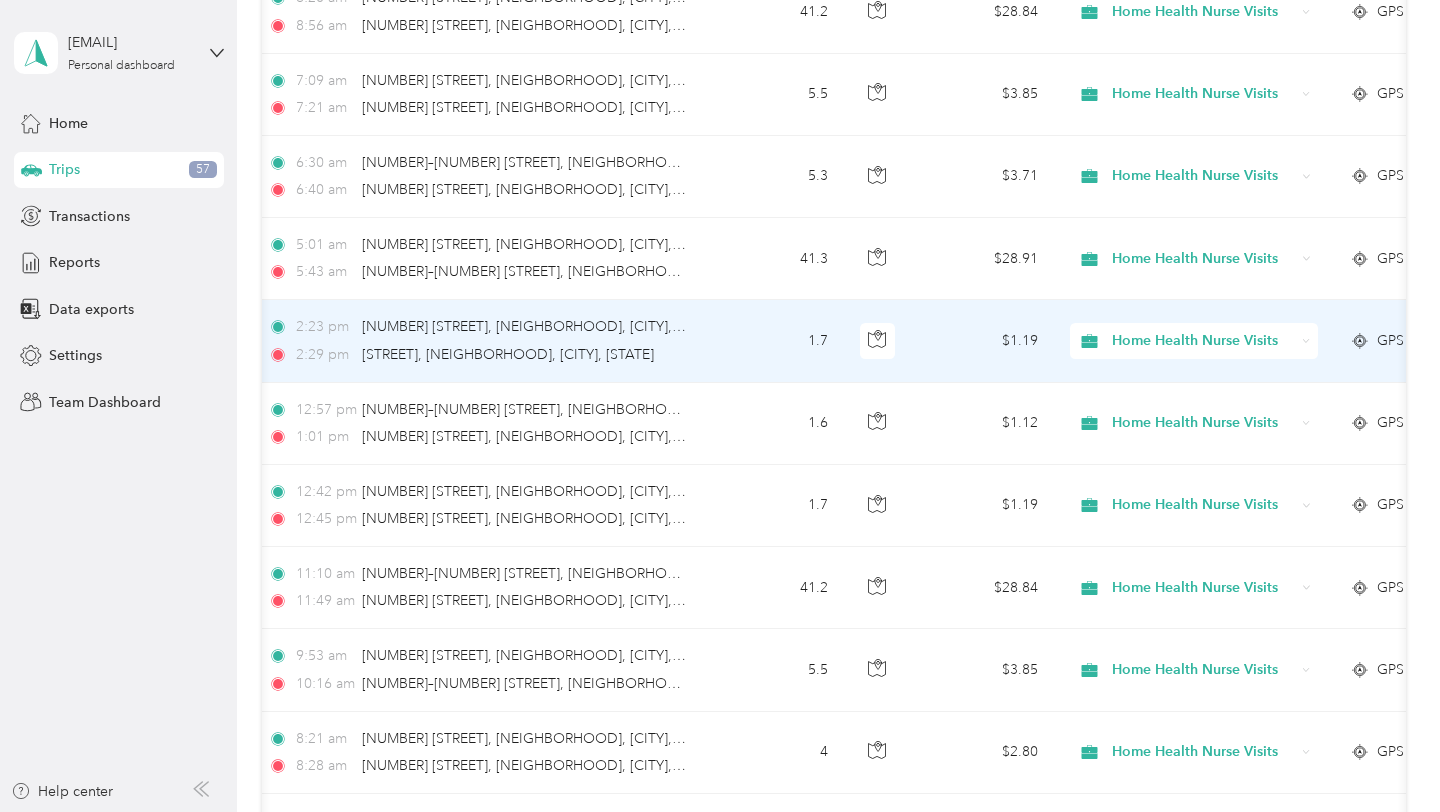 click on "Home Health Nurse Visits" at bounding box center [1203, 341] 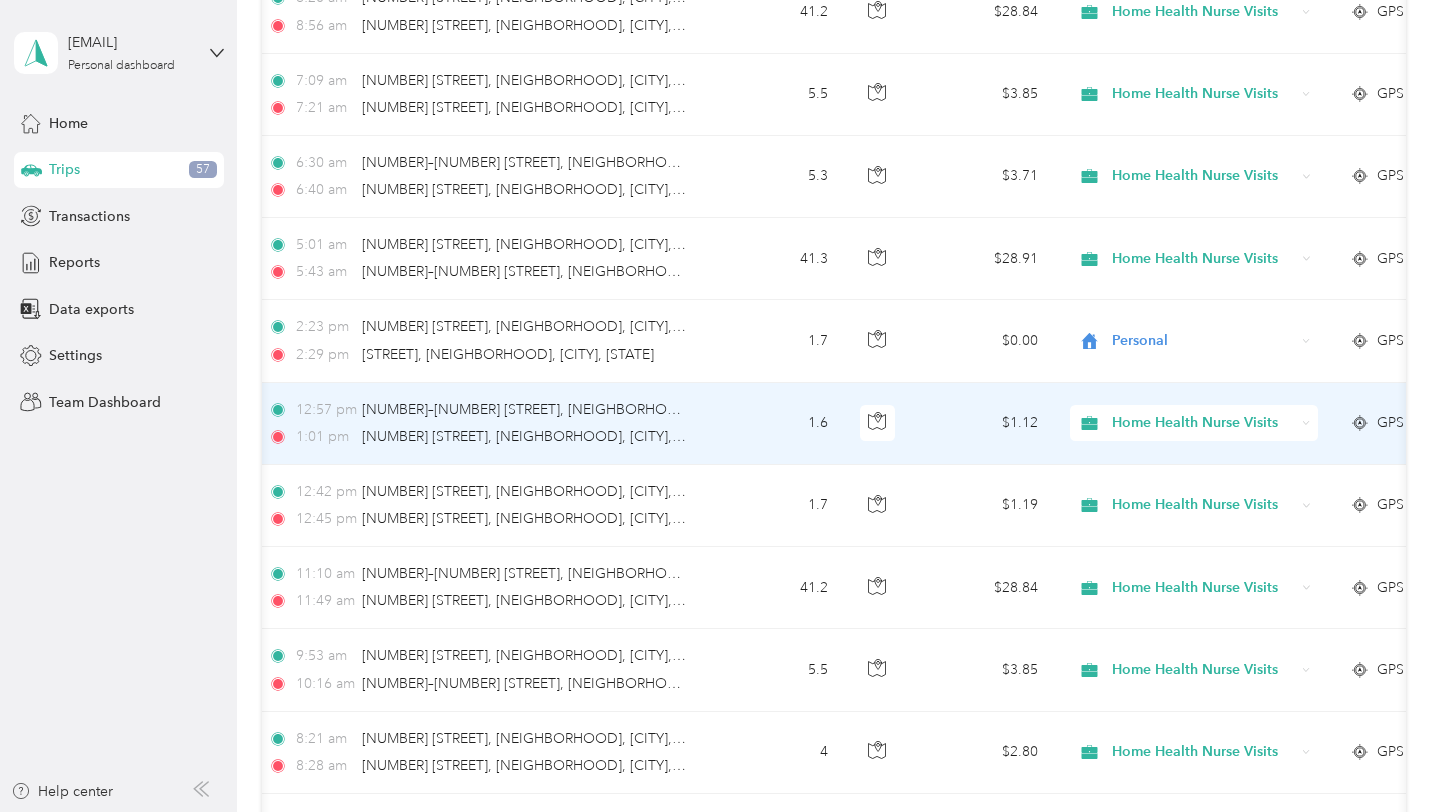 click on "Home Health Nurse Visits" at bounding box center [1203, 423] 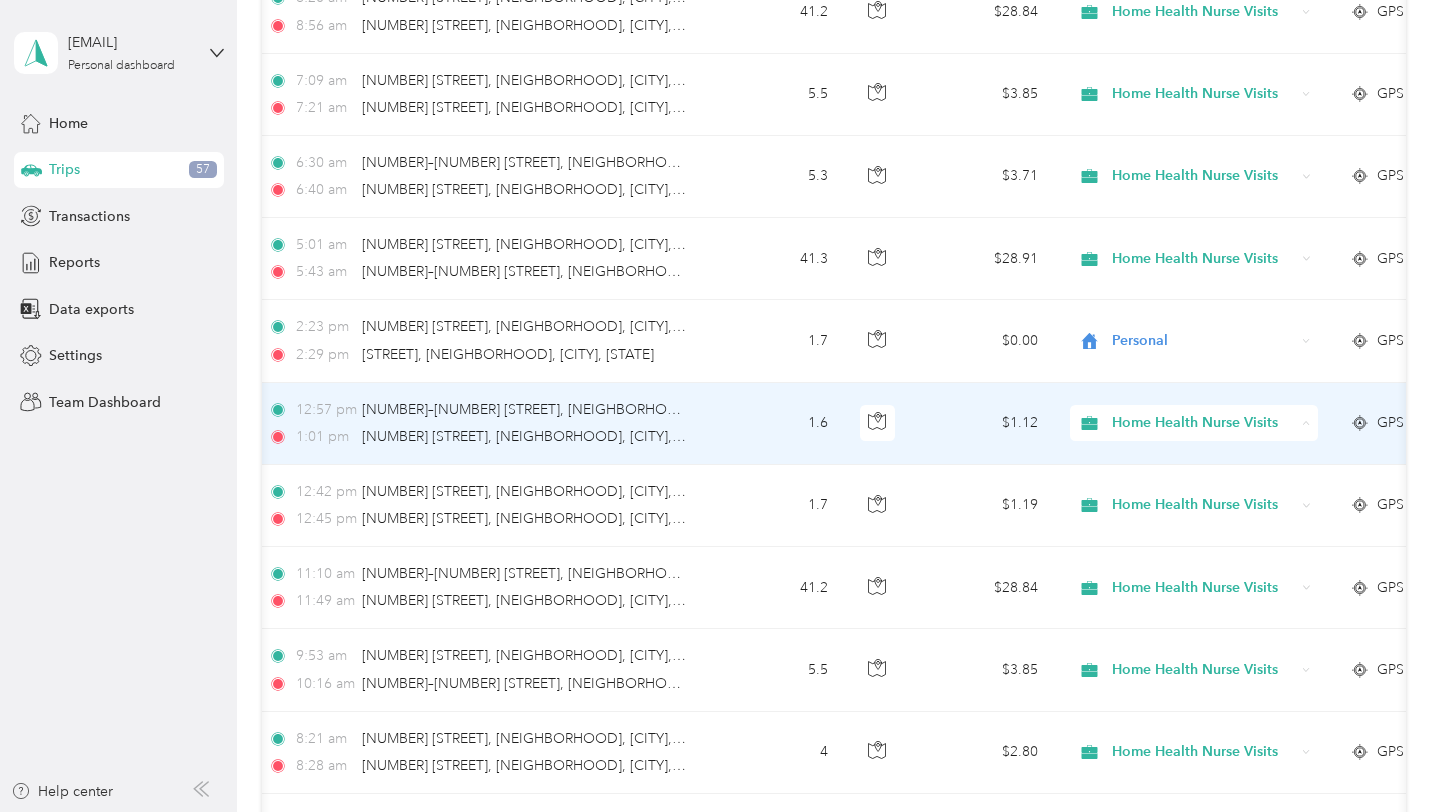 click on "Personal" at bounding box center [1214, 495] 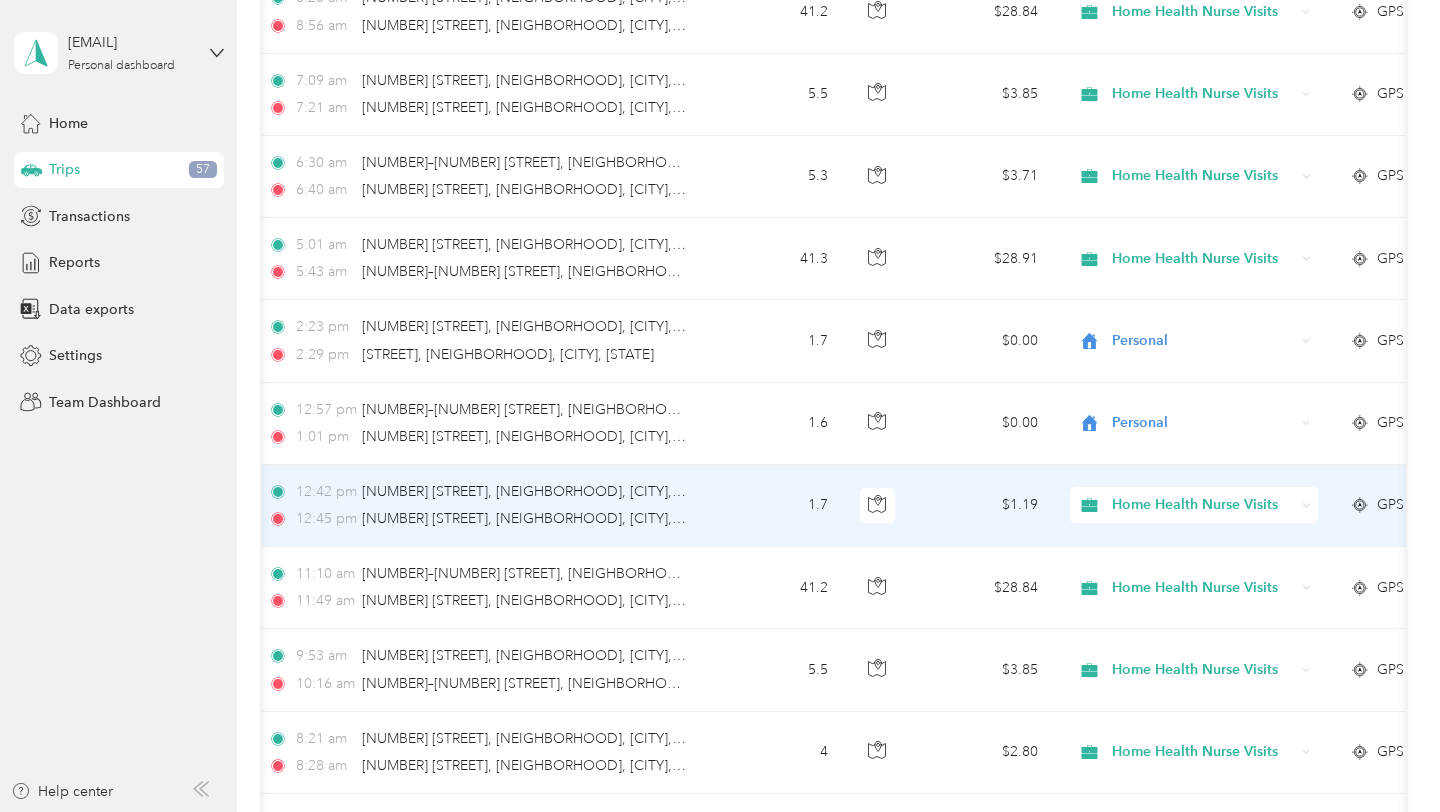 click on "Home Health Nurse Visits" at bounding box center [1203, 505] 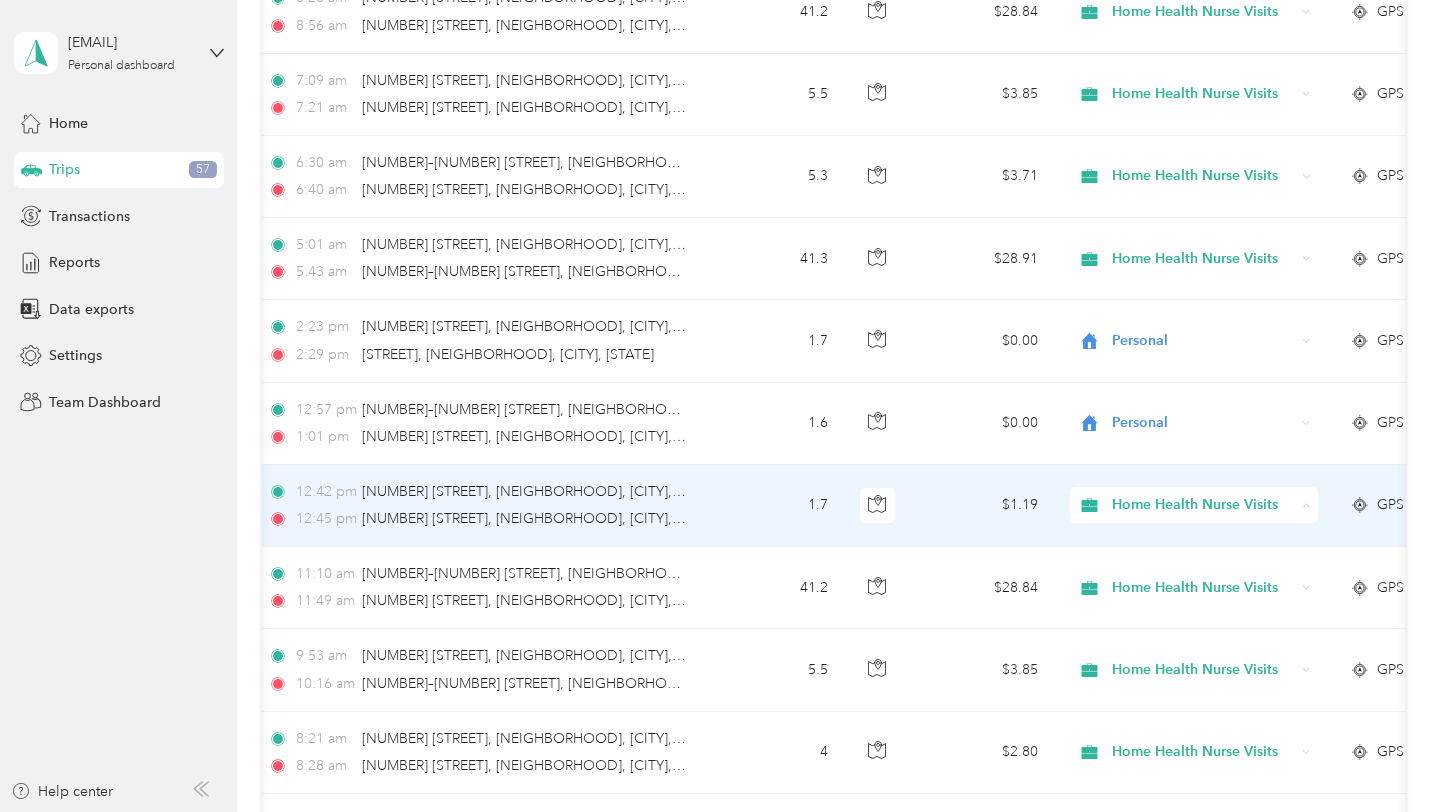 click on "Personal" at bounding box center (1196, 577) 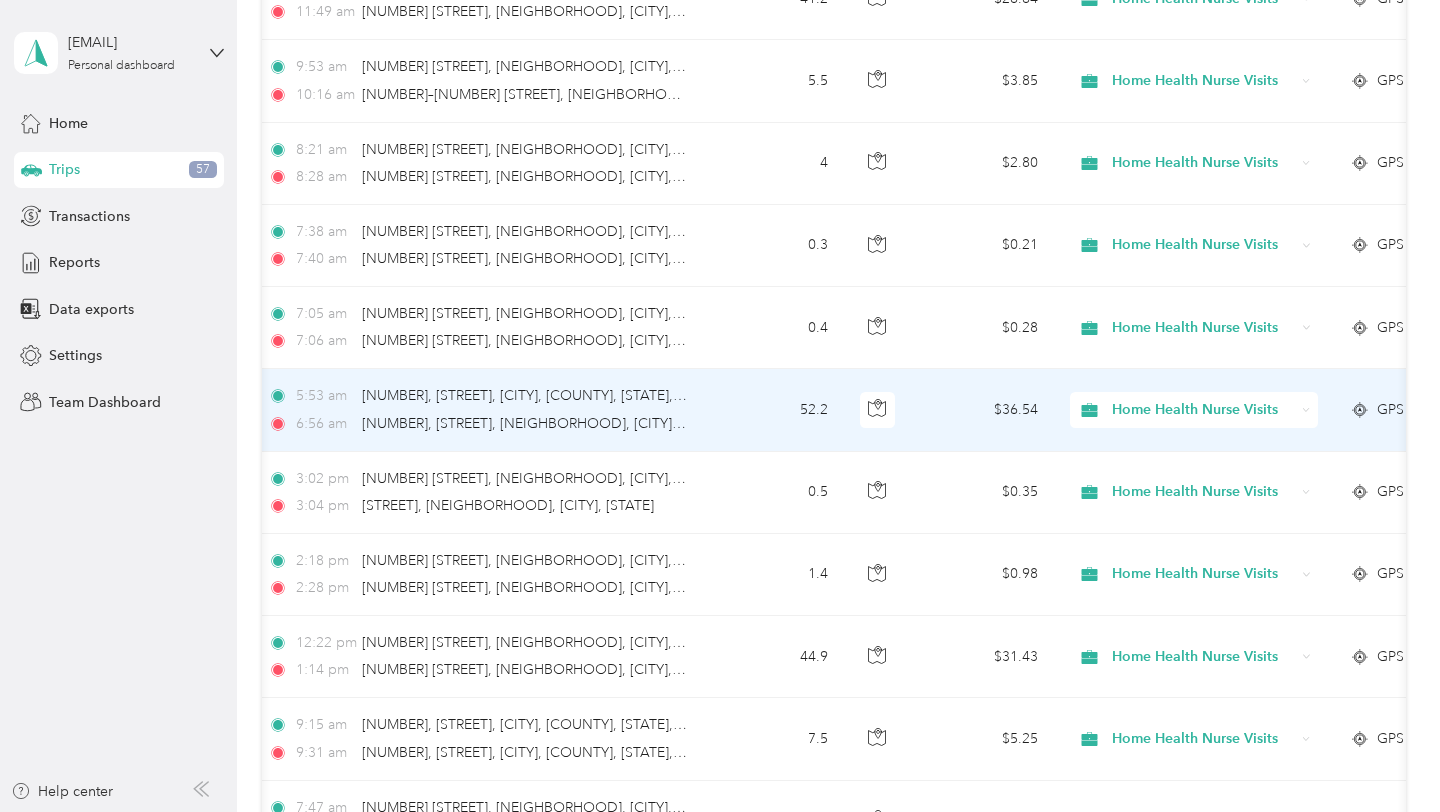 scroll, scrollTop: 5315, scrollLeft: 0, axis: vertical 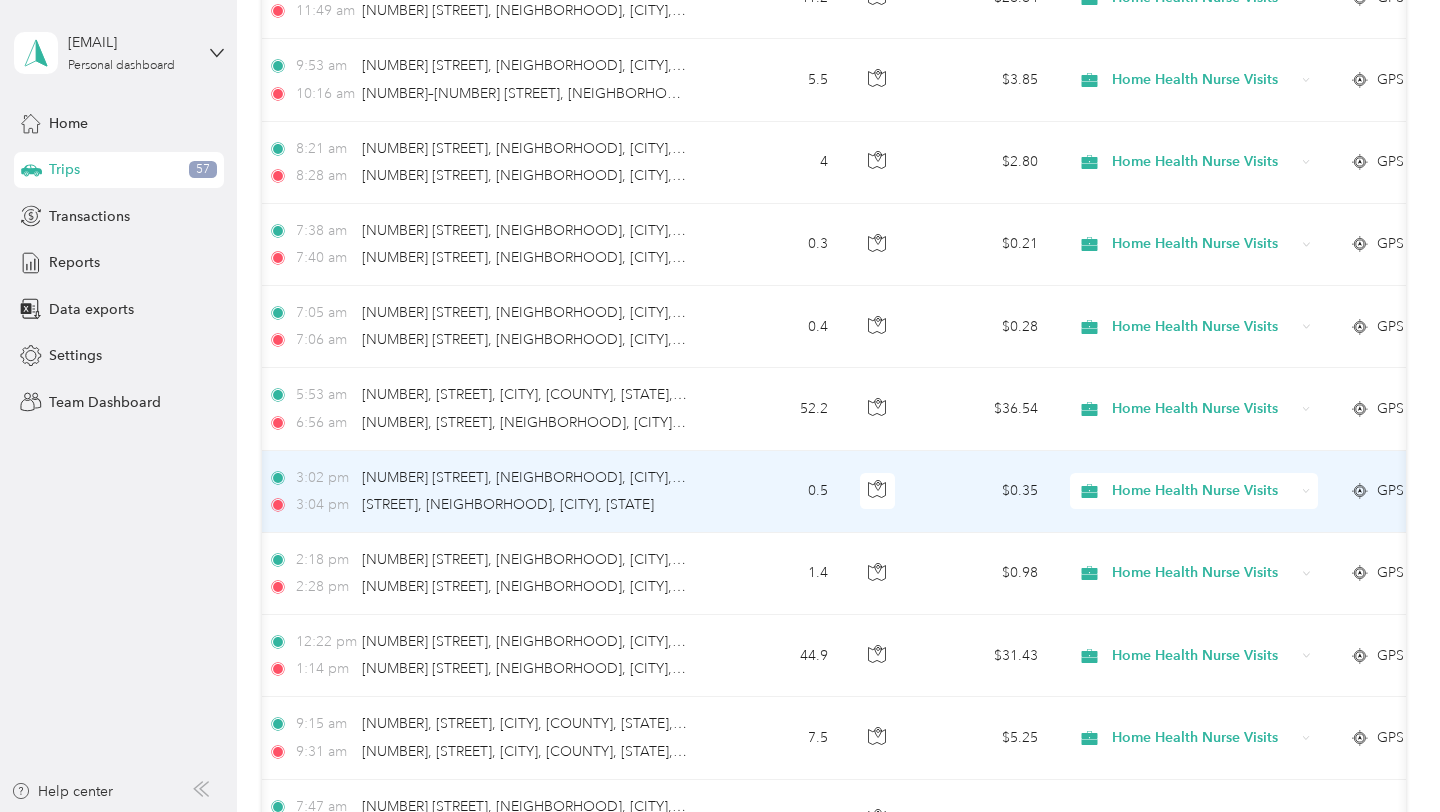 click on "Home Health Nurse Visits" at bounding box center [1203, 491] 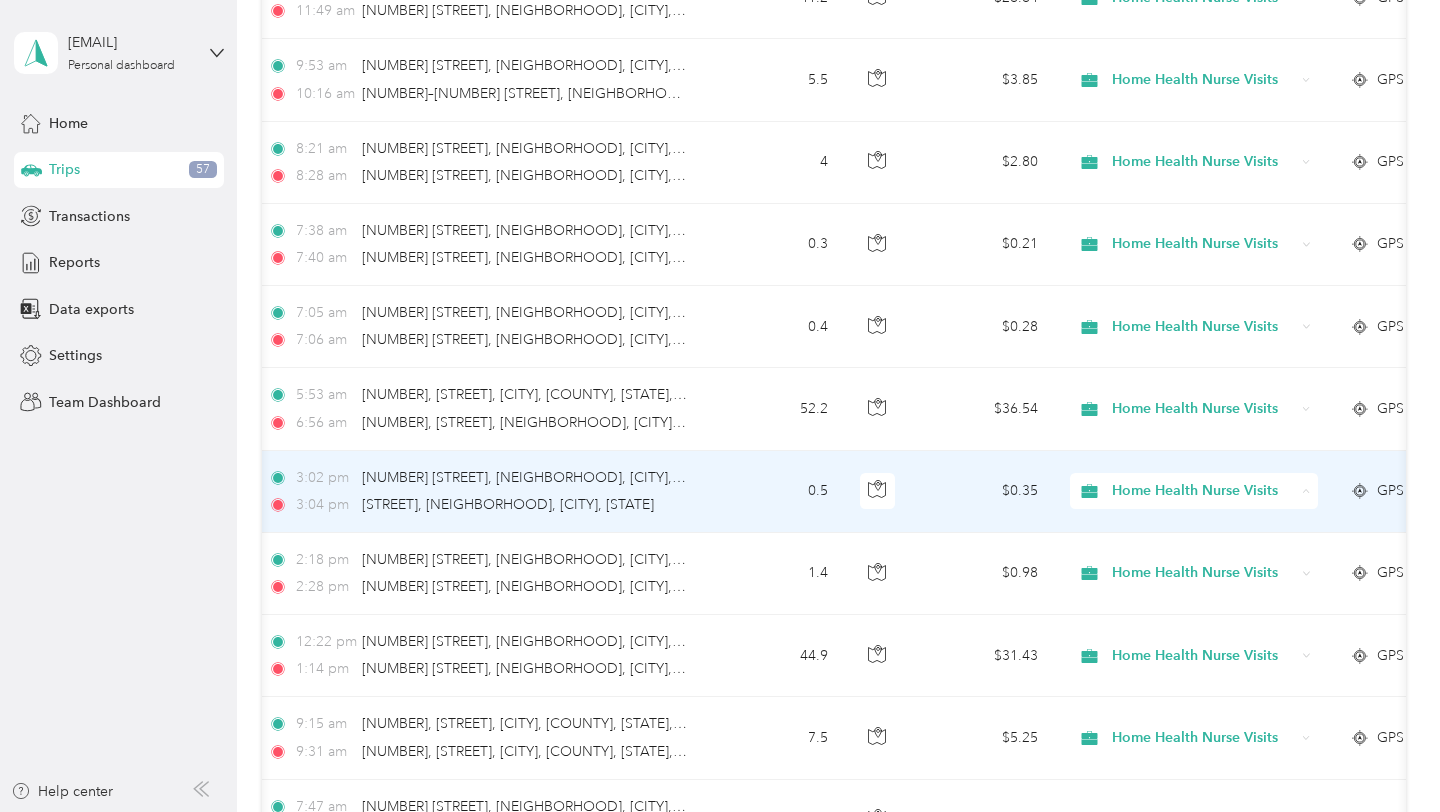 click on "Personal" at bounding box center [1214, 563] 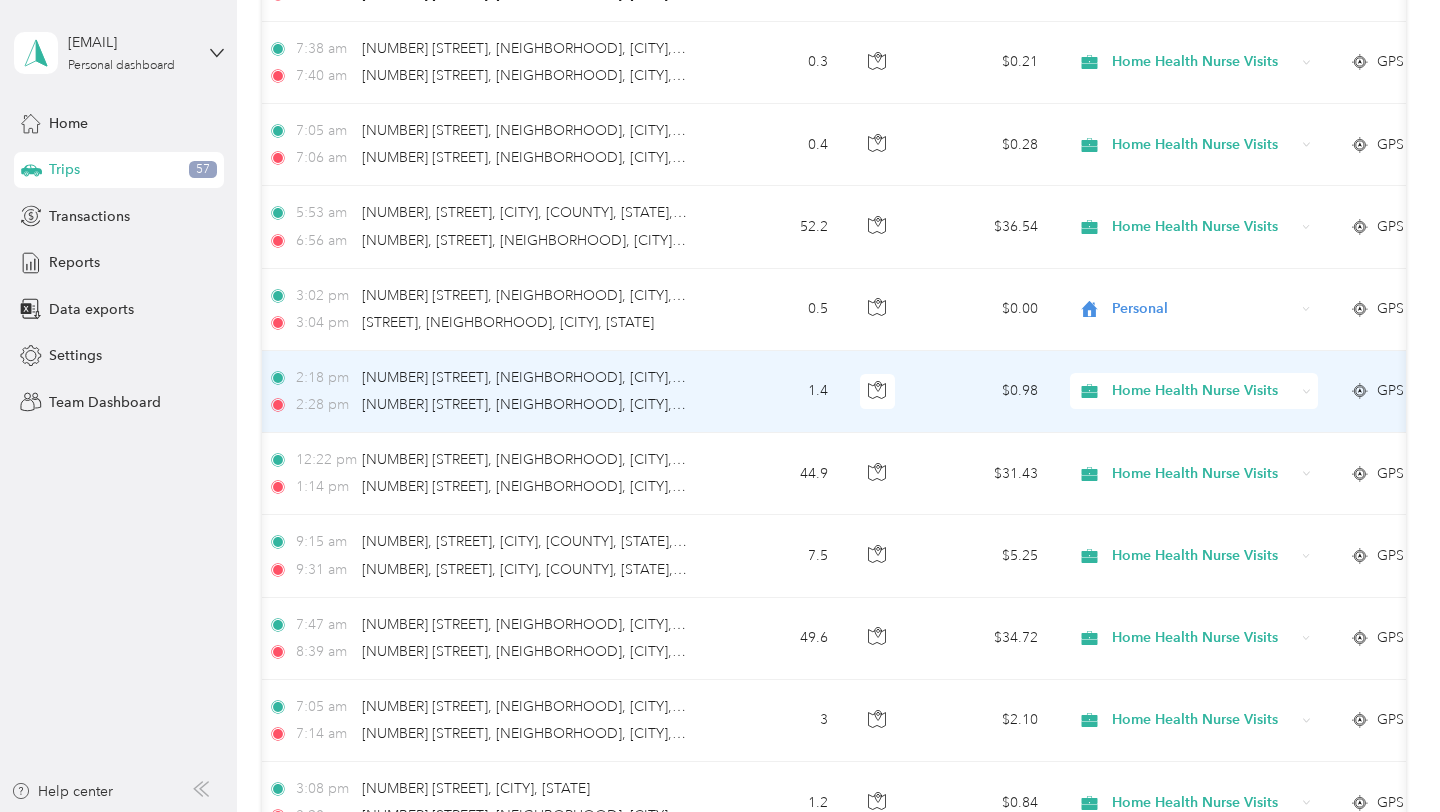 scroll, scrollTop: 5527, scrollLeft: 0, axis: vertical 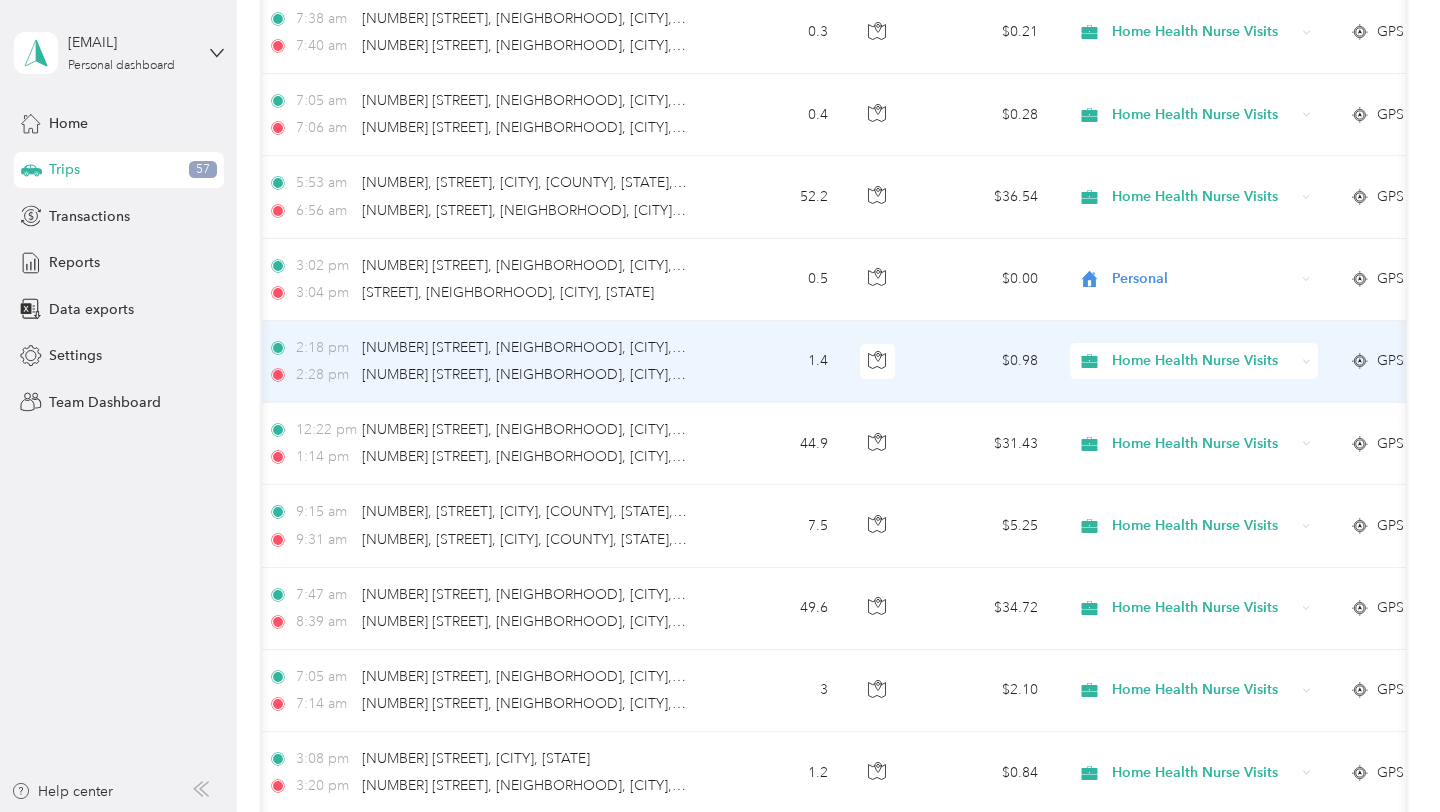click on "Home Health Nurse Visits" at bounding box center (1203, 361) 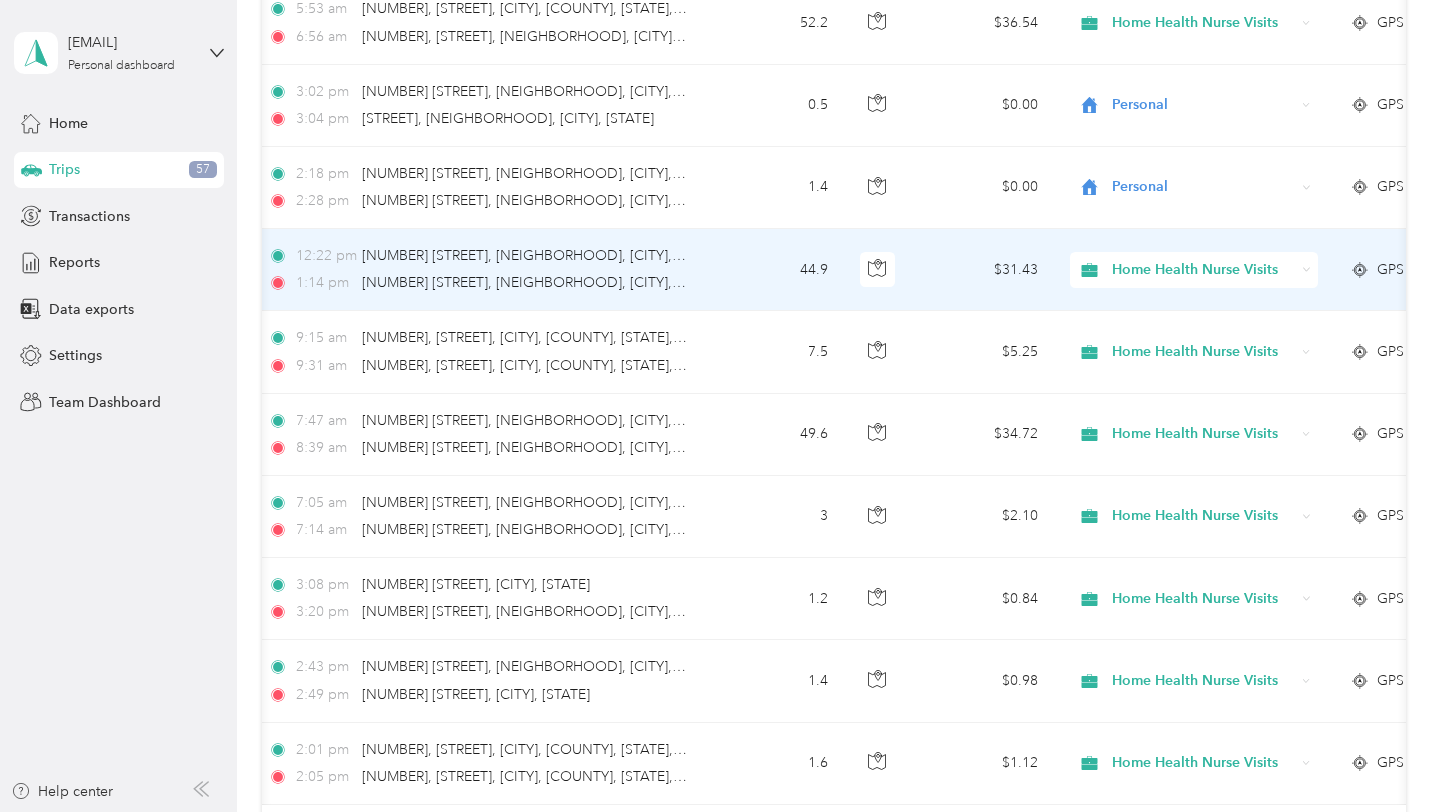 scroll, scrollTop: 5705, scrollLeft: 0, axis: vertical 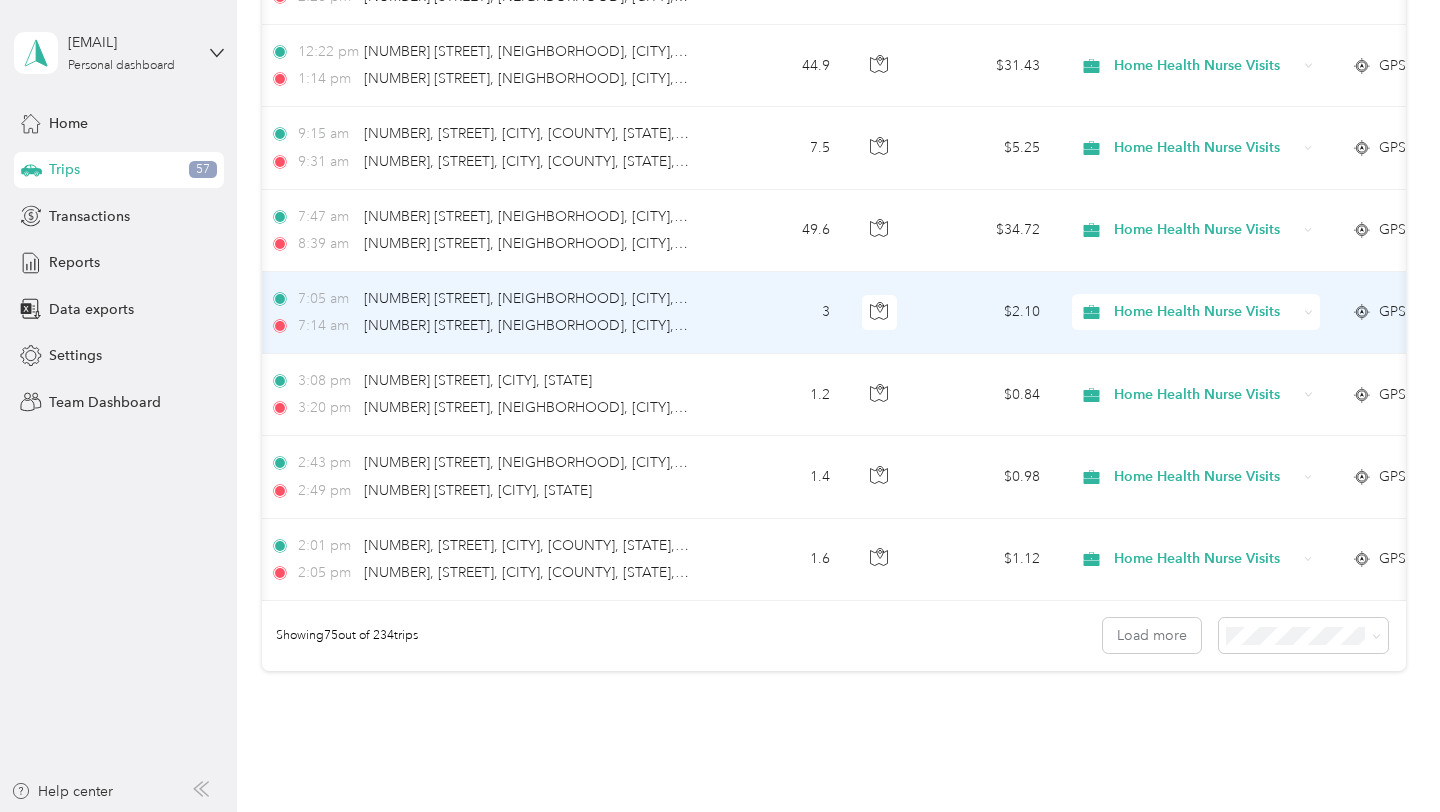 click on "Home Health Nurse Visits" at bounding box center (1205, 312) 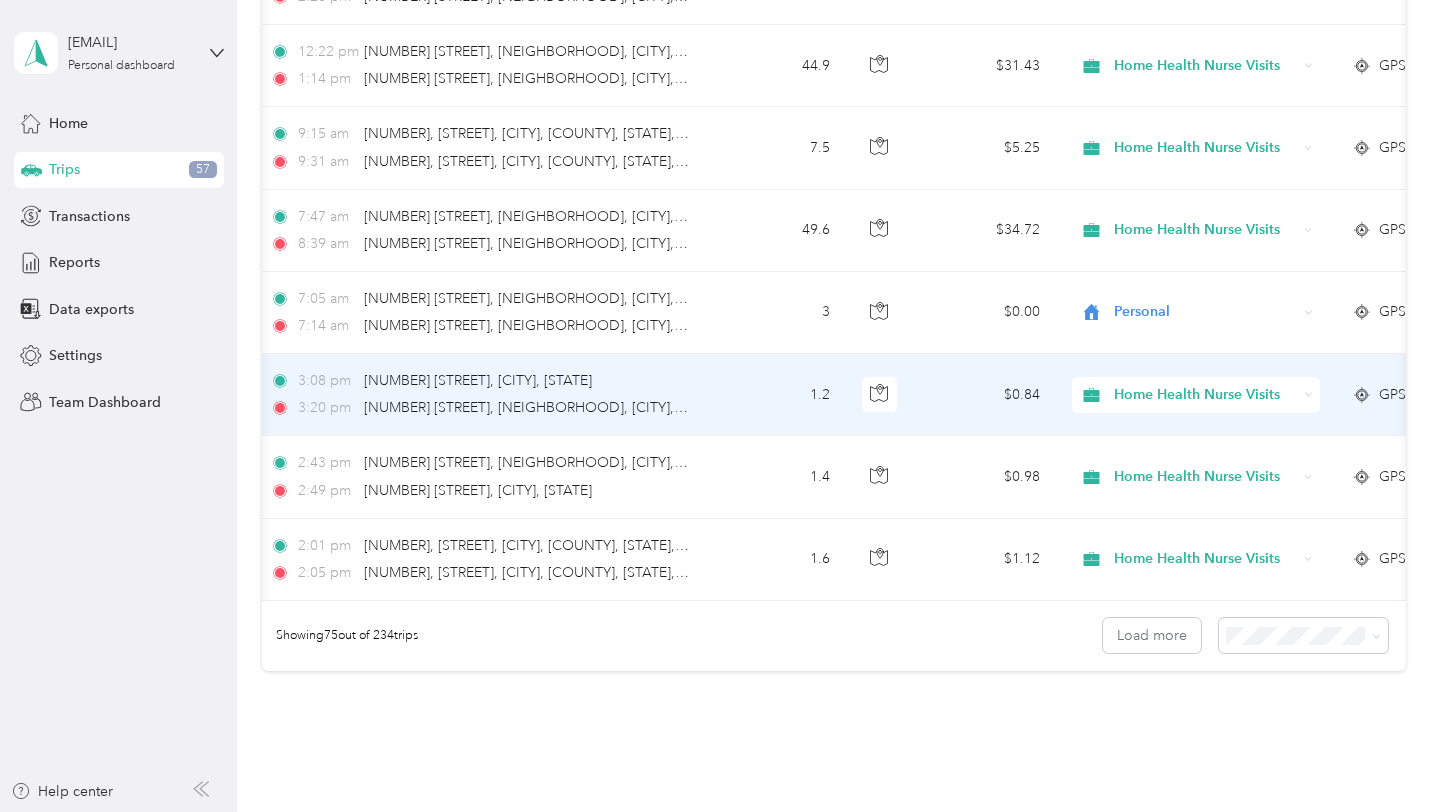click on "Home Health Nurse Visits" at bounding box center [1205, 395] 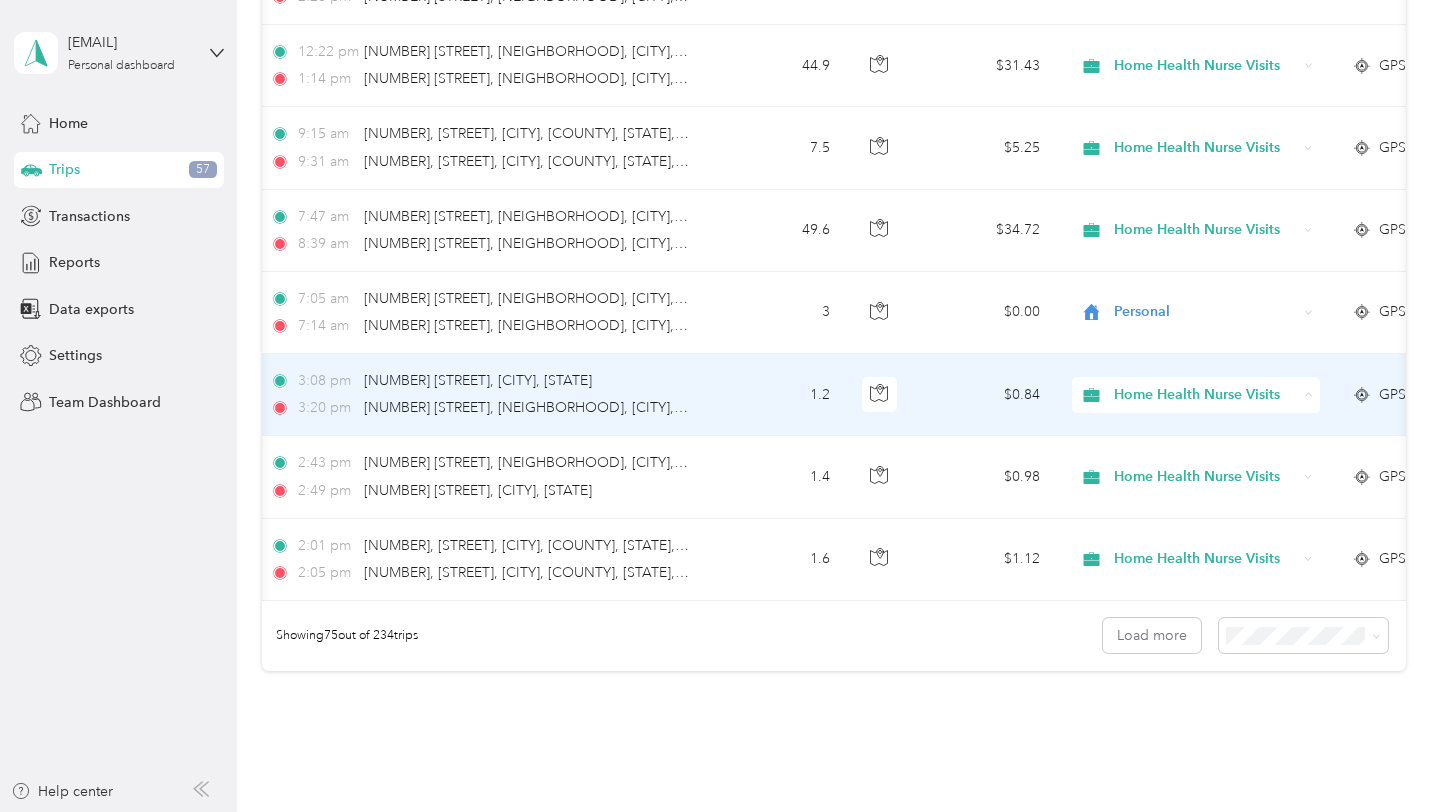 click on "Personal" at bounding box center [1198, 467] 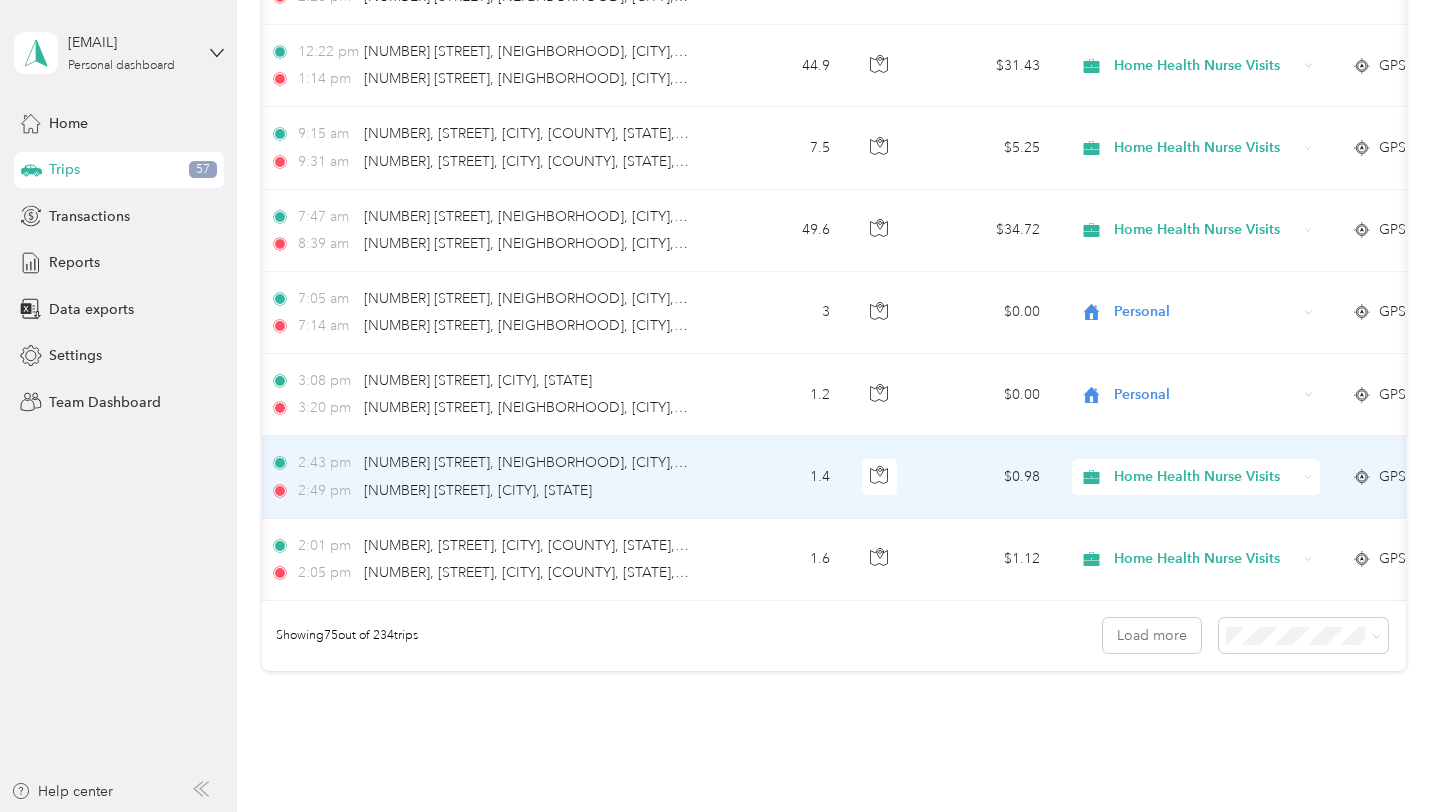 click on "Home Health Nurse Visits" at bounding box center [1205, 477] 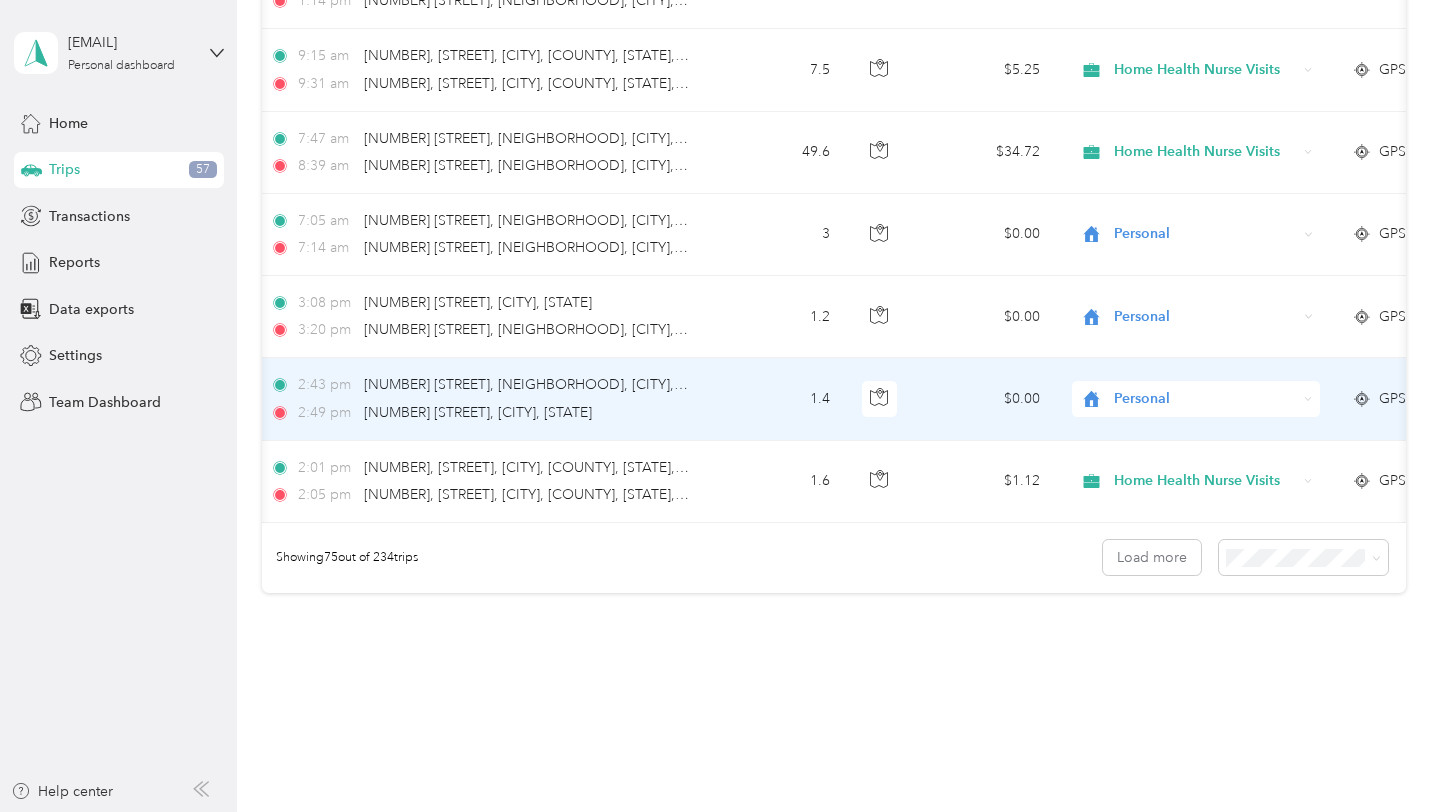 scroll, scrollTop: 5994, scrollLeft: 0, axis: vertical 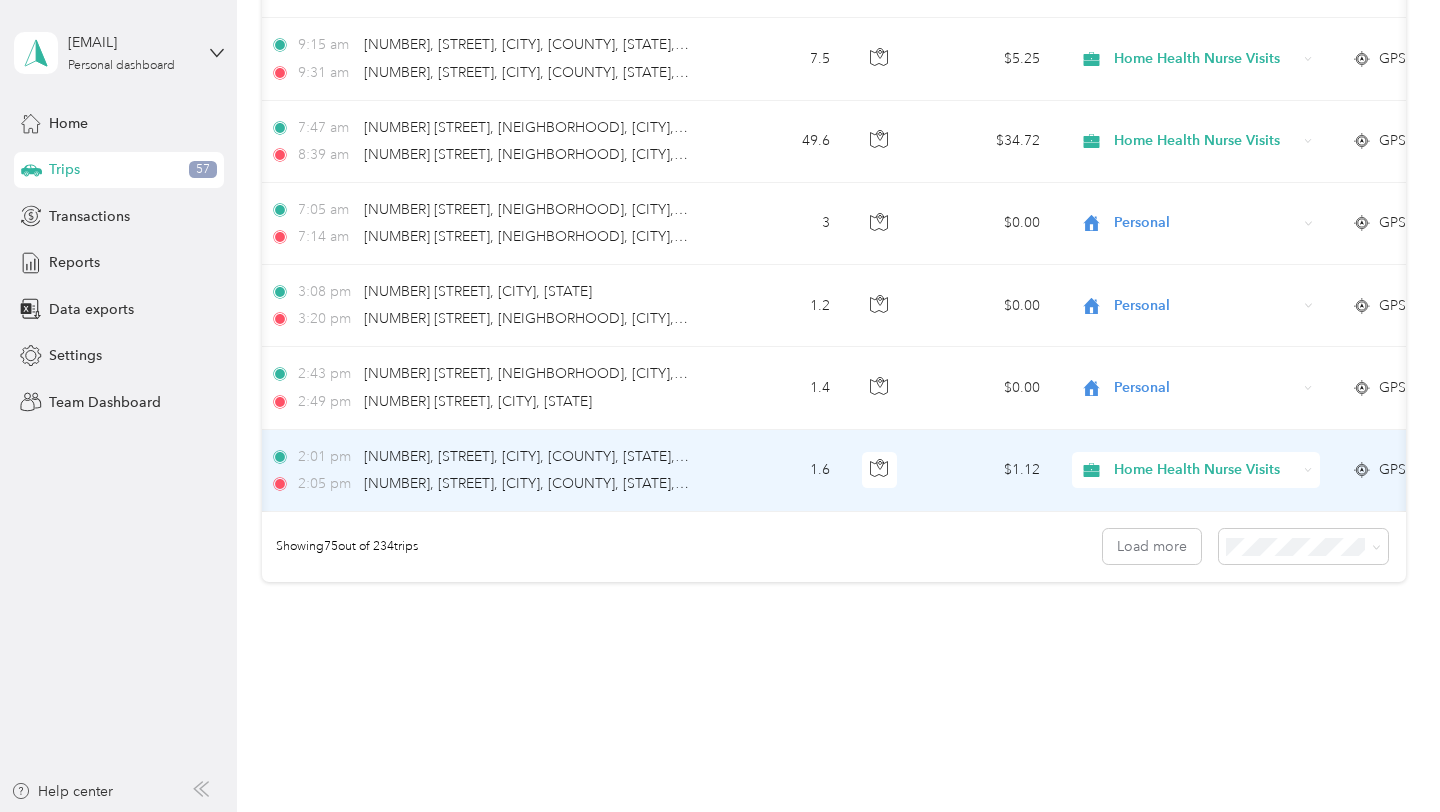 click on "Home Health Nurse Visits" at bounding box center [1205, 470] 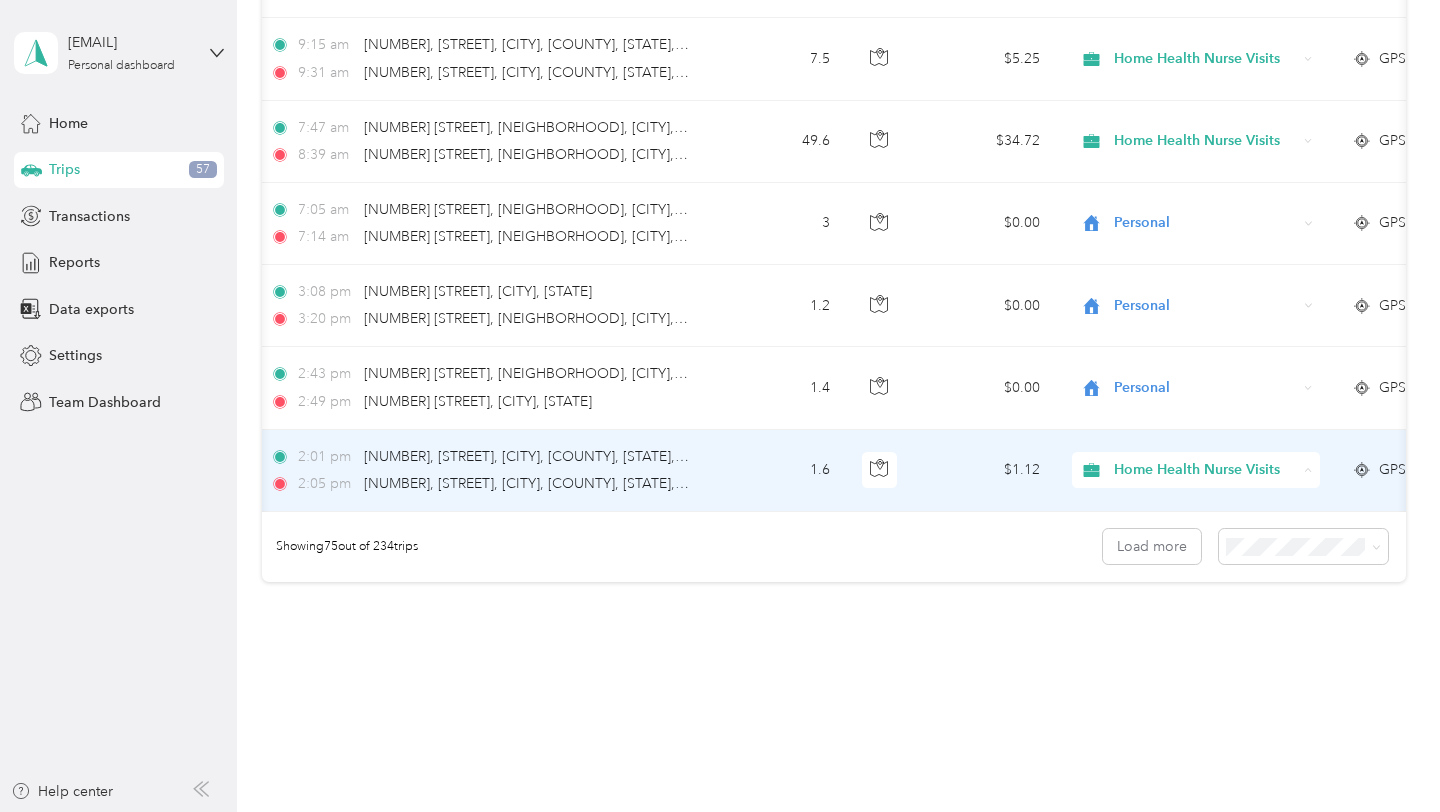 click on "Personal" at bounding box center (1198, 542) 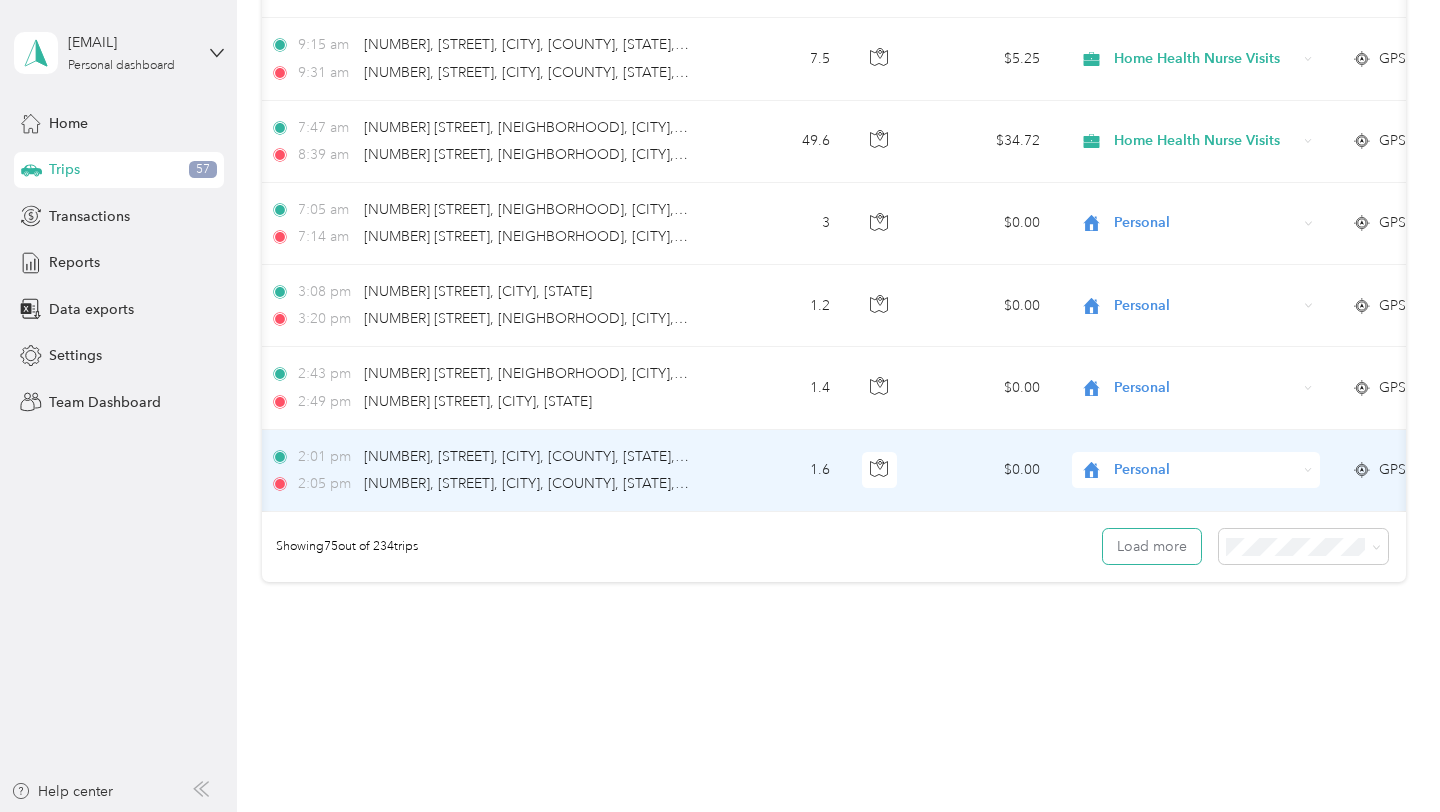 click on "Load more" at bounding box center (1152, 546) 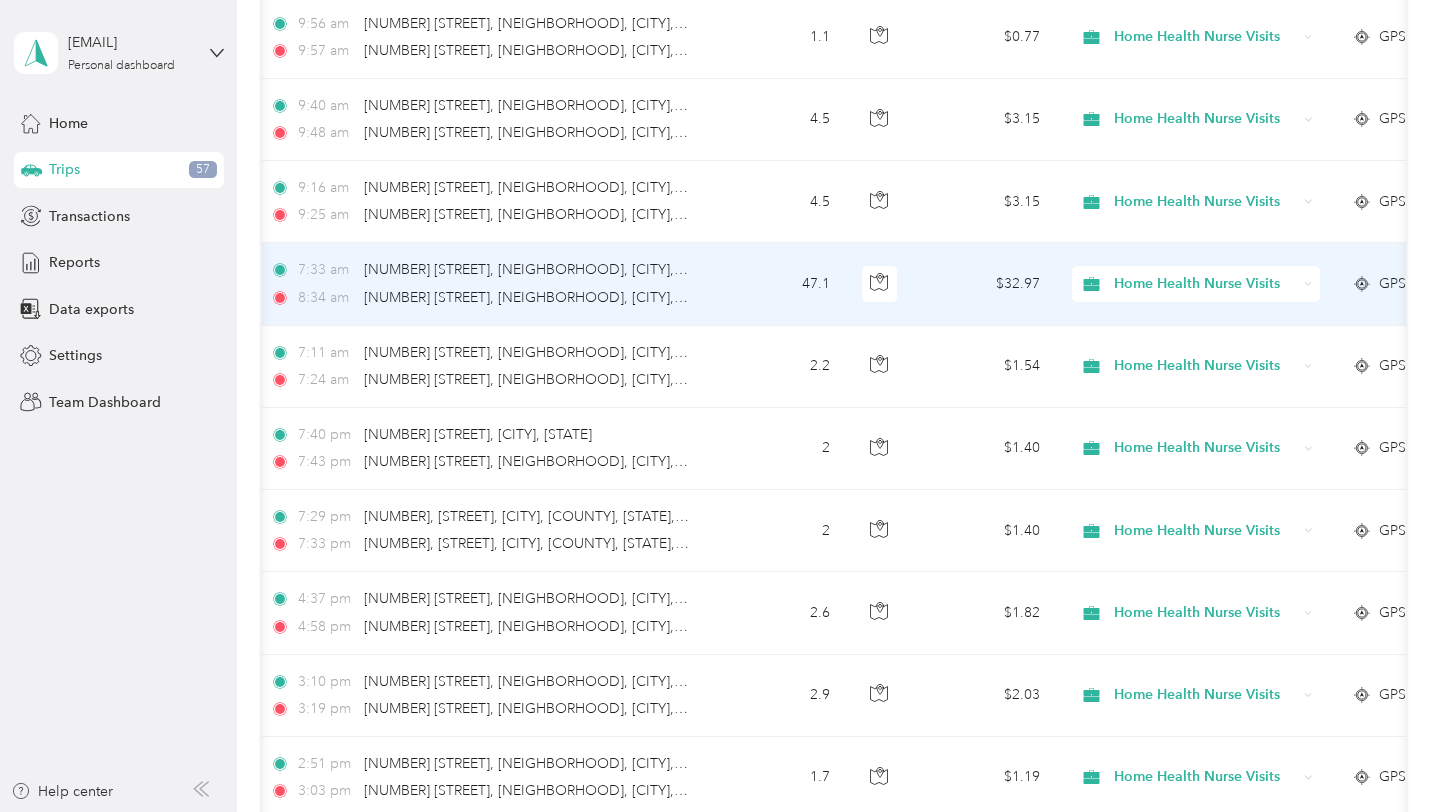 scroll, scrollTop: 6757, scrollLeft: 0, axis: vertical 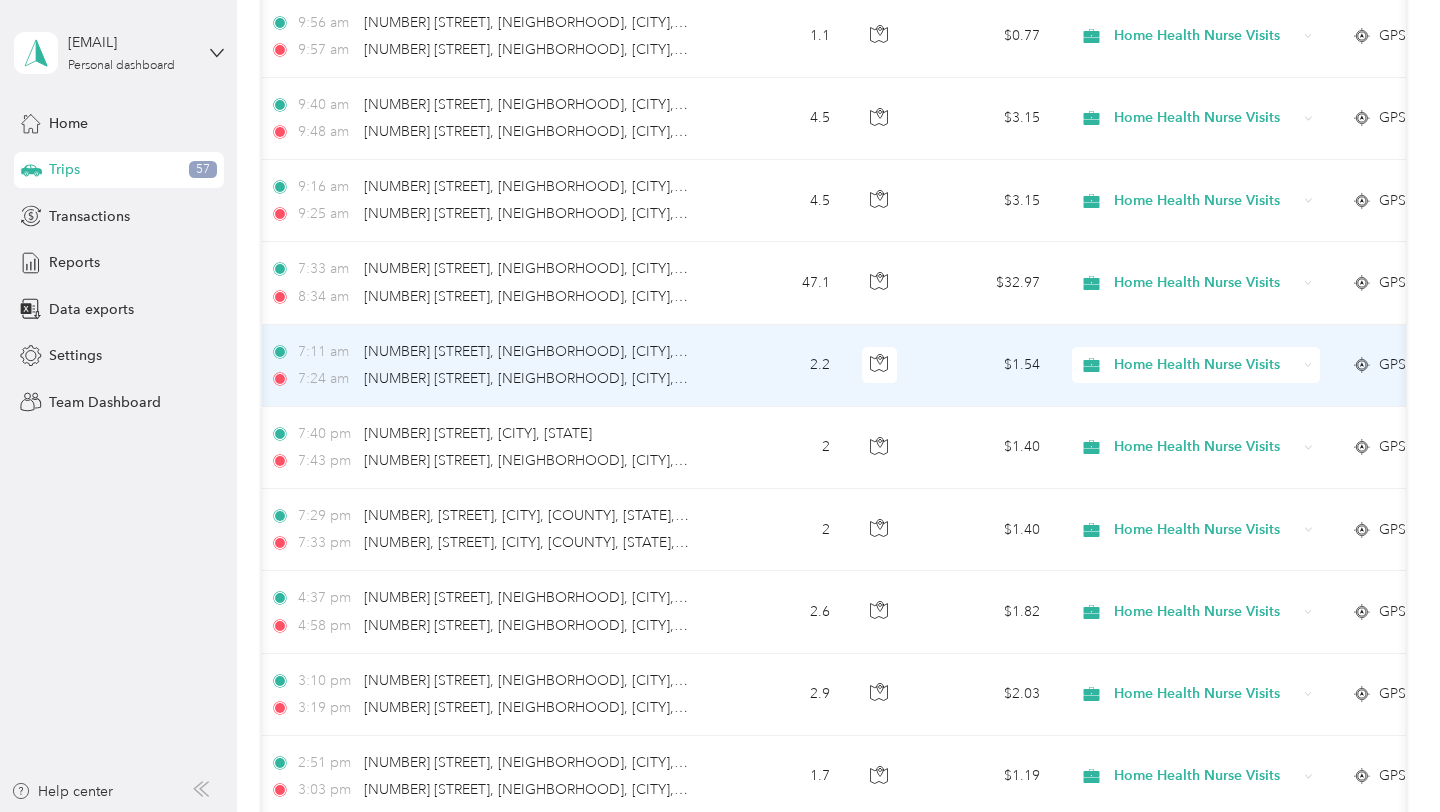 click on "Home Health Nurse Visits" at bounding box center [1205, 365] 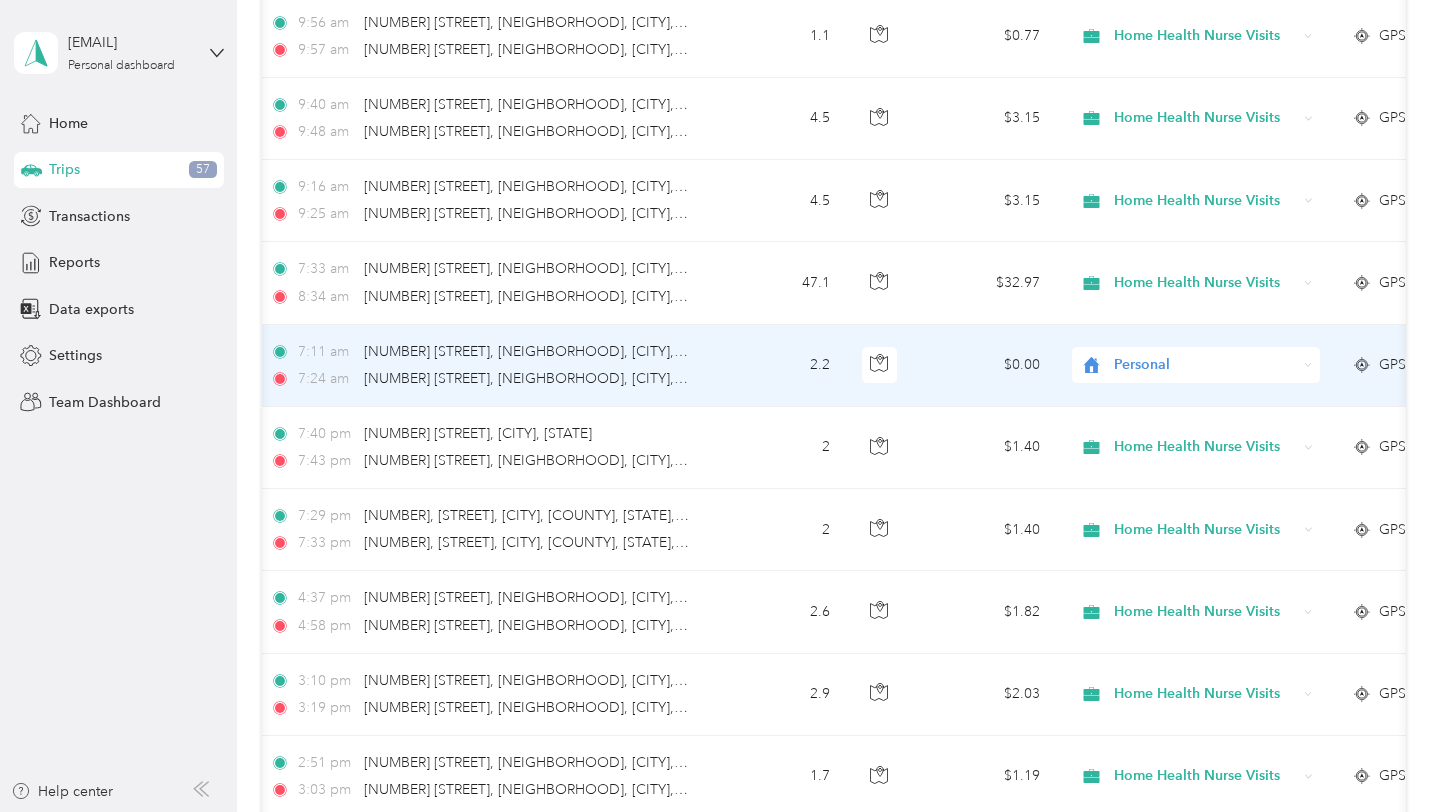 click on "Personal" at bounding box center (1205, 365) 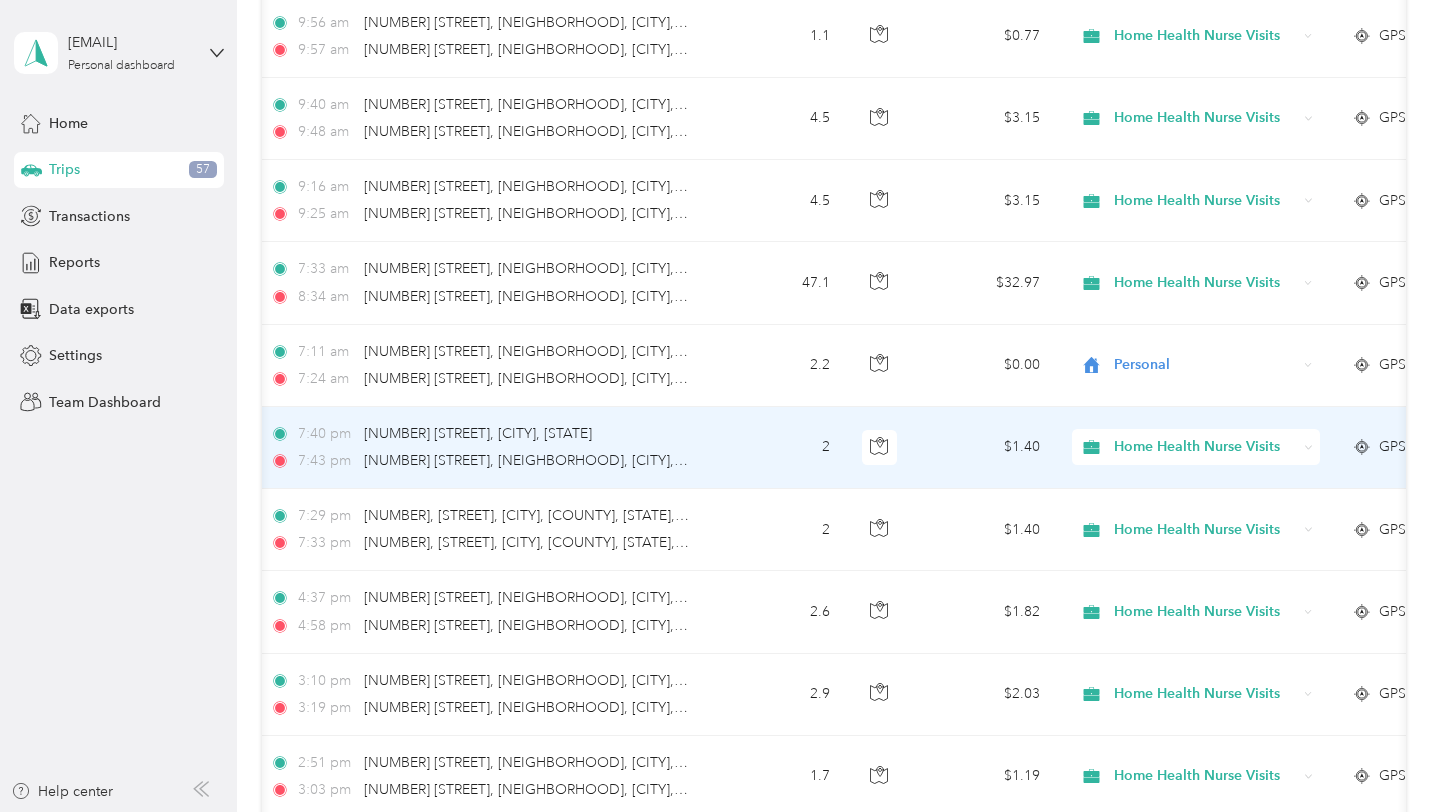 click on "$1.40" at bounding box center [986, 448] 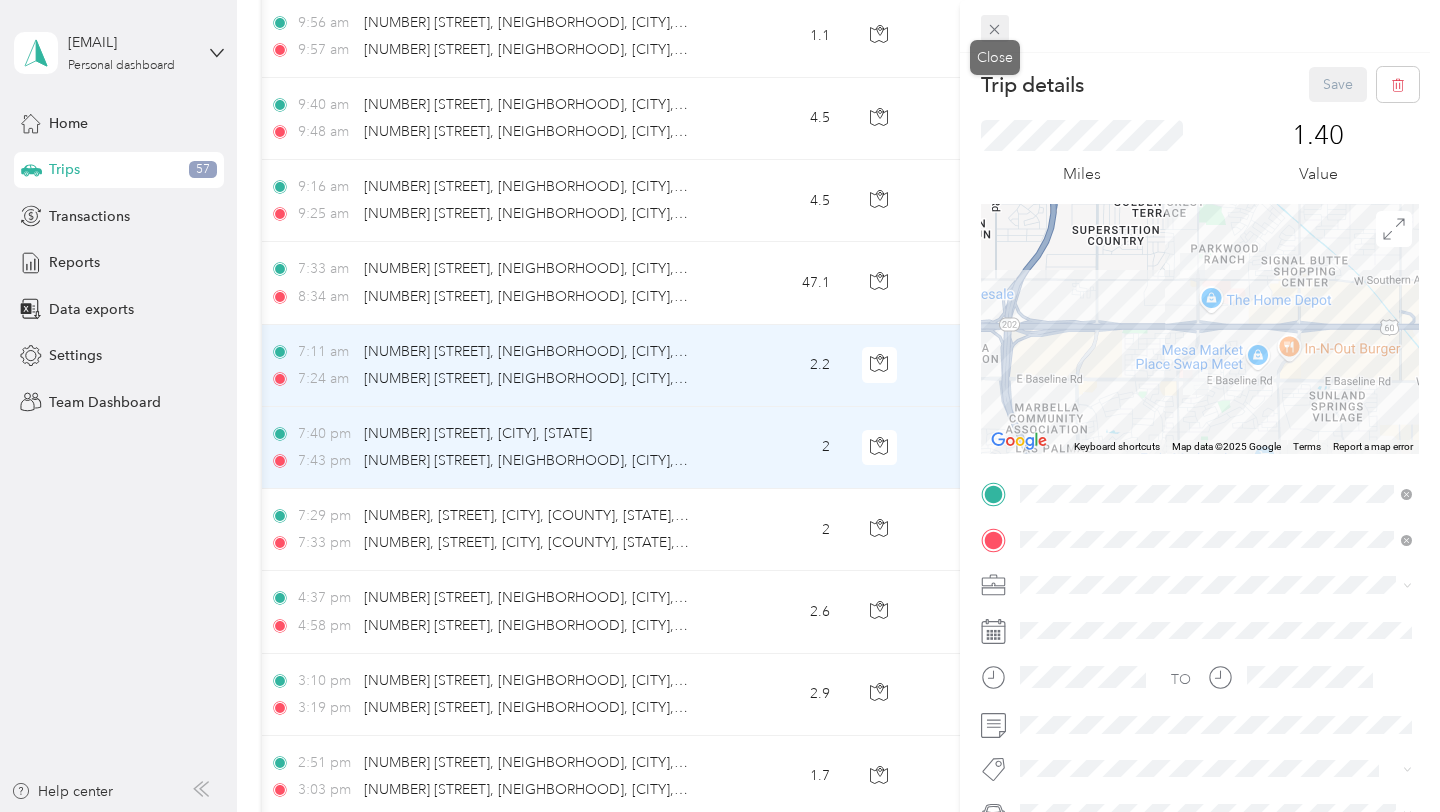click 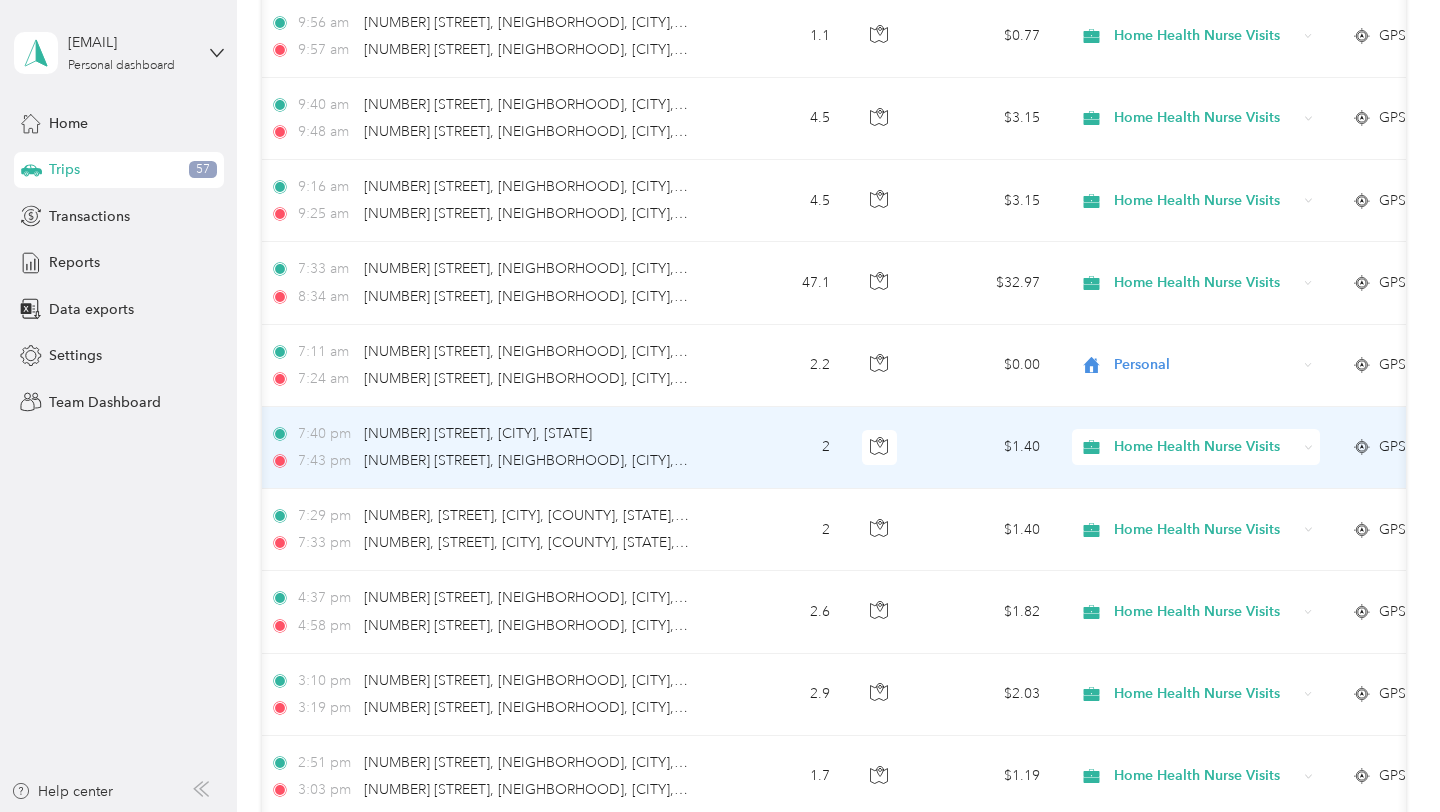 click on "Home Health Nurse Visits" at bounding box center (1205, 447) 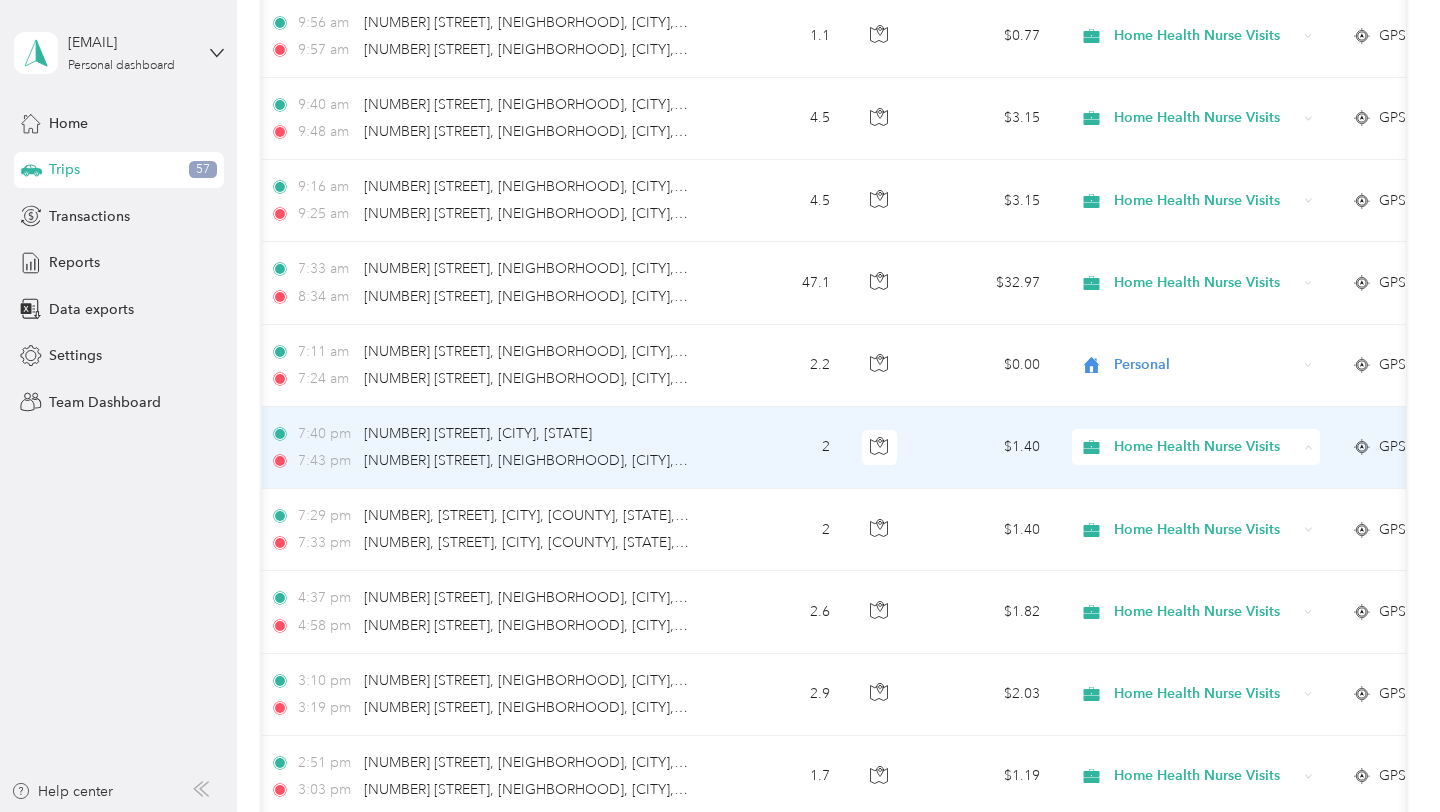 click on "Personal" at bounding box center [1216, 519] 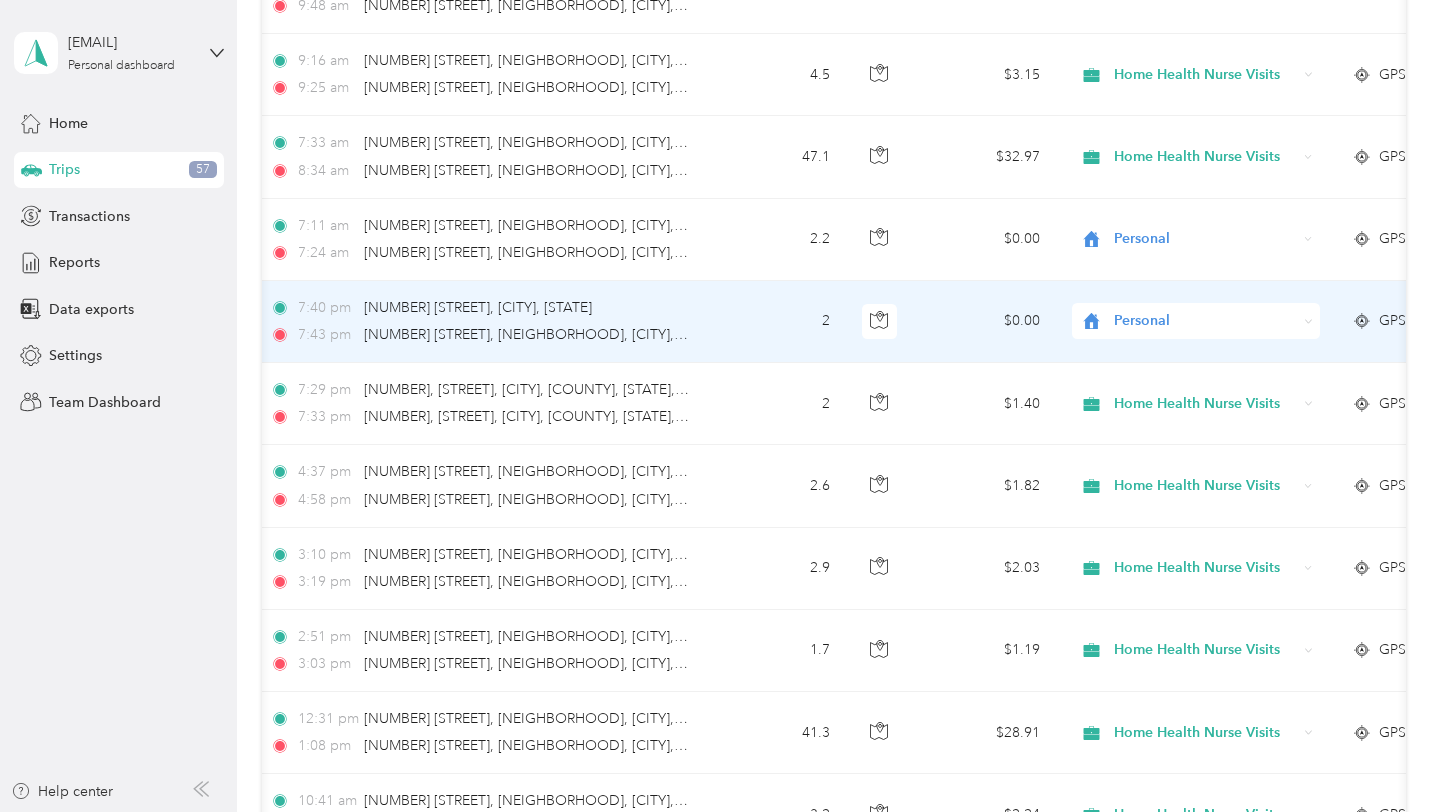 scroll, scrollTop: 6928, scrollLeft: 0, axis: vertical 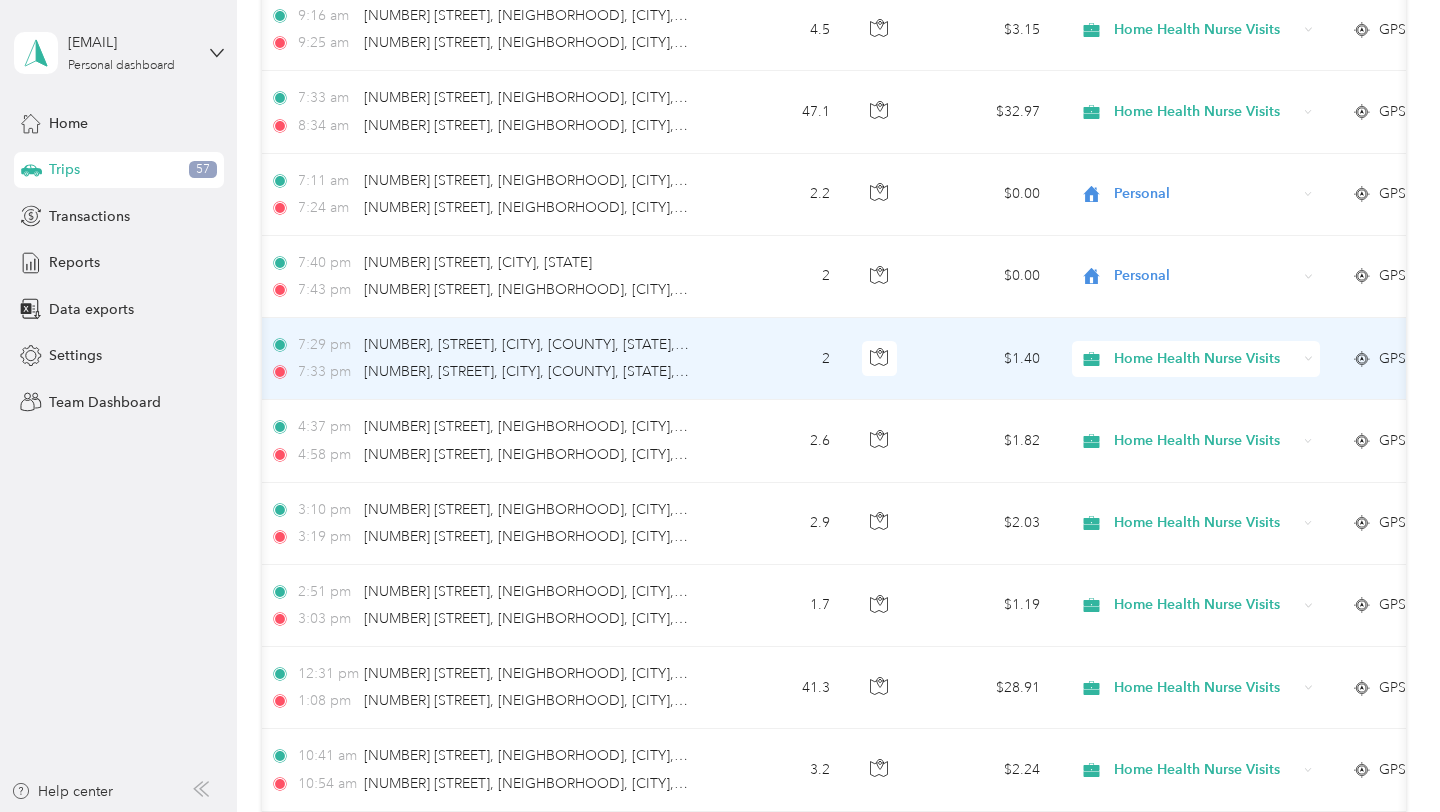click on "Home Health Nurse Visits" at bounding box center (1205, 359) 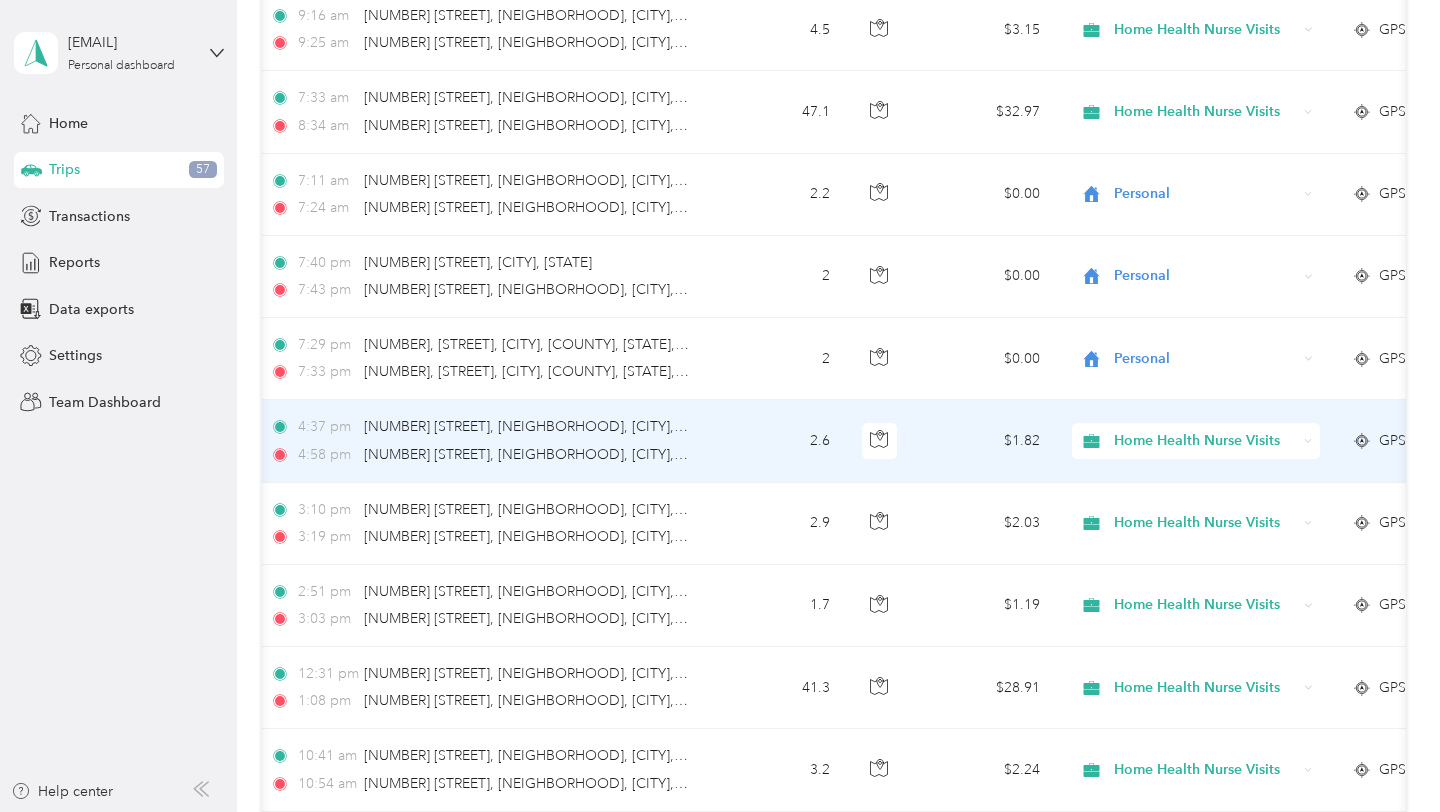 click on "Home Health Nurse Visits" at bounding box center [1205, 441] 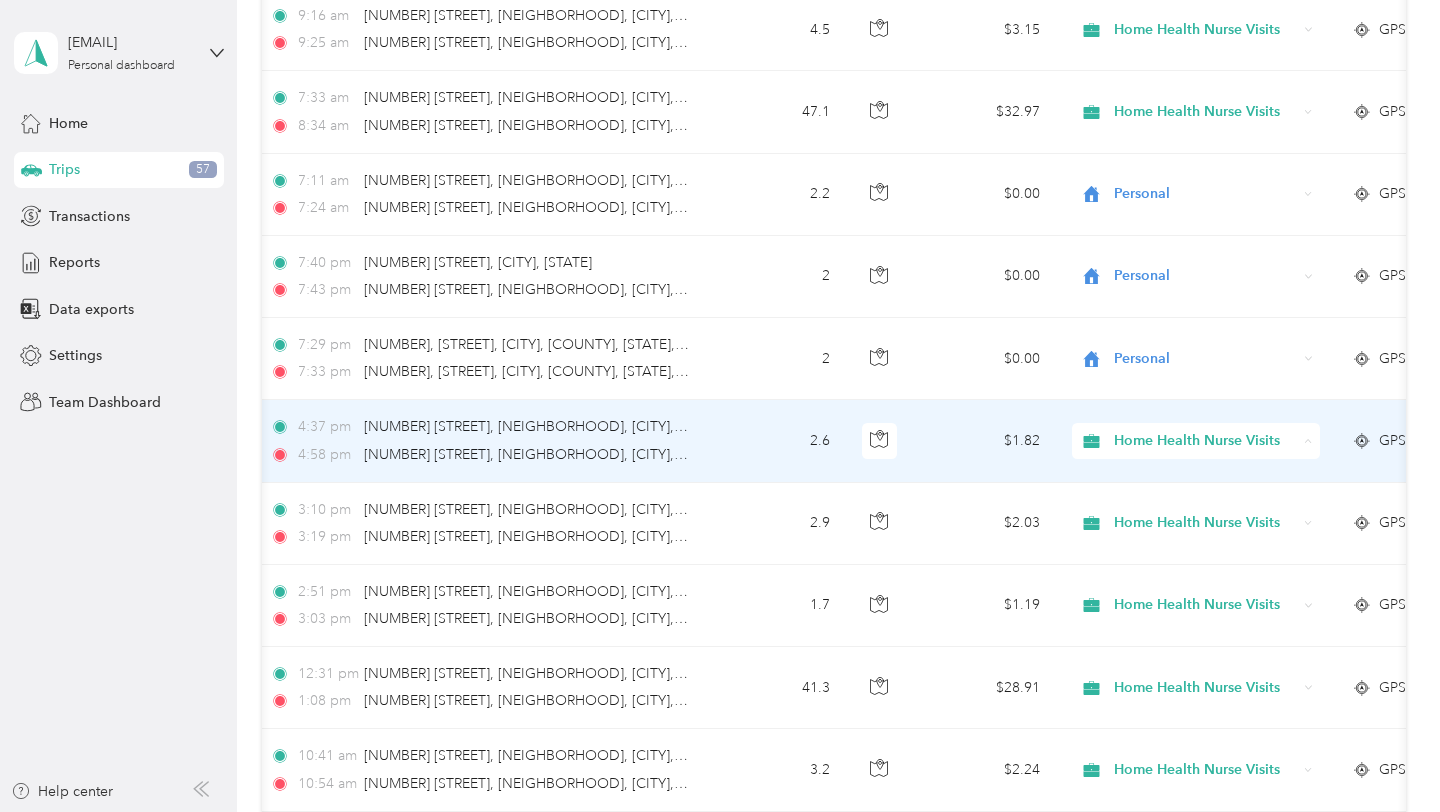 click on "Personal" at bounding box center (1198, 513) 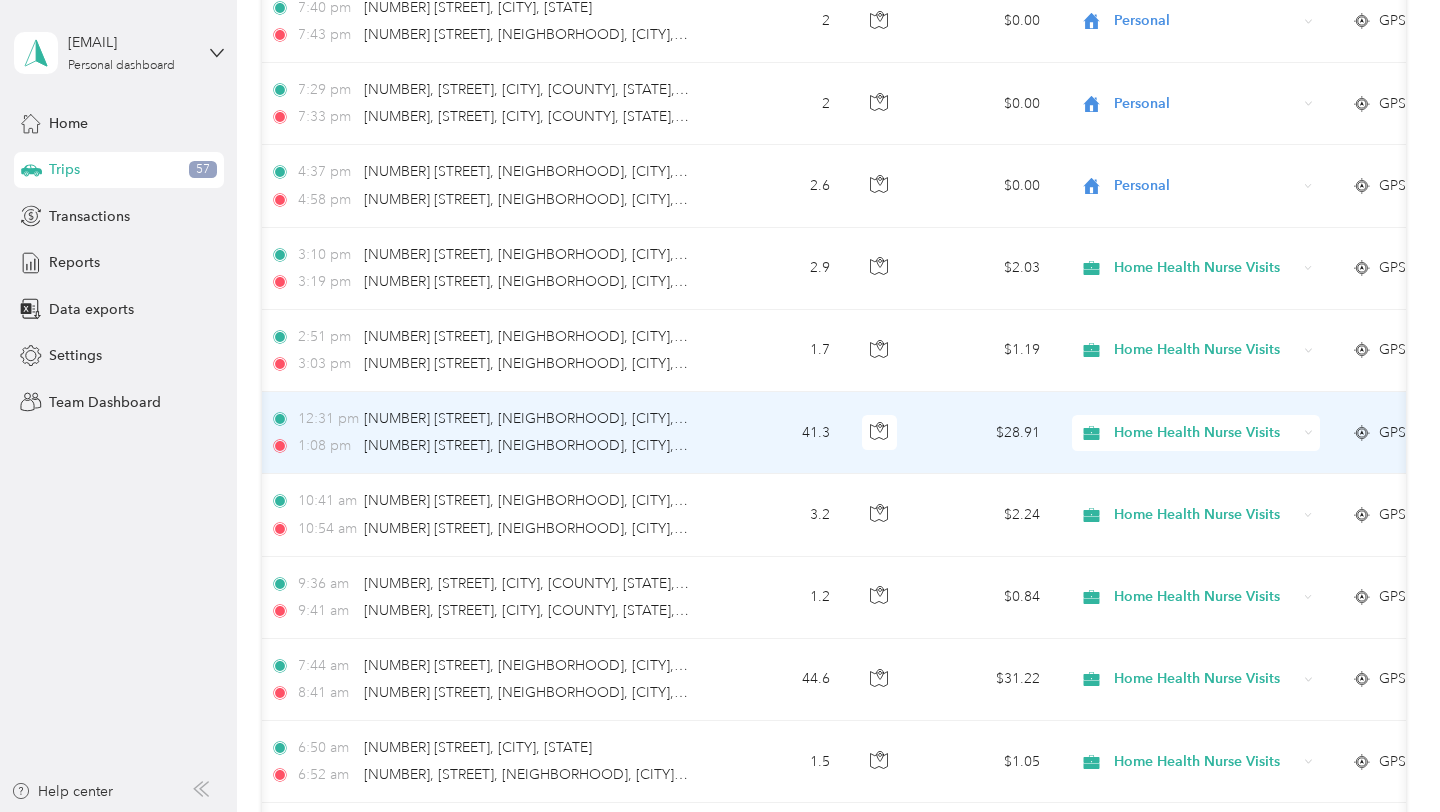 scroll, scrollTop: 7185, scrollLeft: 0, axis: vertical 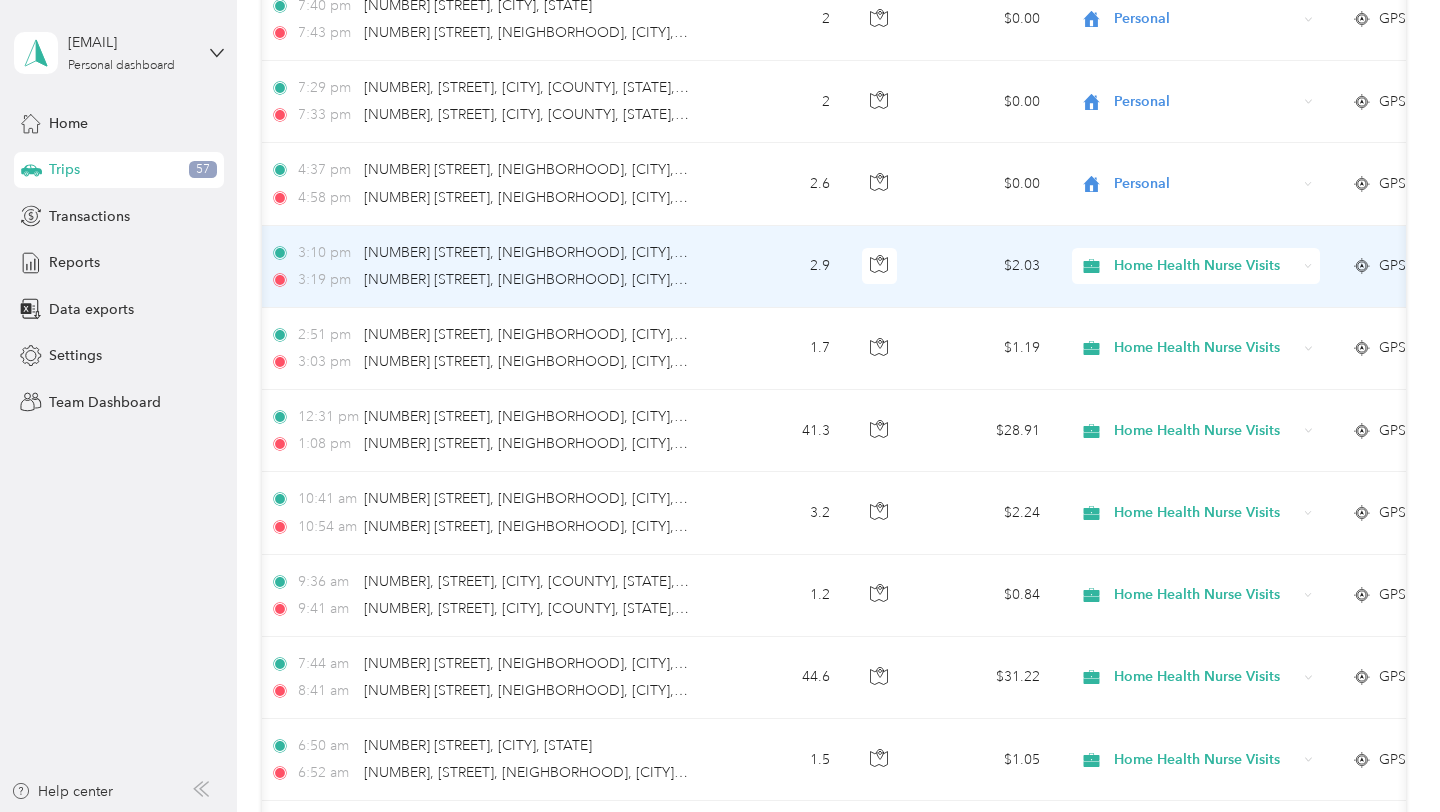 click on "Home Health Nurse Visits" at bounding box center [1205, 266] 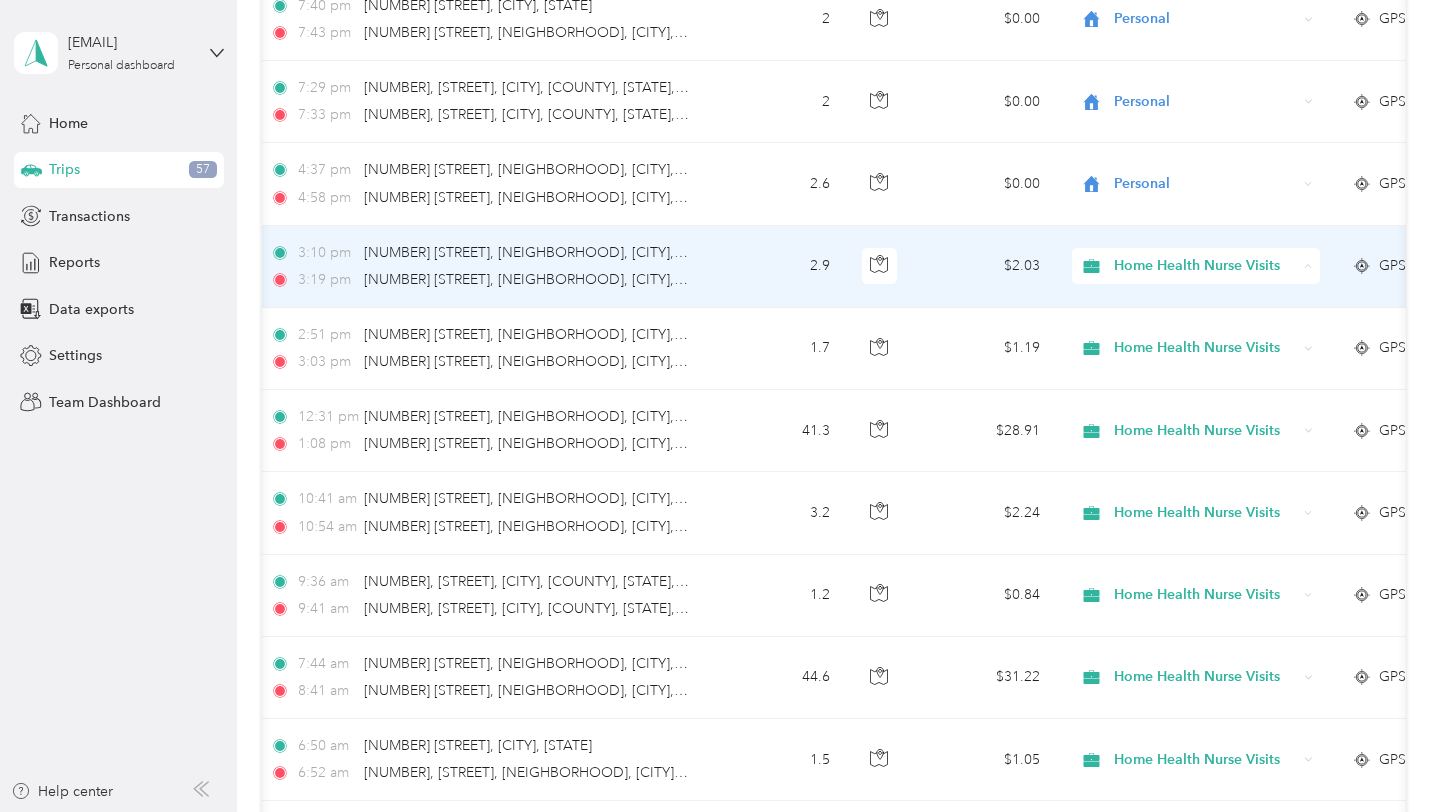 click on "Personal" at bounding box center [1198, 338] 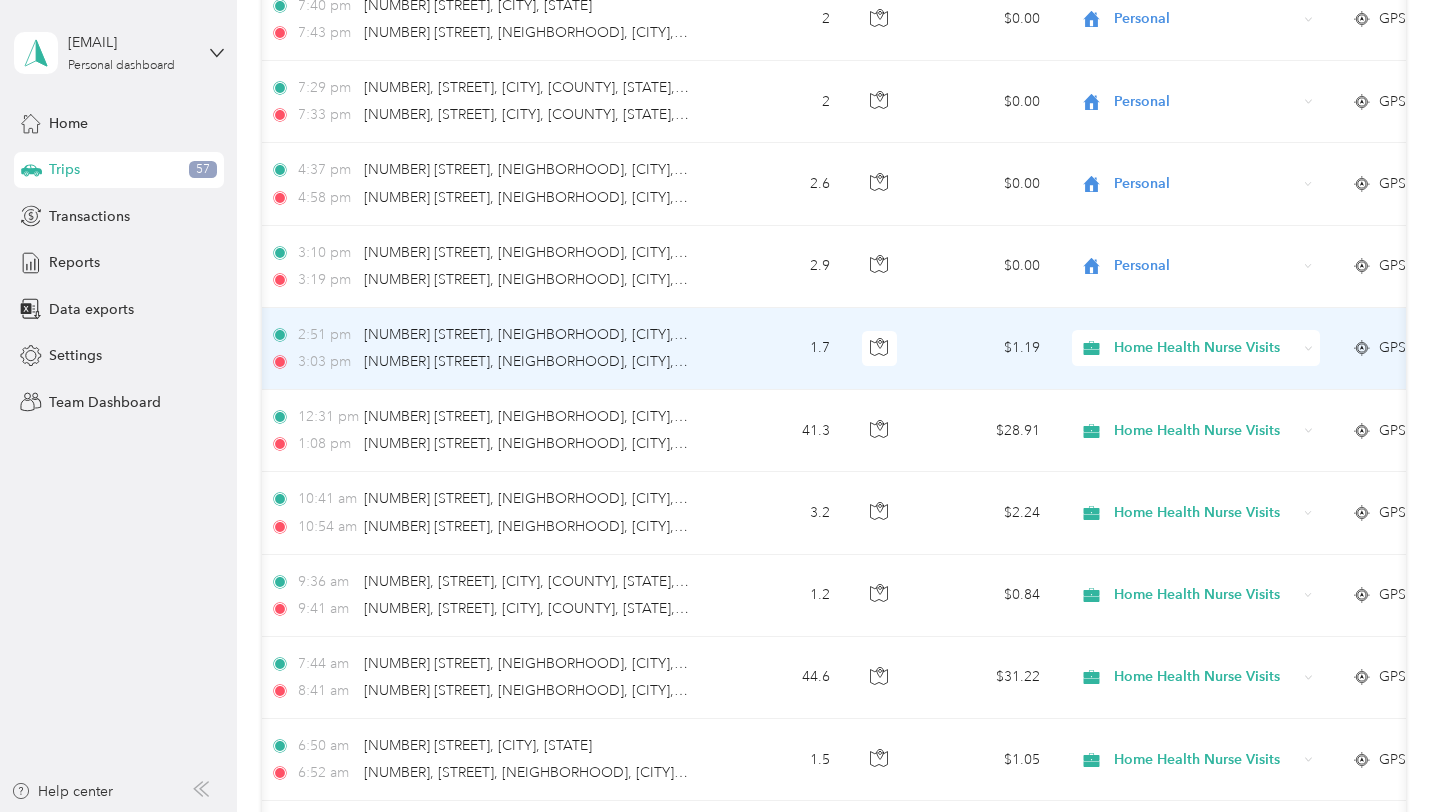 click on "Home Health Nurse Visits" at bounding box center [1205, 348] 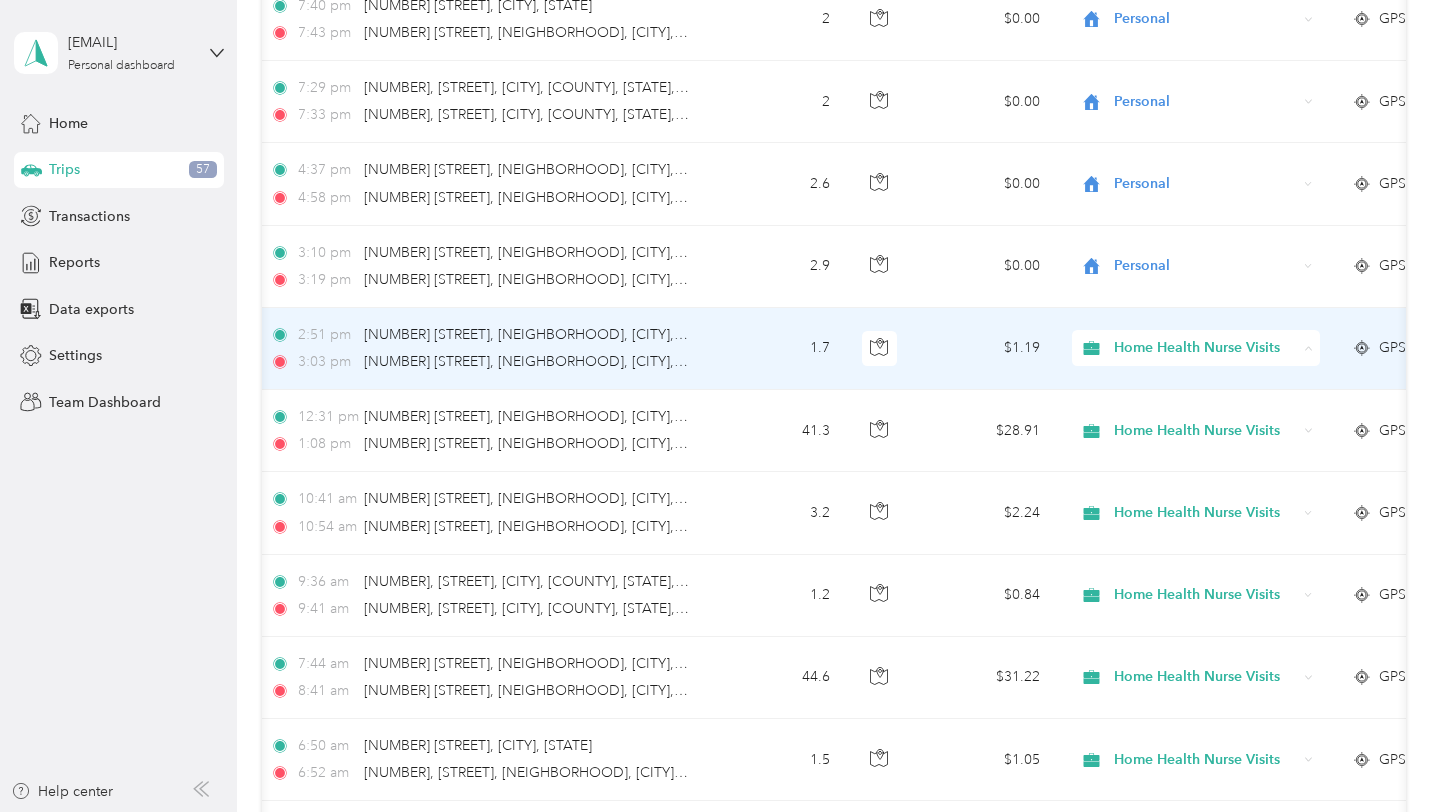 click on "Personal" at bounding box center (1216, 420) 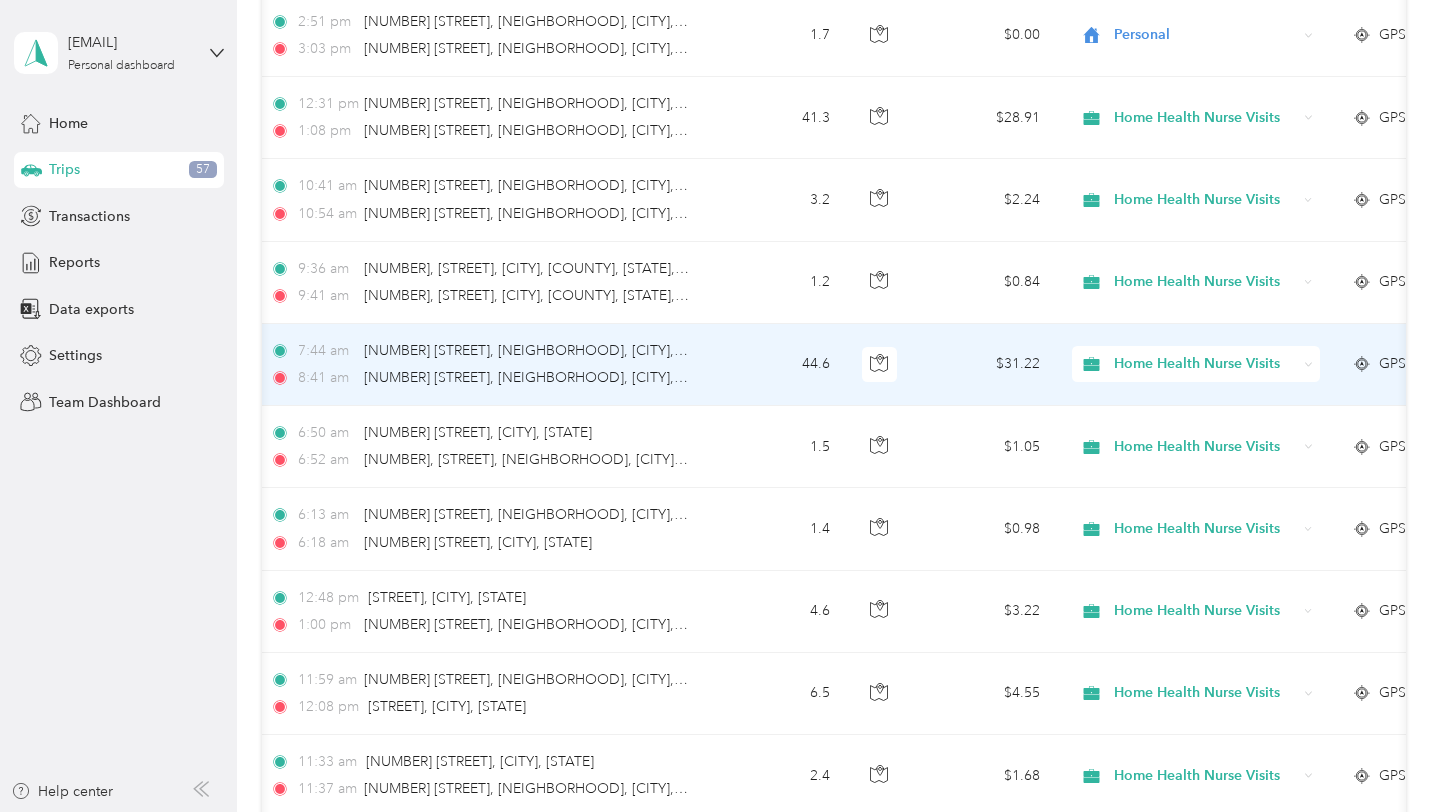 scroll, scrollTop: 7504, scrollLeft: 0, axis: vertical 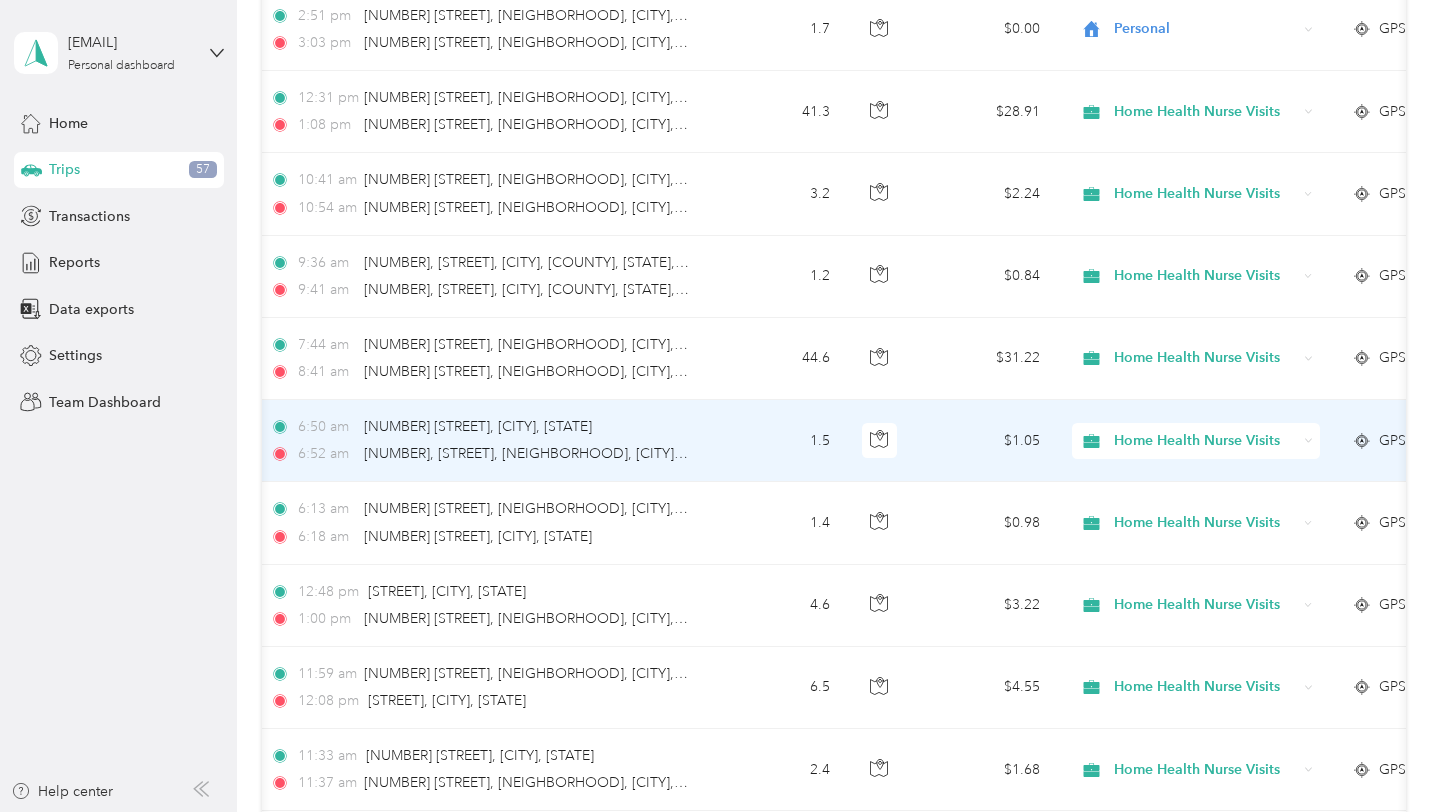 click on "Home Health Nurse Visits" at bounding box center [1205, 441] 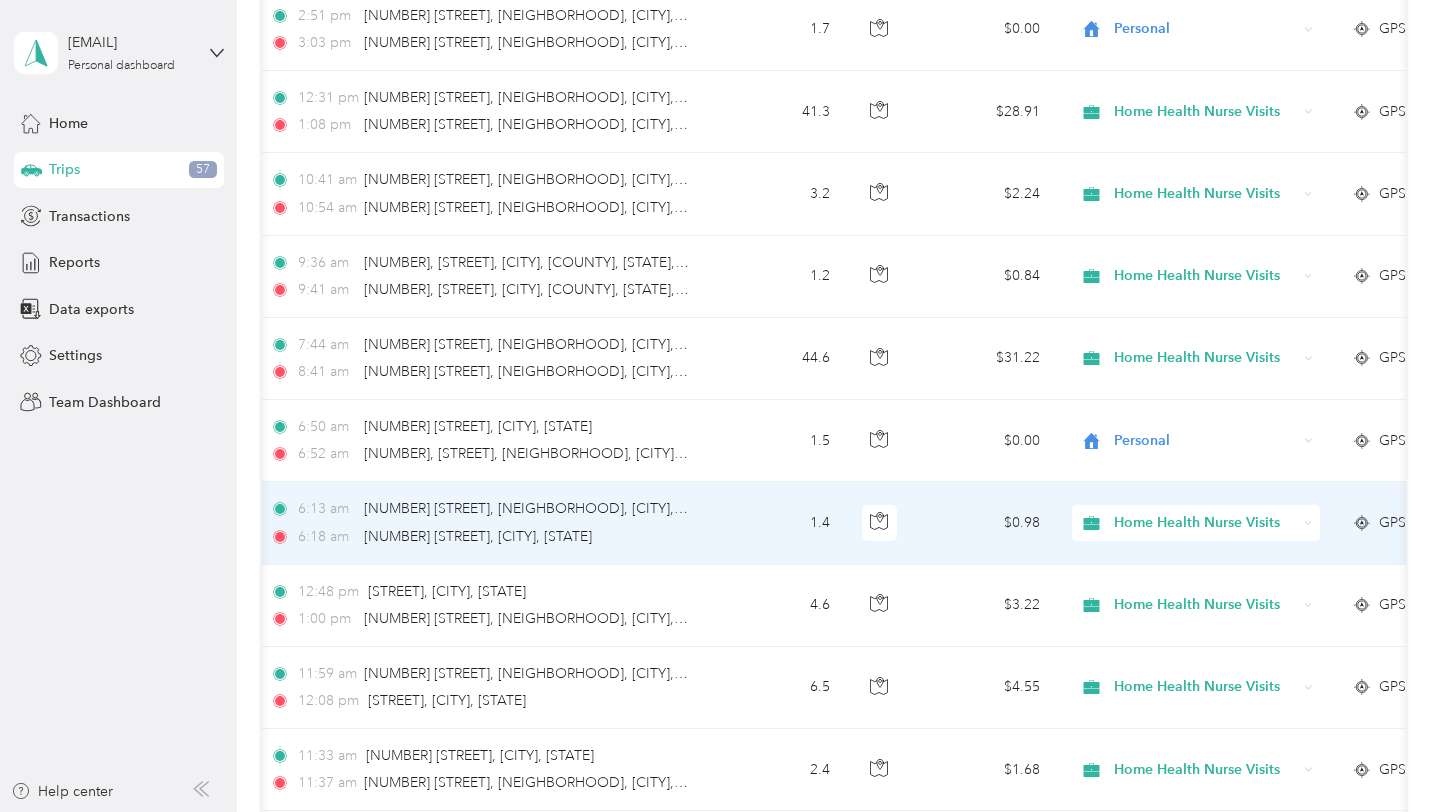 click on "Home Health Nurse Visits" at bounding box center (1205, 523) 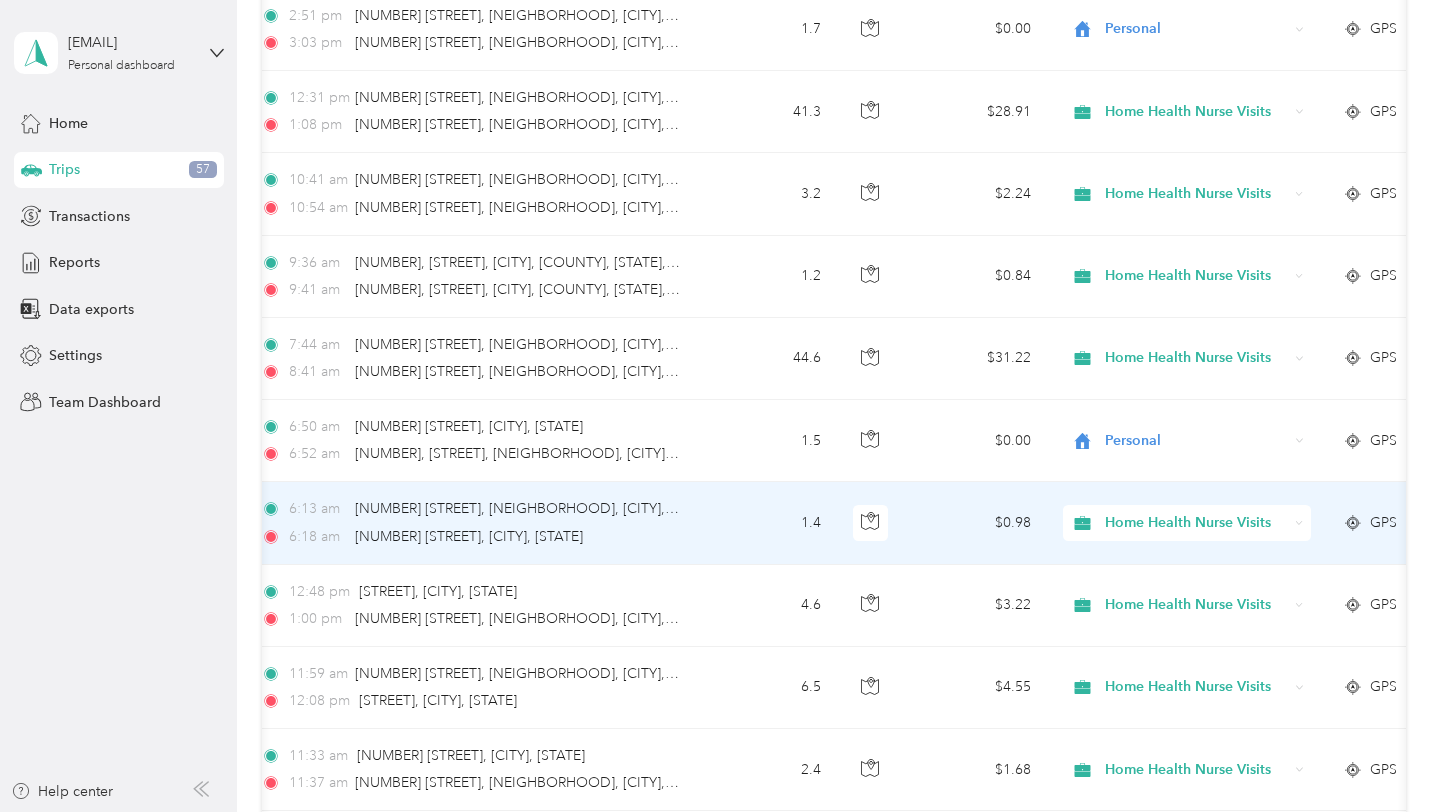 scroll, scrollTop: 0, scrollLeft: 199, axis: horizontal 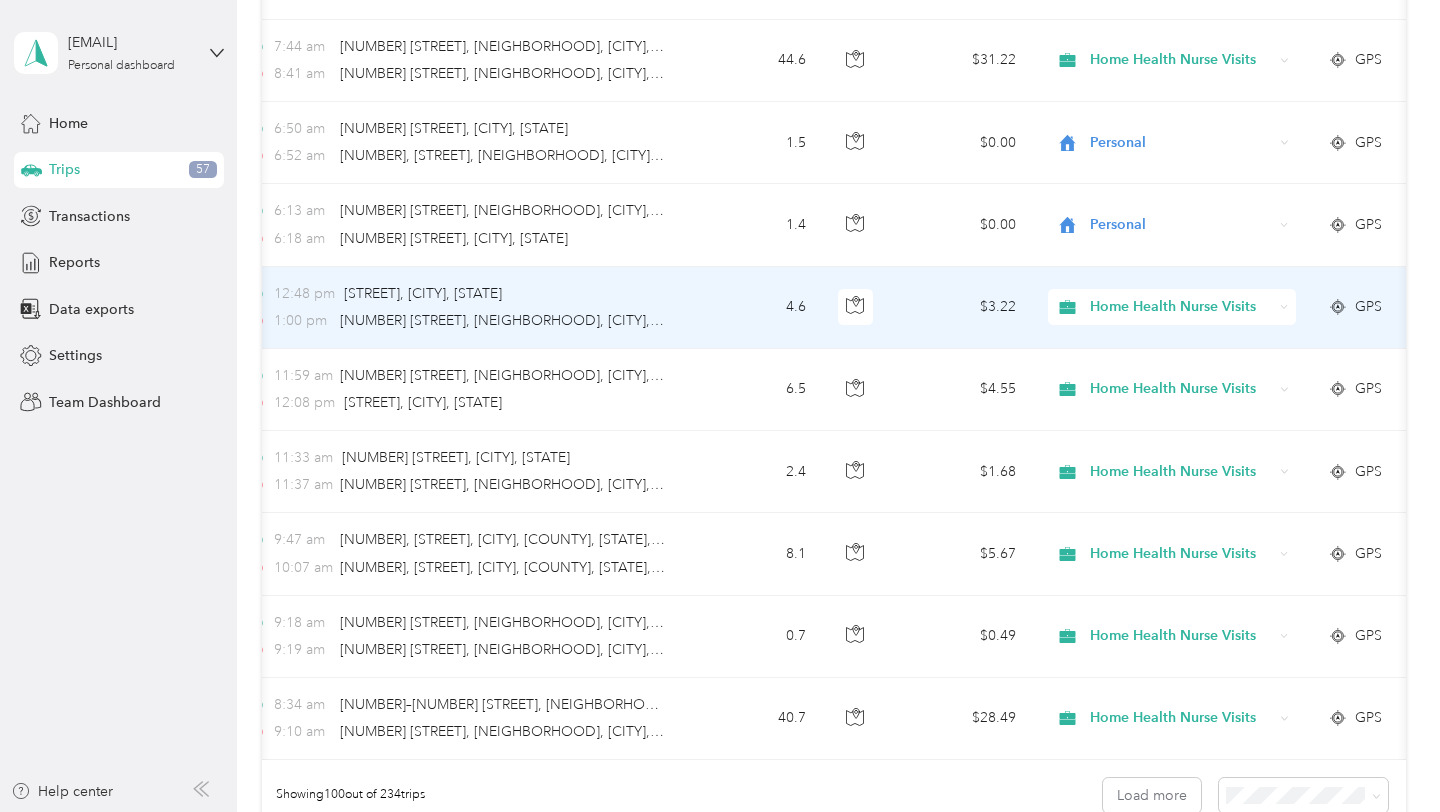 click on "Home Health Nurse Visits" at bounding box center (1181, 307) 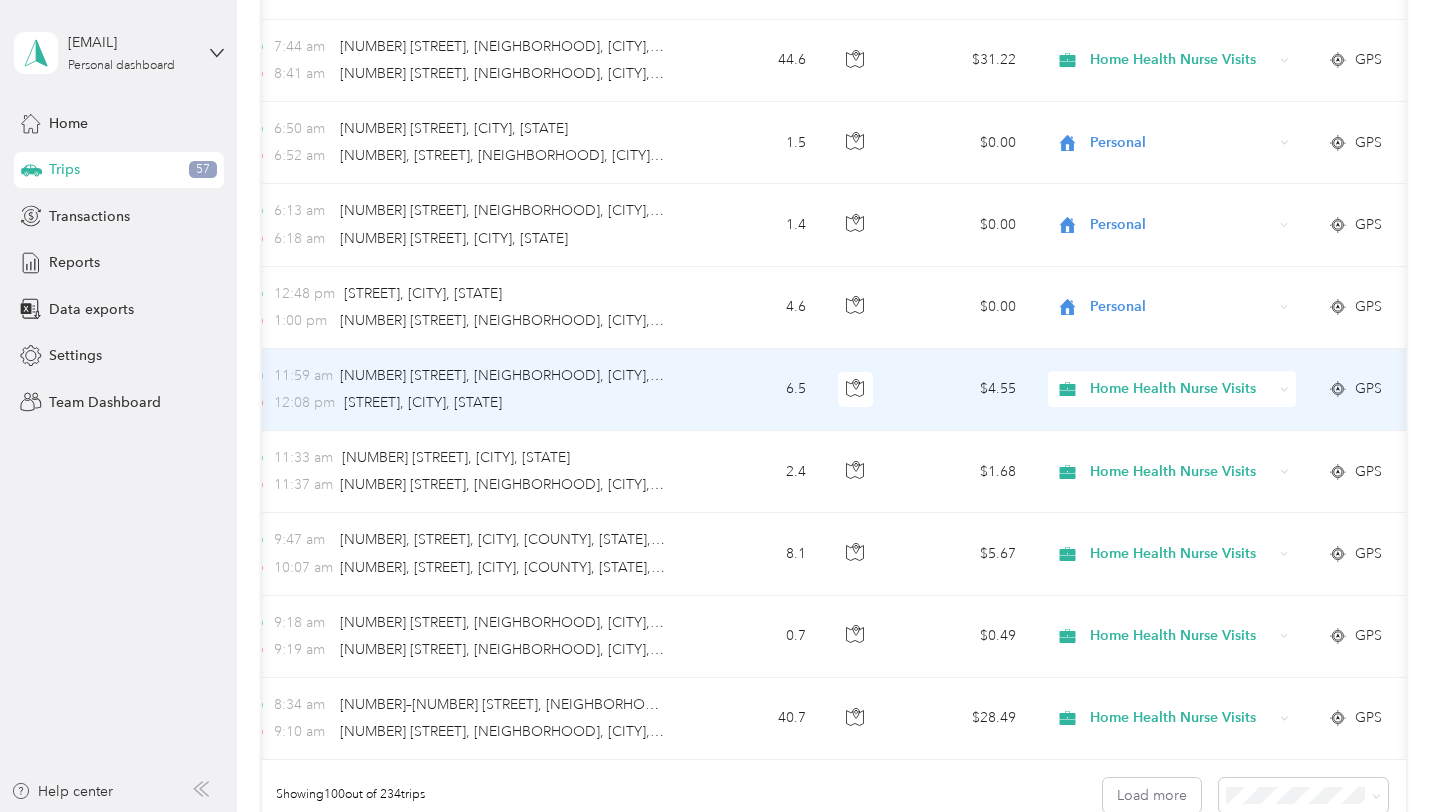 click on "Home Health Nurse Visits" at bounding box center [1181, 389] 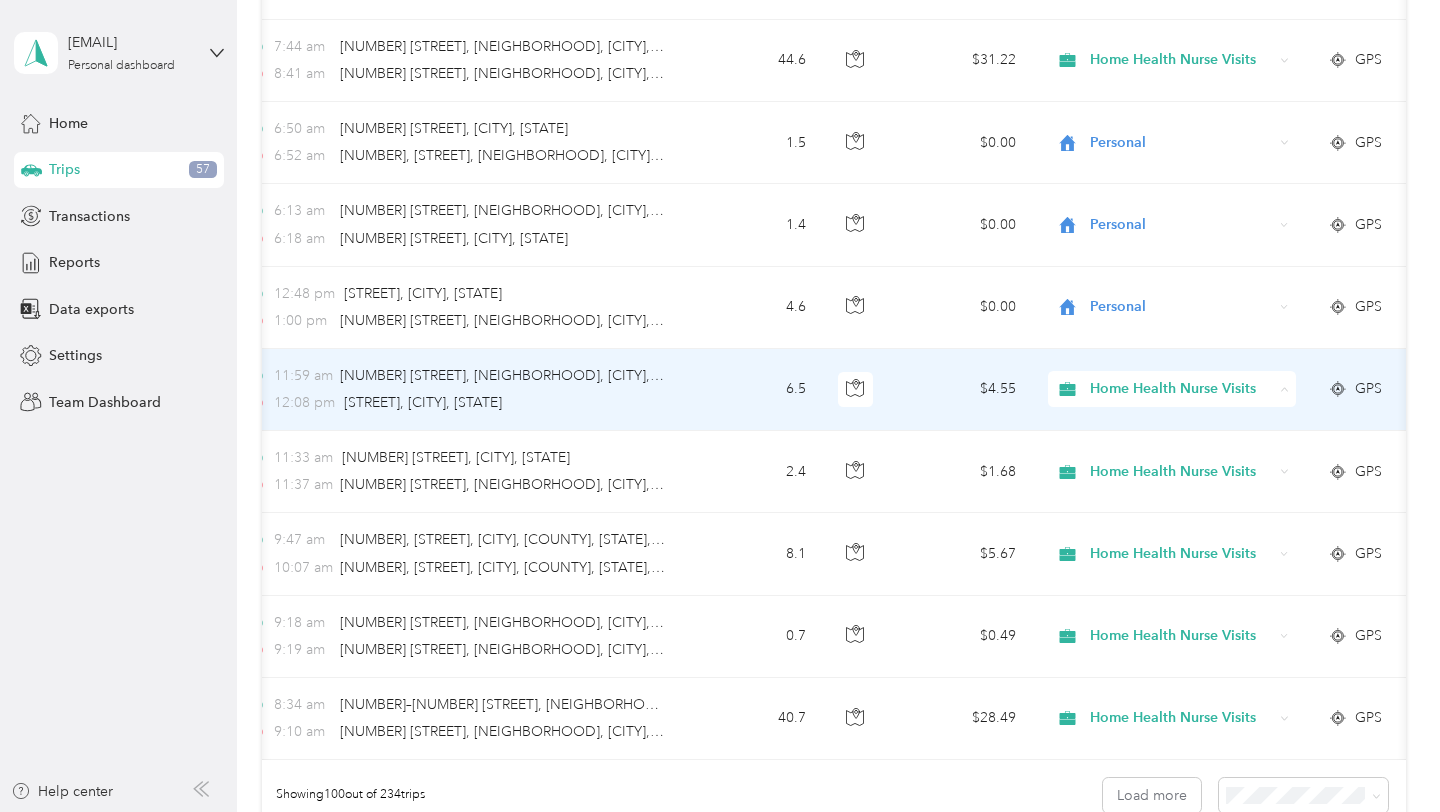 click on "Personal" at bounding box center (1174, 461) 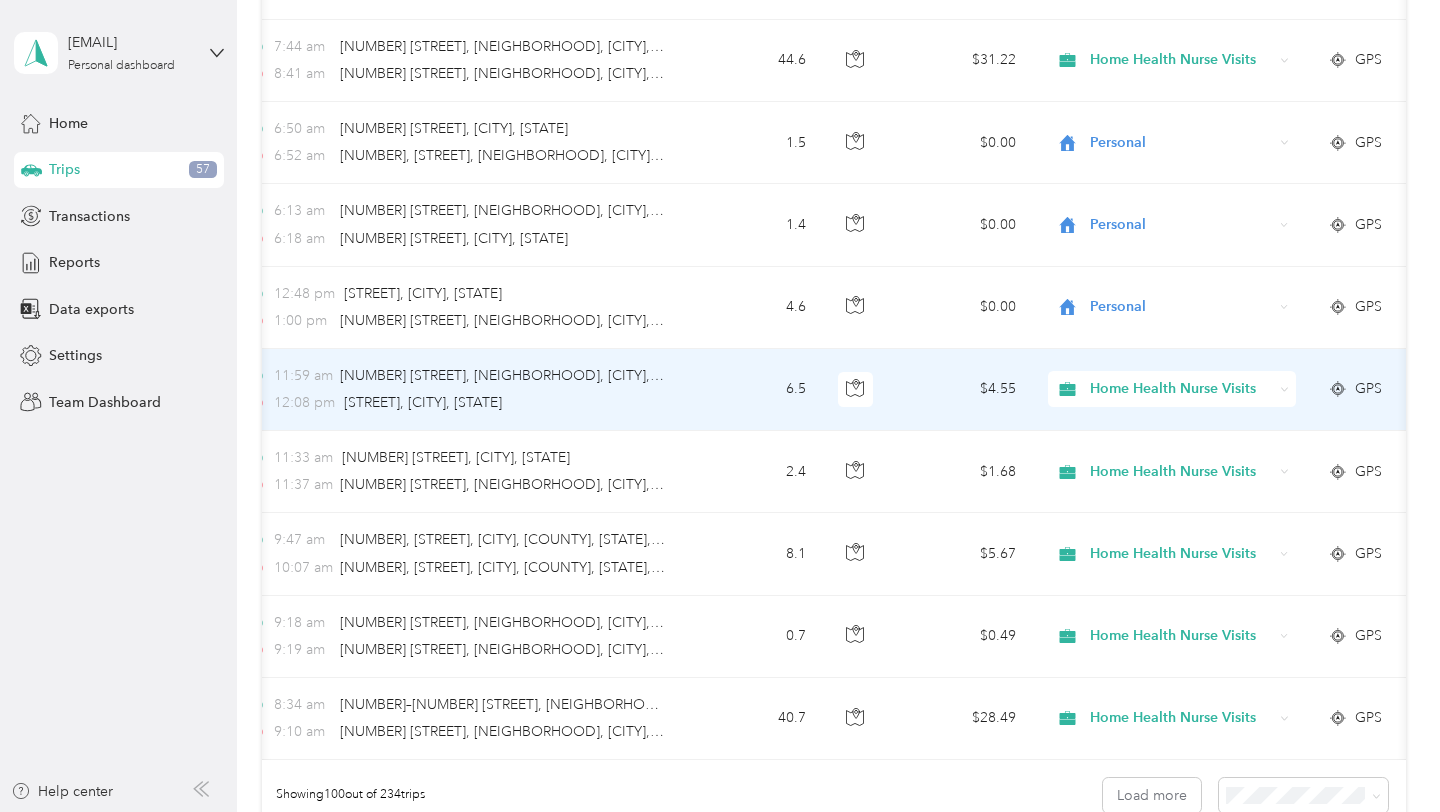 click on "Home Health Nurse Visits" at bounding box center [1181, 389] 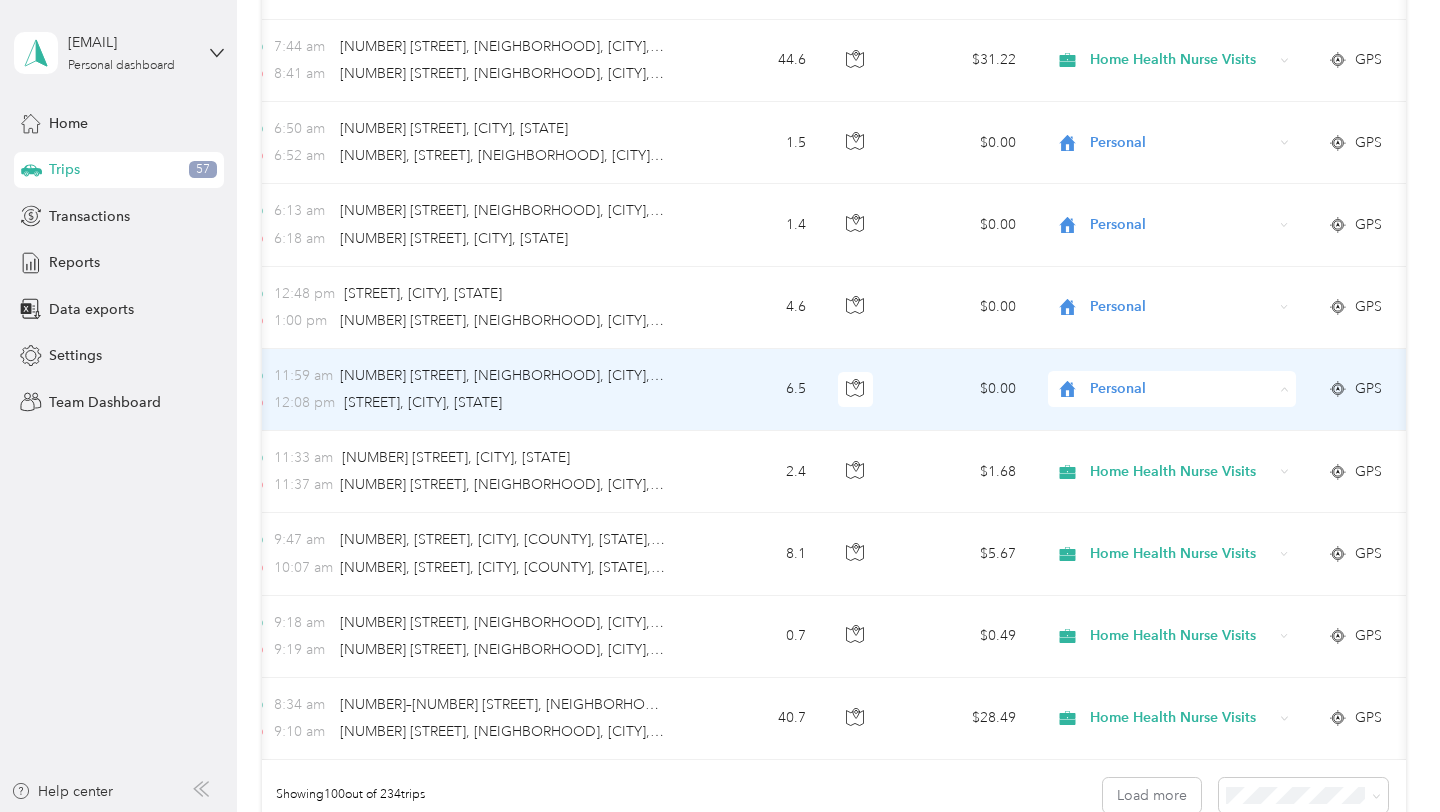 click on "Personal" at bounding box center [1178, 461] 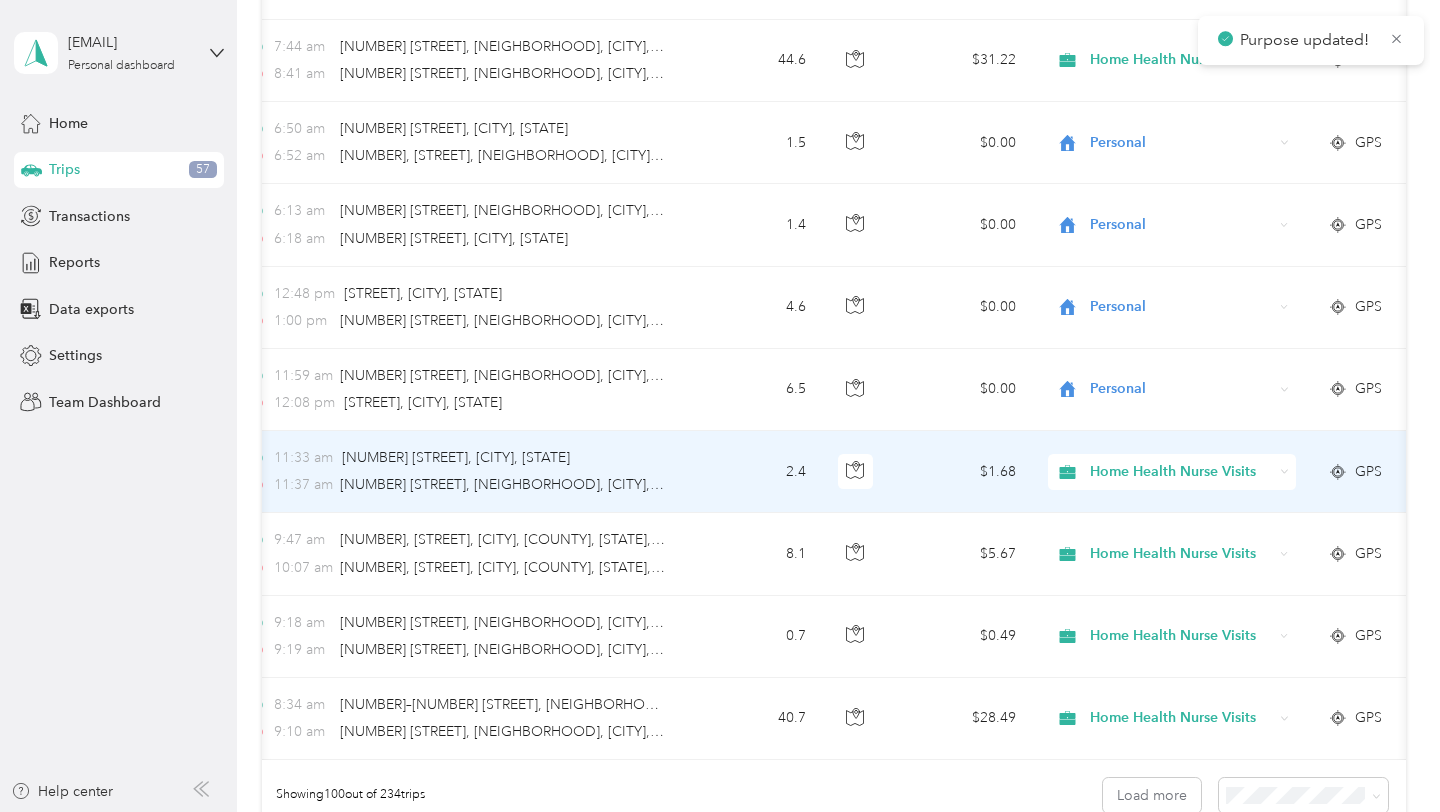 click on "Home Health Nurse Visits" at bounding box center (1181, 472) 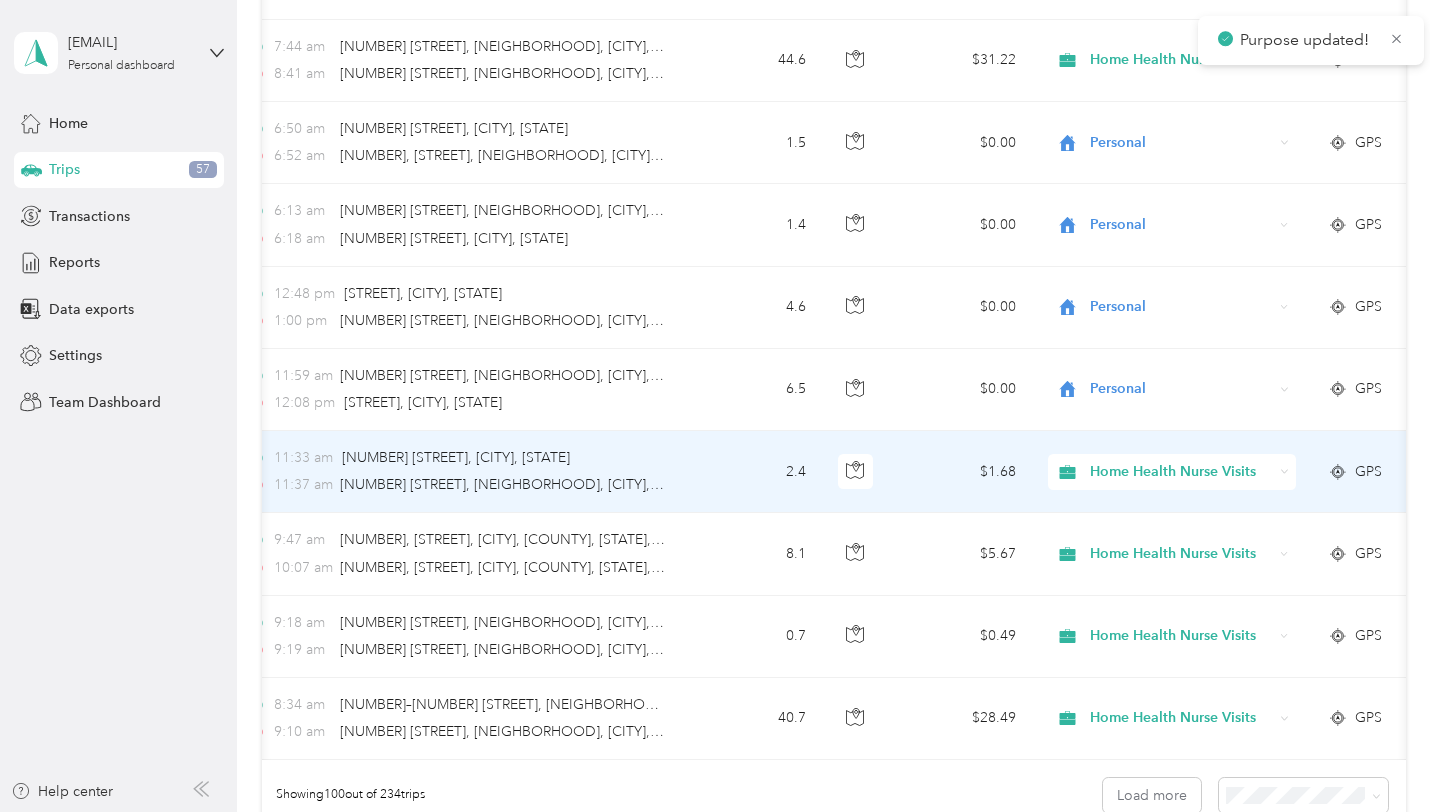 click on "Personal" at bounding box center (1192, 543) 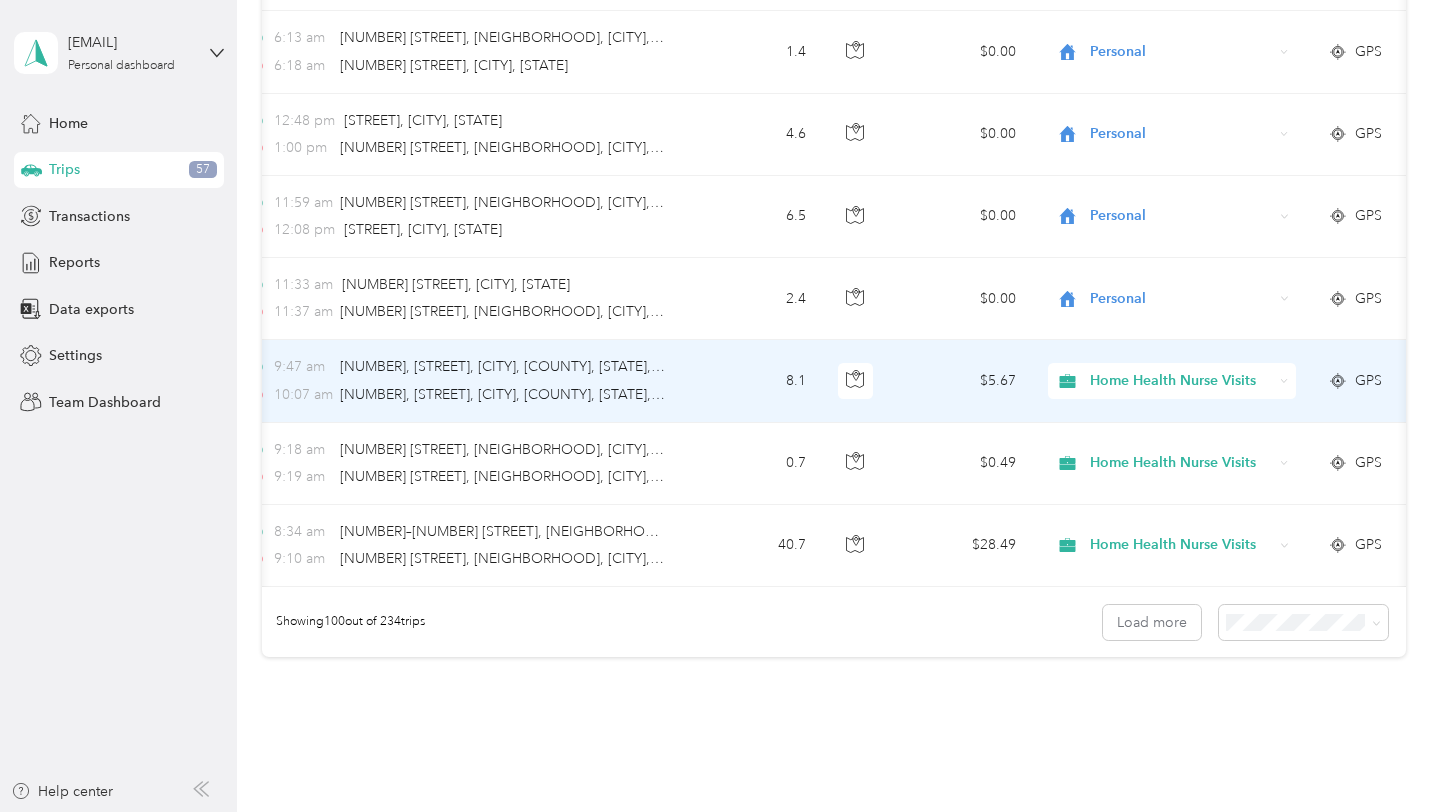 scroll, scrollTop: 7980, scrollLeft: 0, axis: vertical 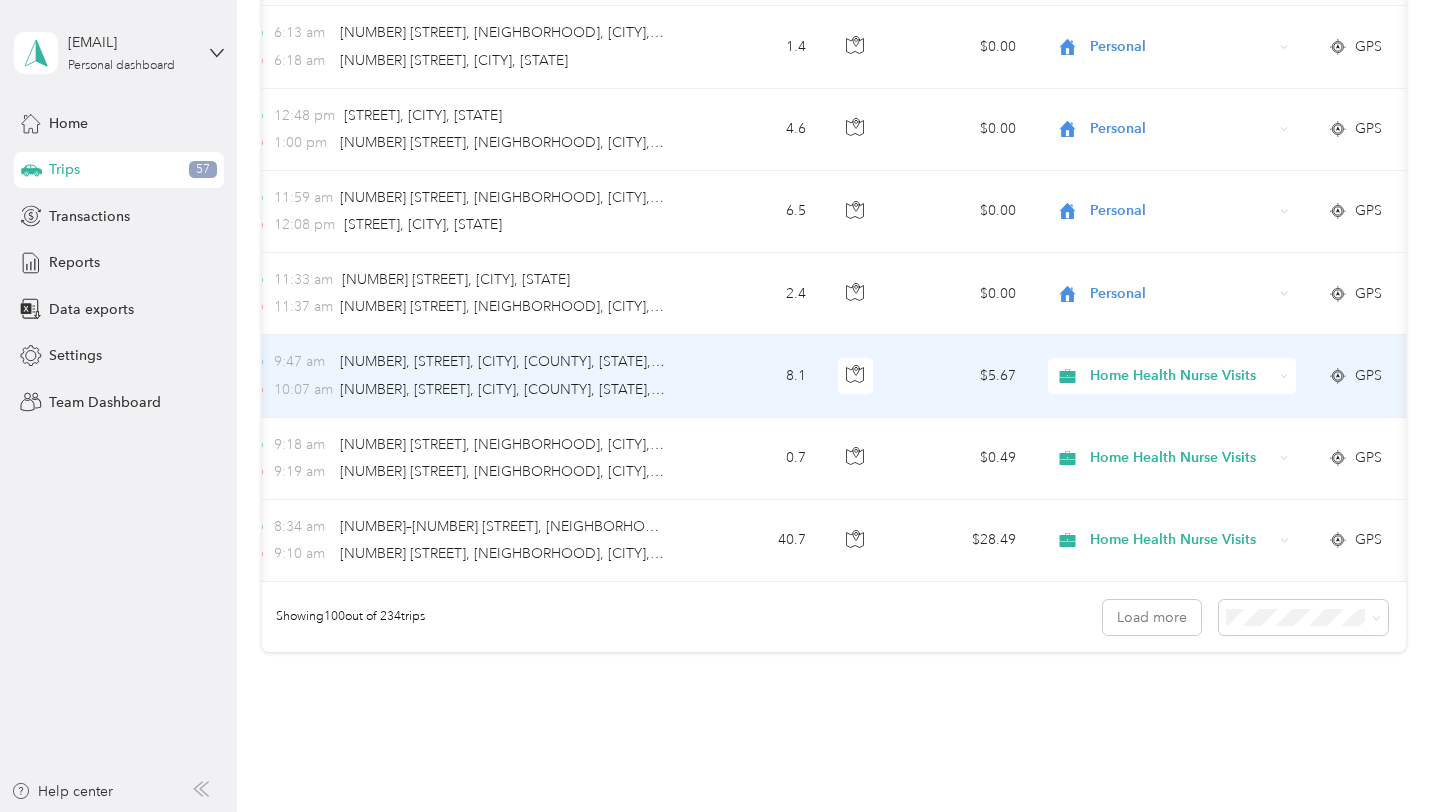 click on "Home Health Nurse Visits" at bounding box center [1172, 376] 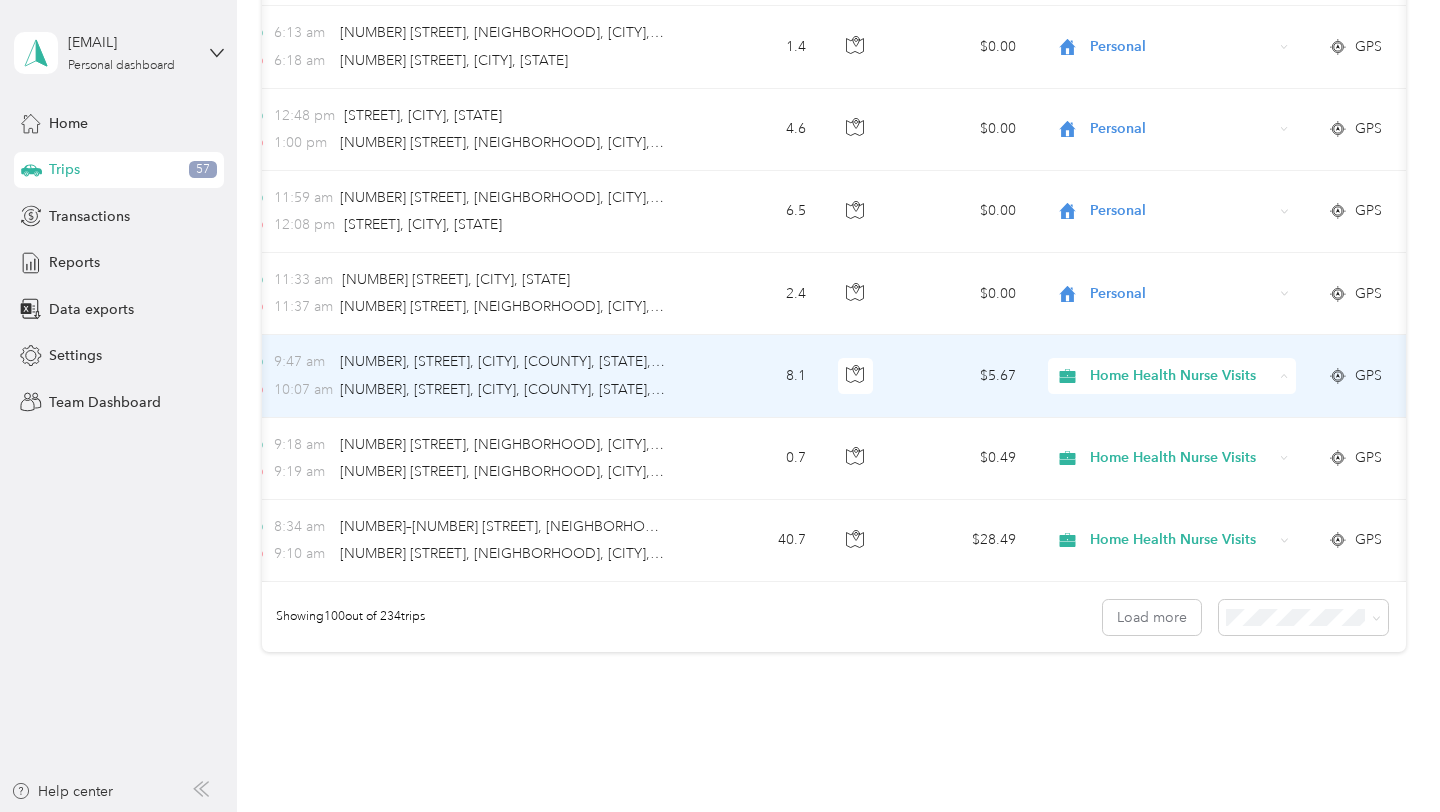 click on "Work Personal Home Health Nurse Visits Charting at Library  Other Charity Medical Moving Commute" at bounding box center [1174, 536] 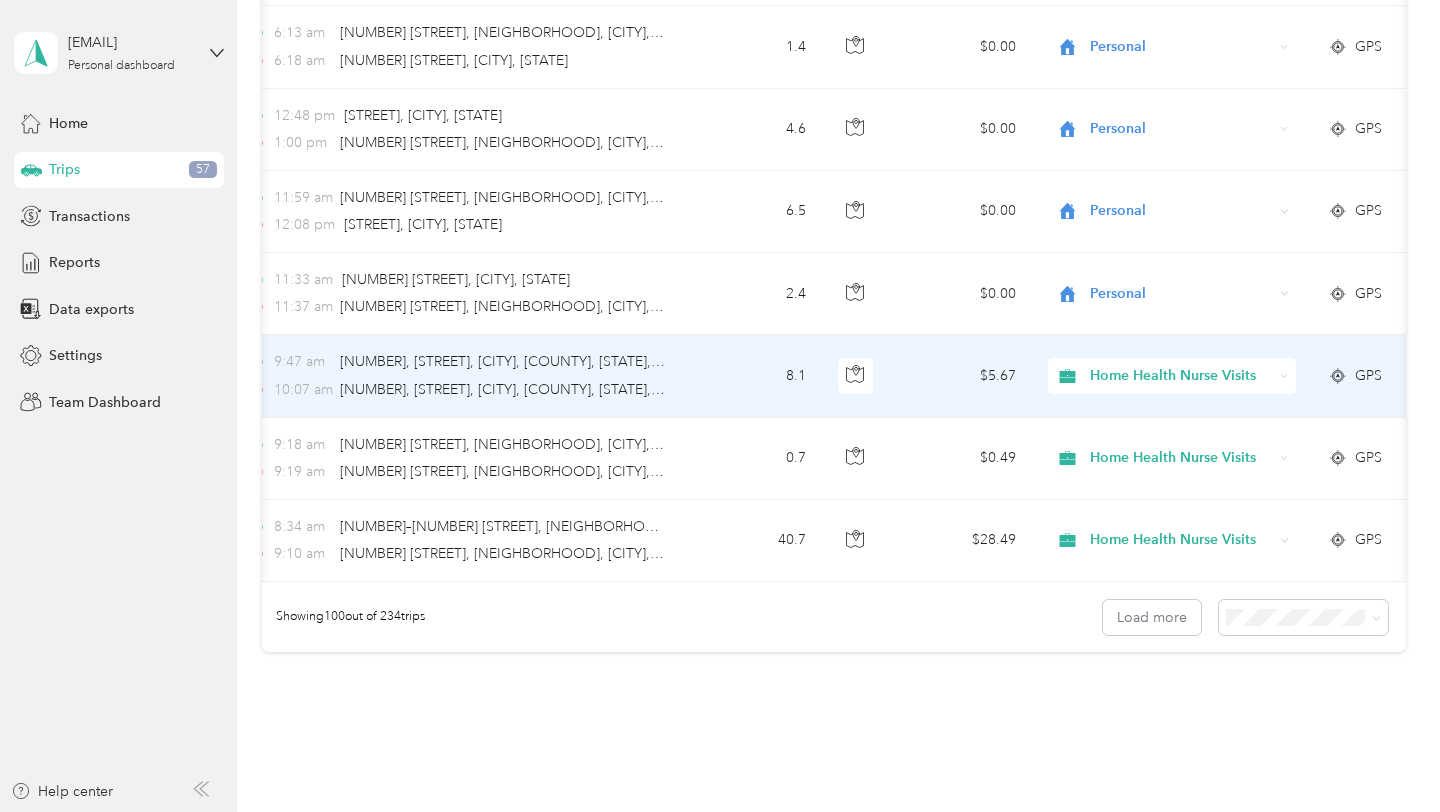 click on "Home Health Nurse Visits" at bounding box center [1181, 376] 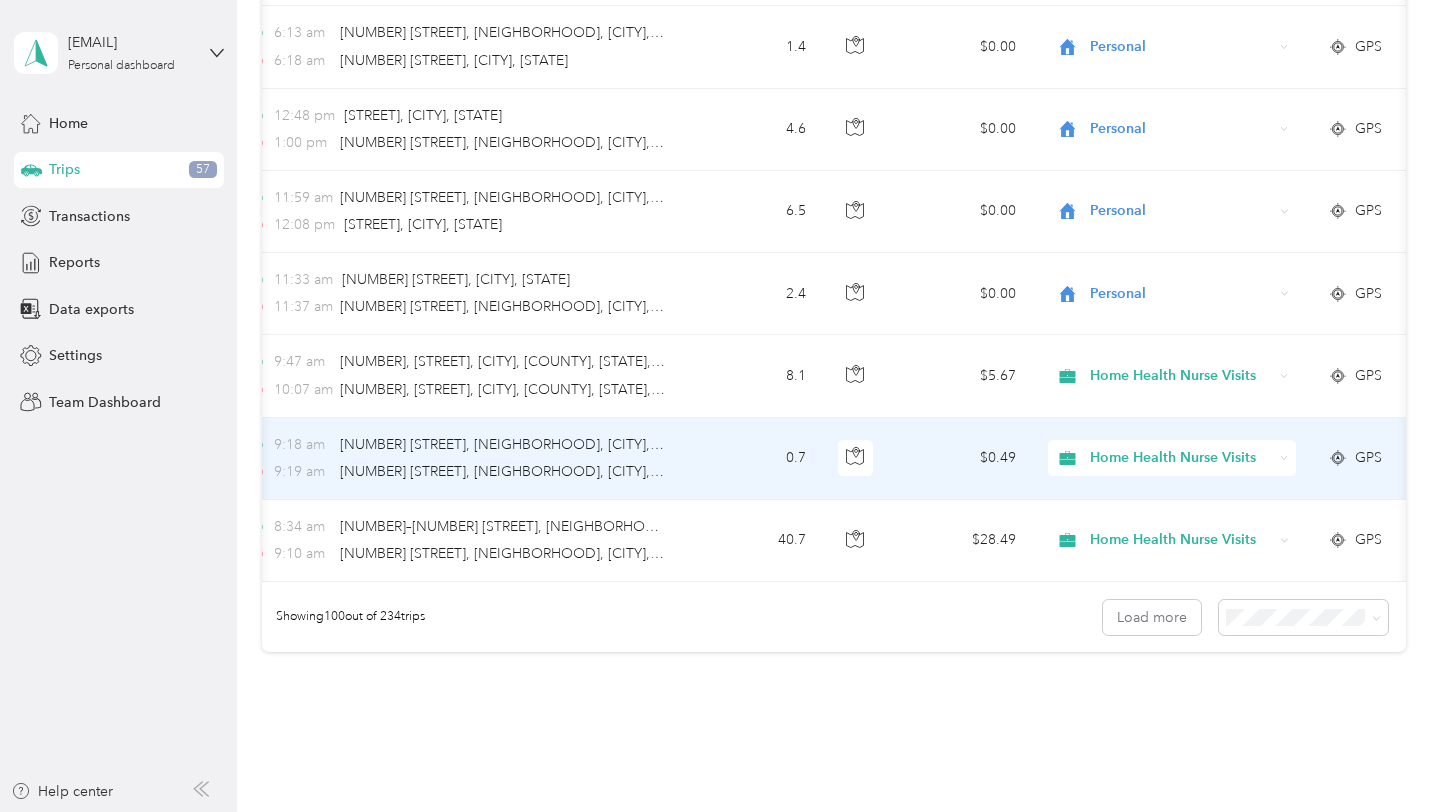 click on "Home Health Nurse Visits" at bounding box center [1181, 458] 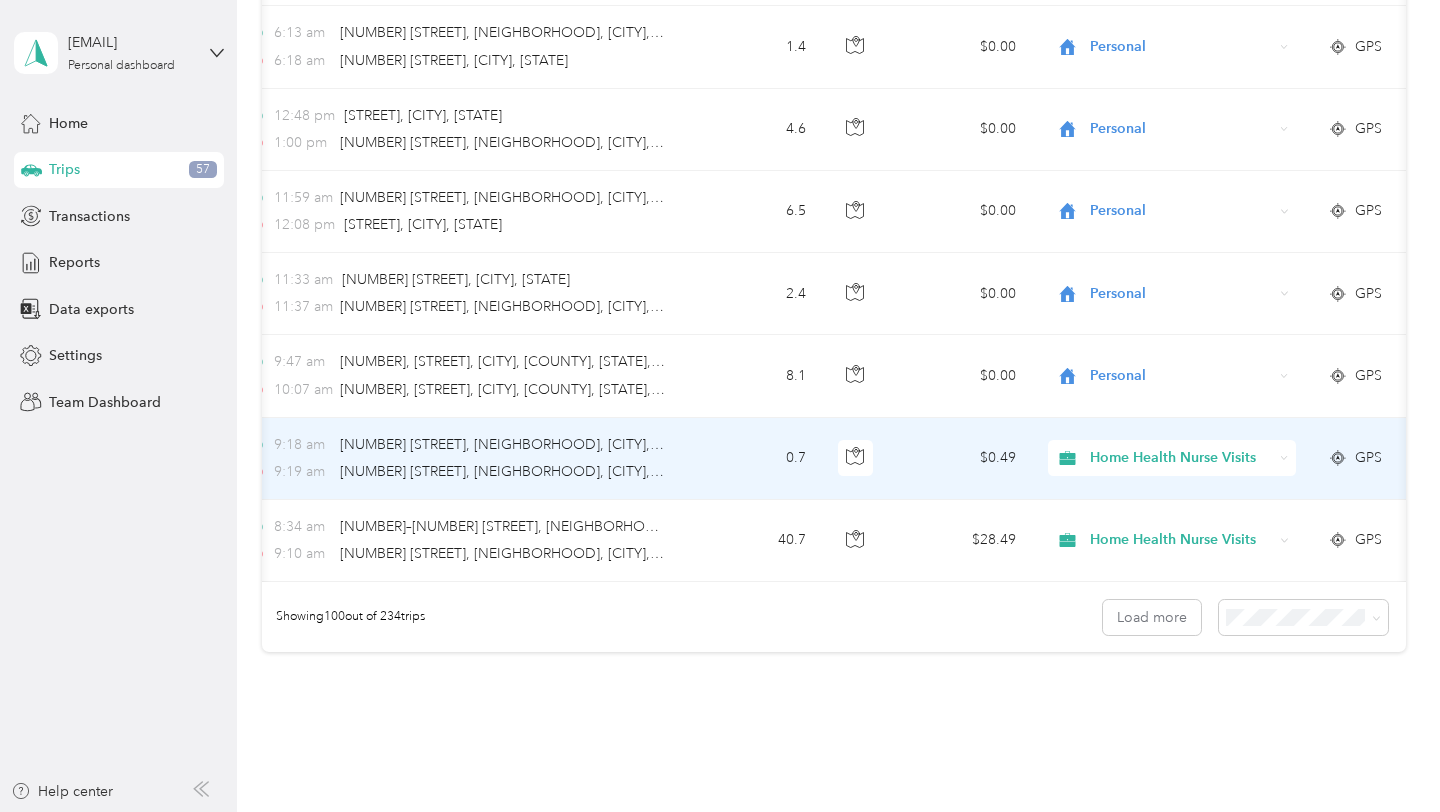 click on "Personal" at bounding box center [1174, 520] 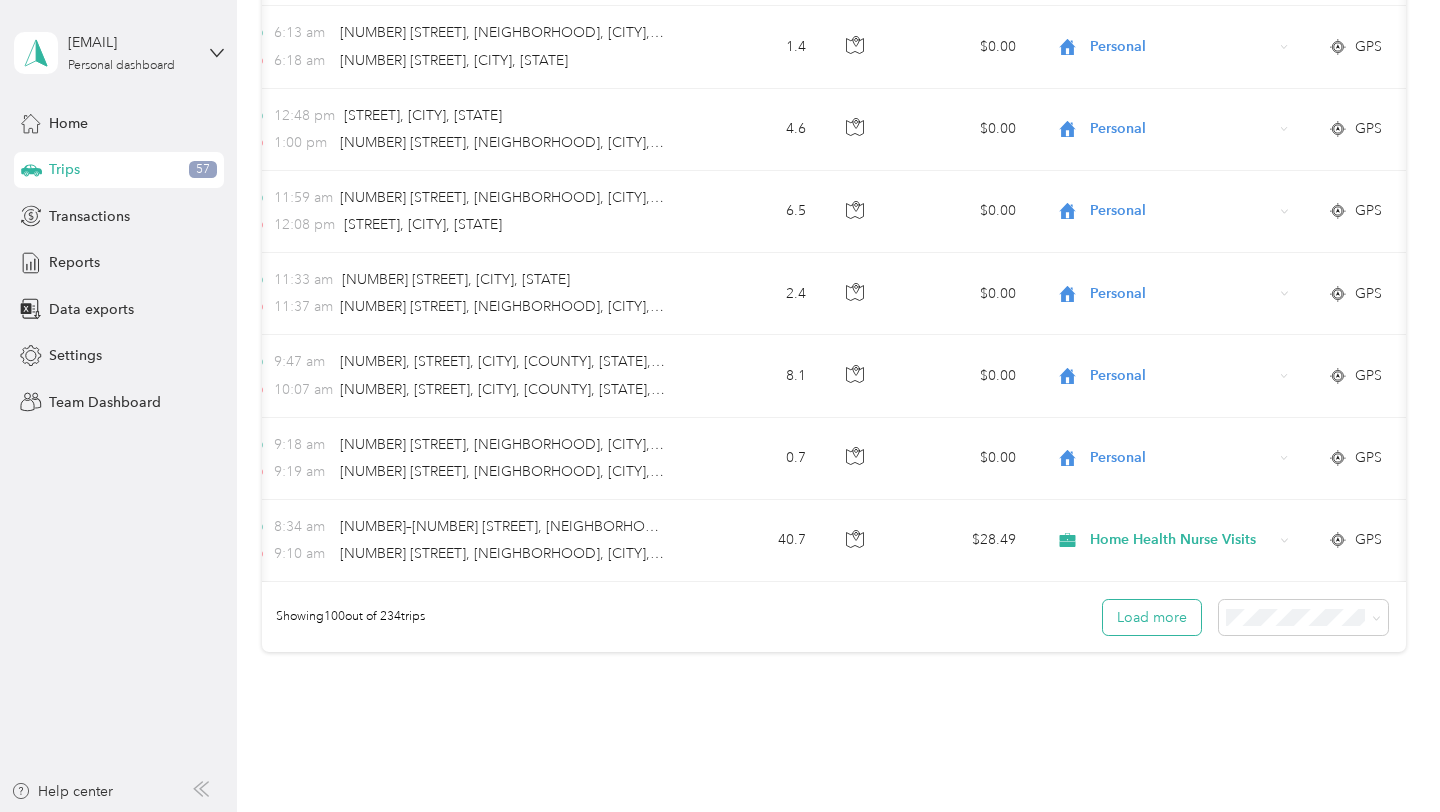 click on "Load more" at bounding box center (1152, 617) 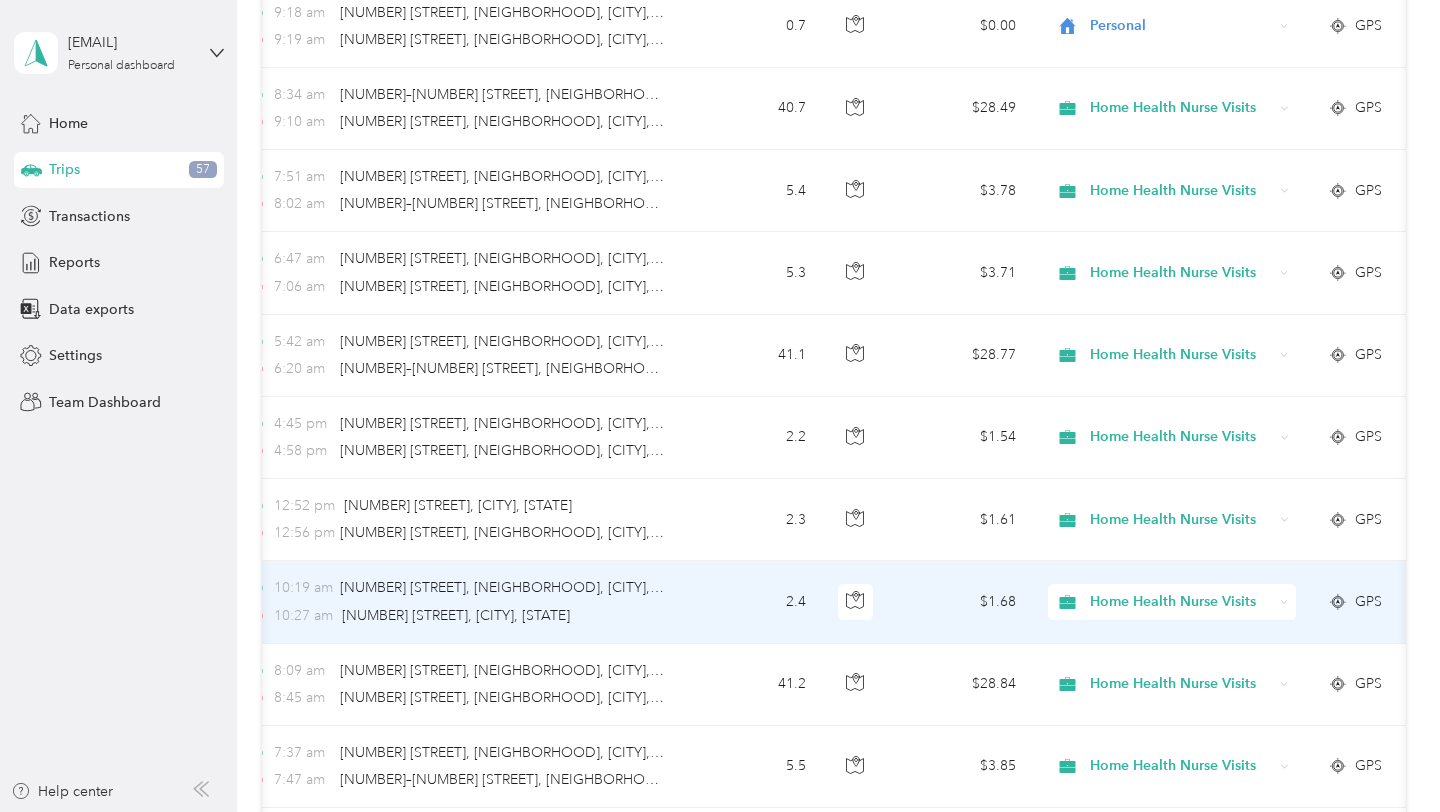 scroll, scrollTop: 8413, scrollLeft: 0, axis: vertical 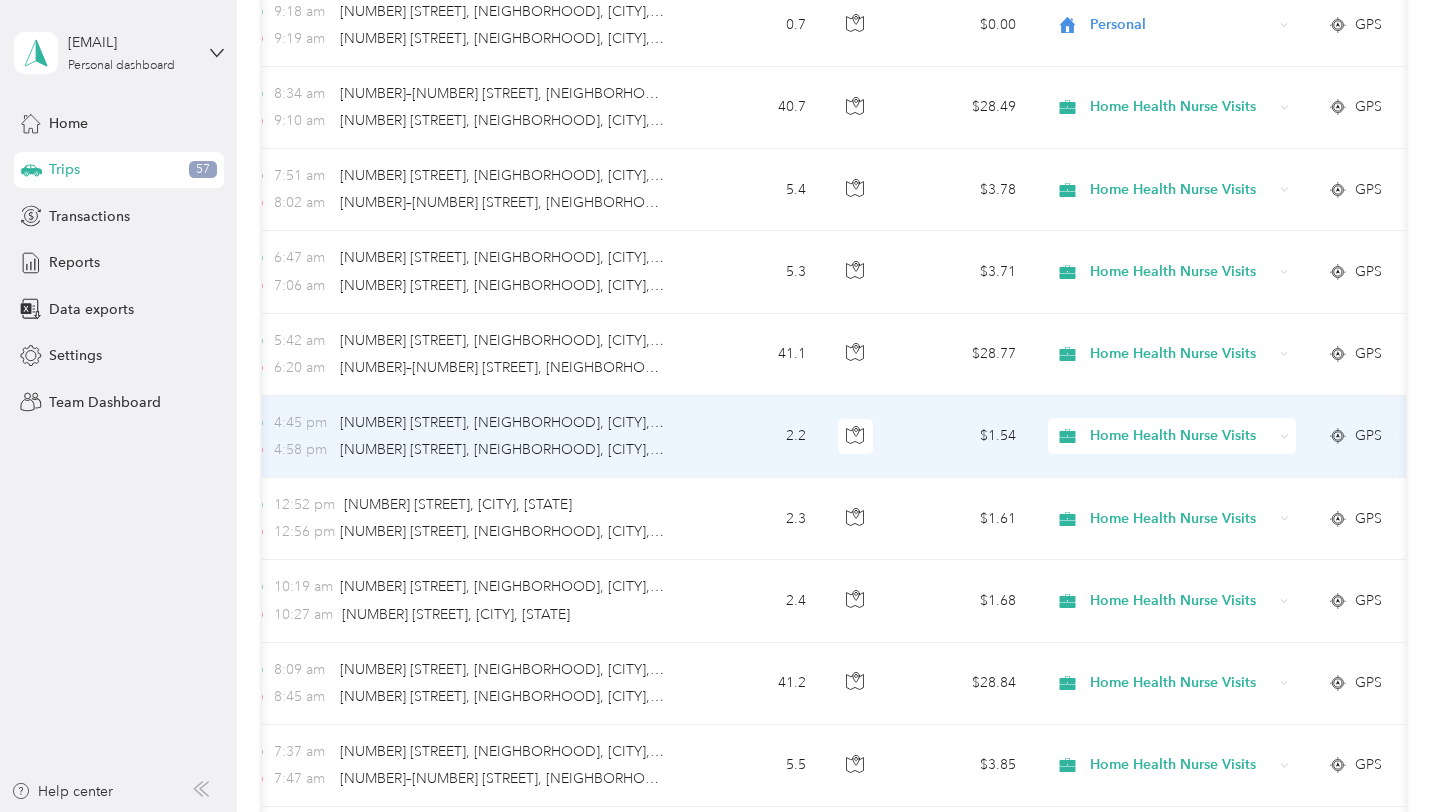 click on "Home Health Nurse Visits" at bounding box center [1181, 436] 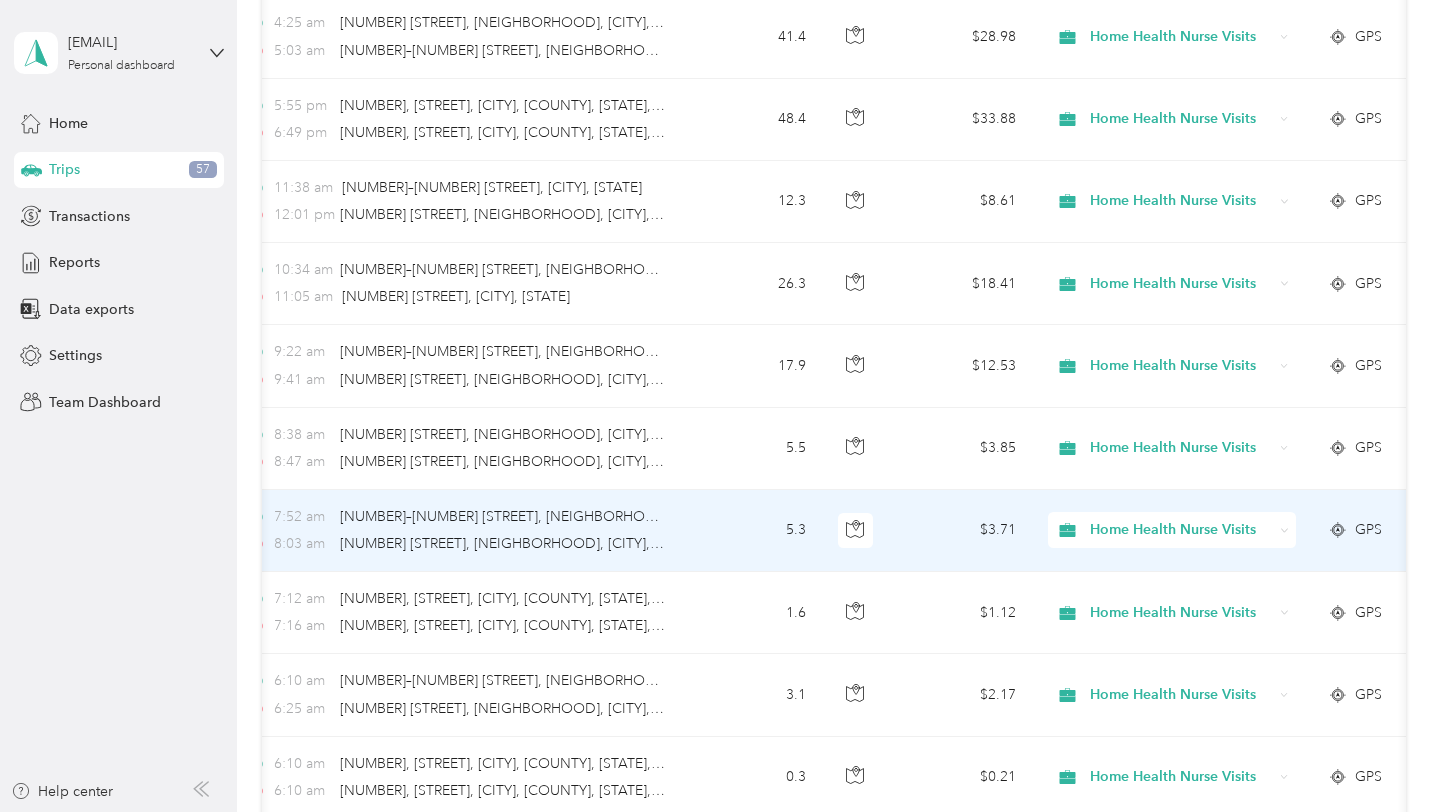 scroll, scrollTop: 9309, scrollLeft: 0, axis: vertical 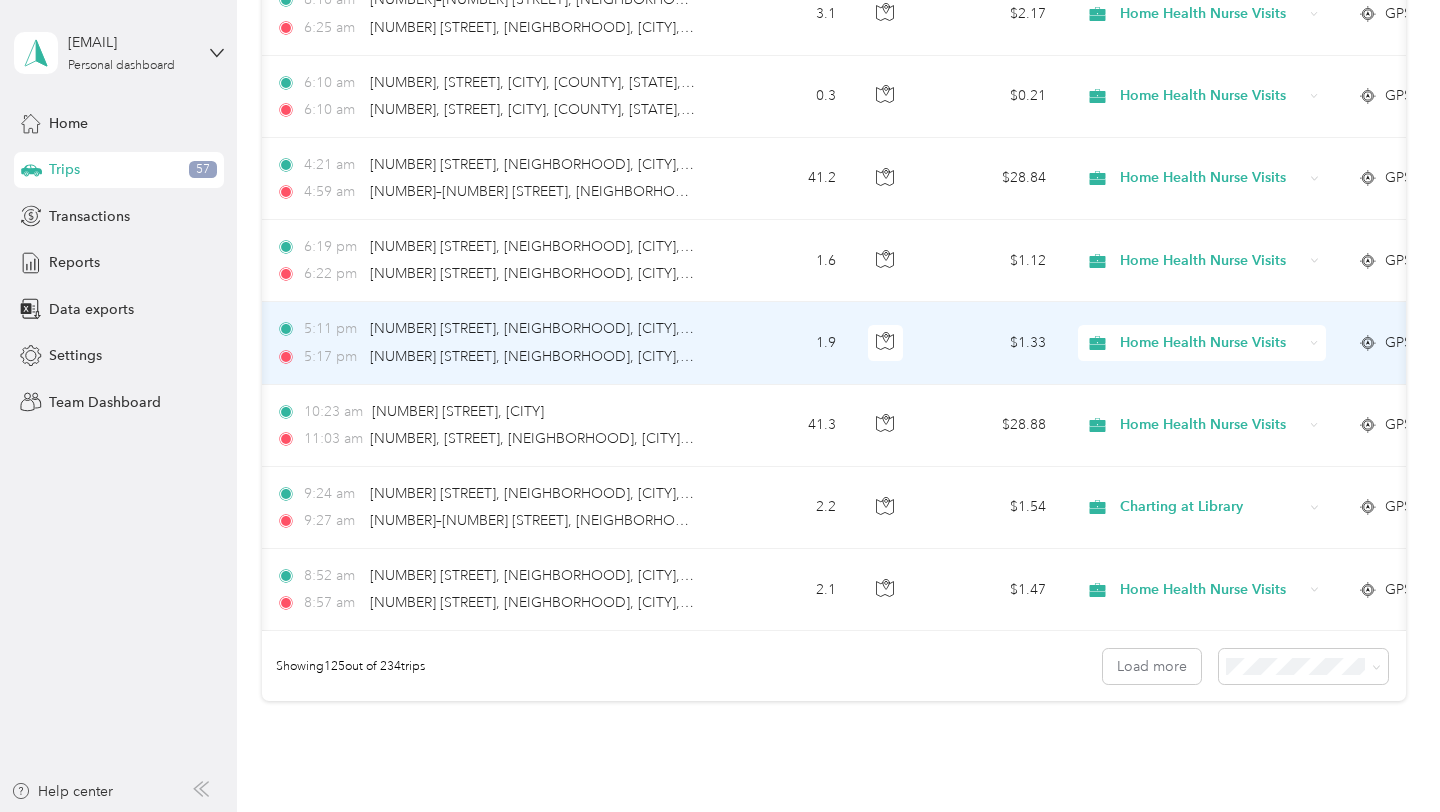 click on "Home Health Nurse Visits" at bounding box center (1211, 343) 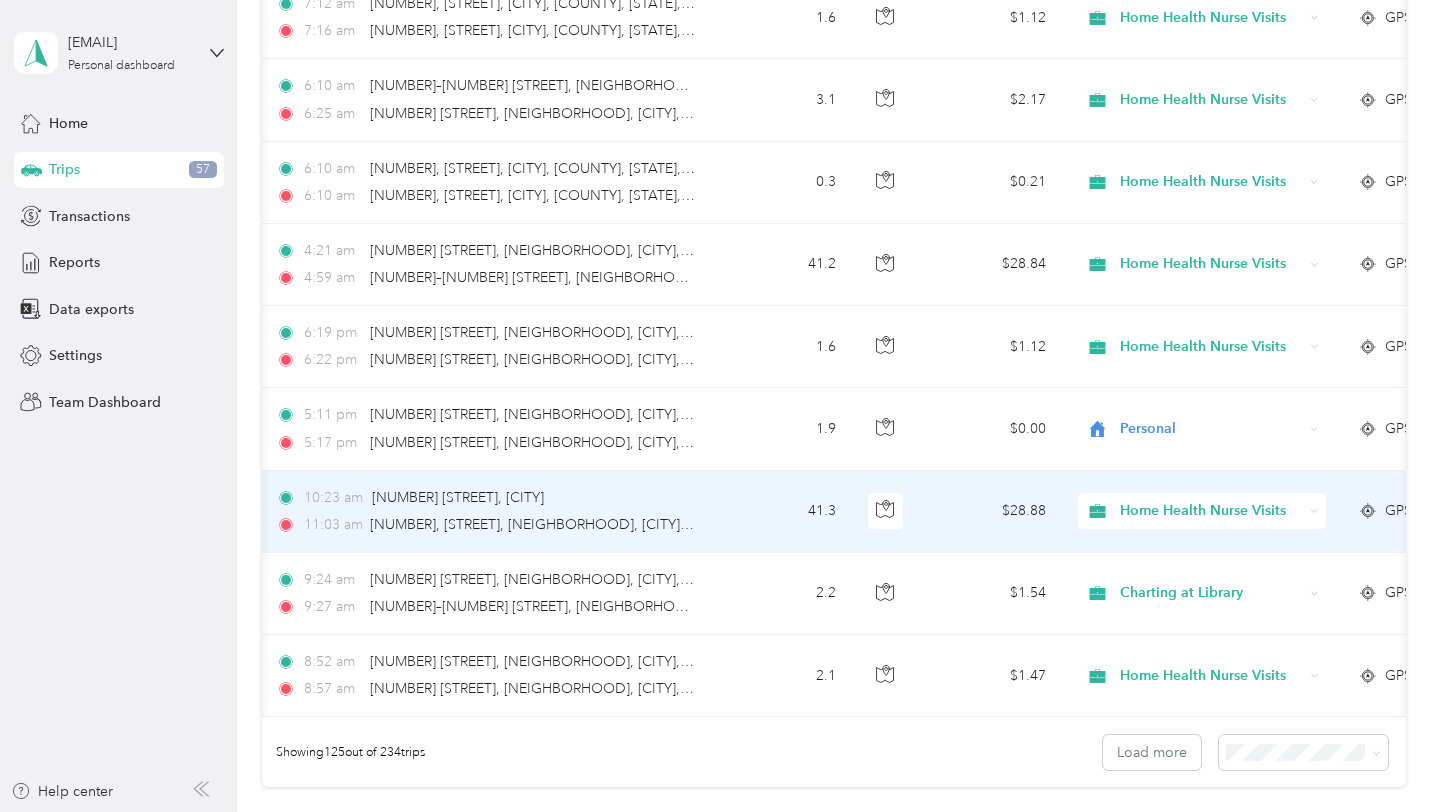 scroll, scrollTop: 9902, scrollLeft: 0, axis: vertical 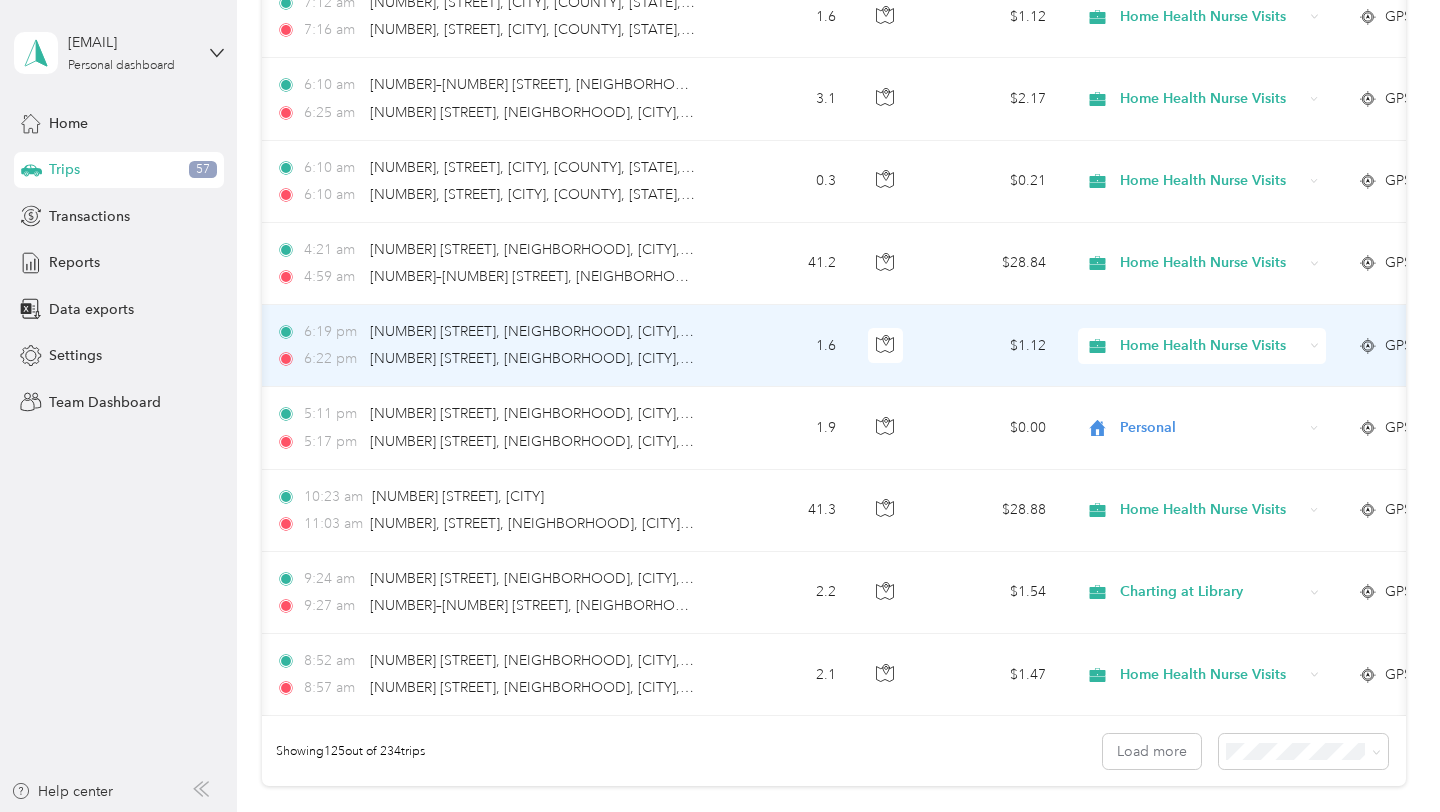 click on "Home Health Nurse Visits" at bounding box center [1211, 346] 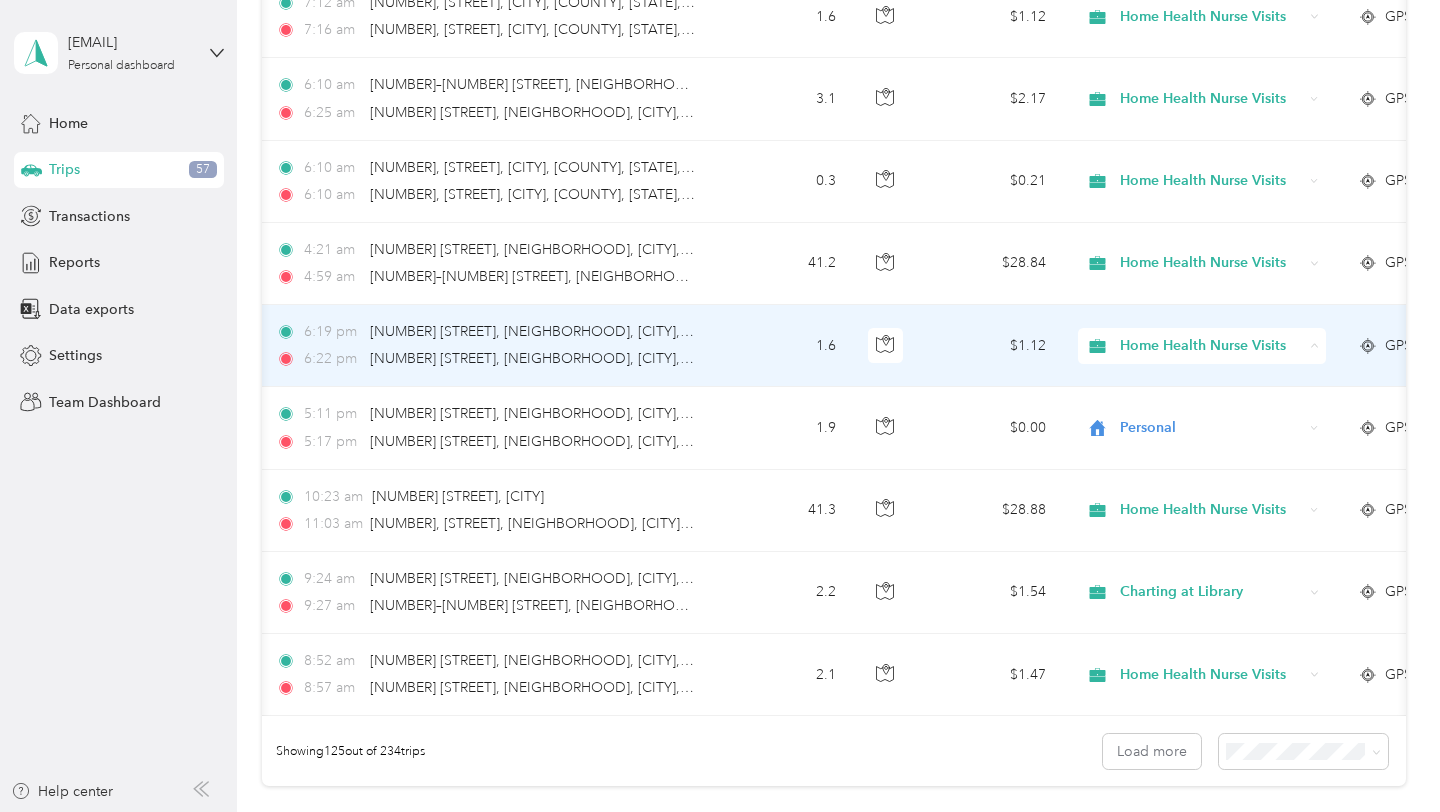 click on "Personal" at bounding box center (1222, 418) 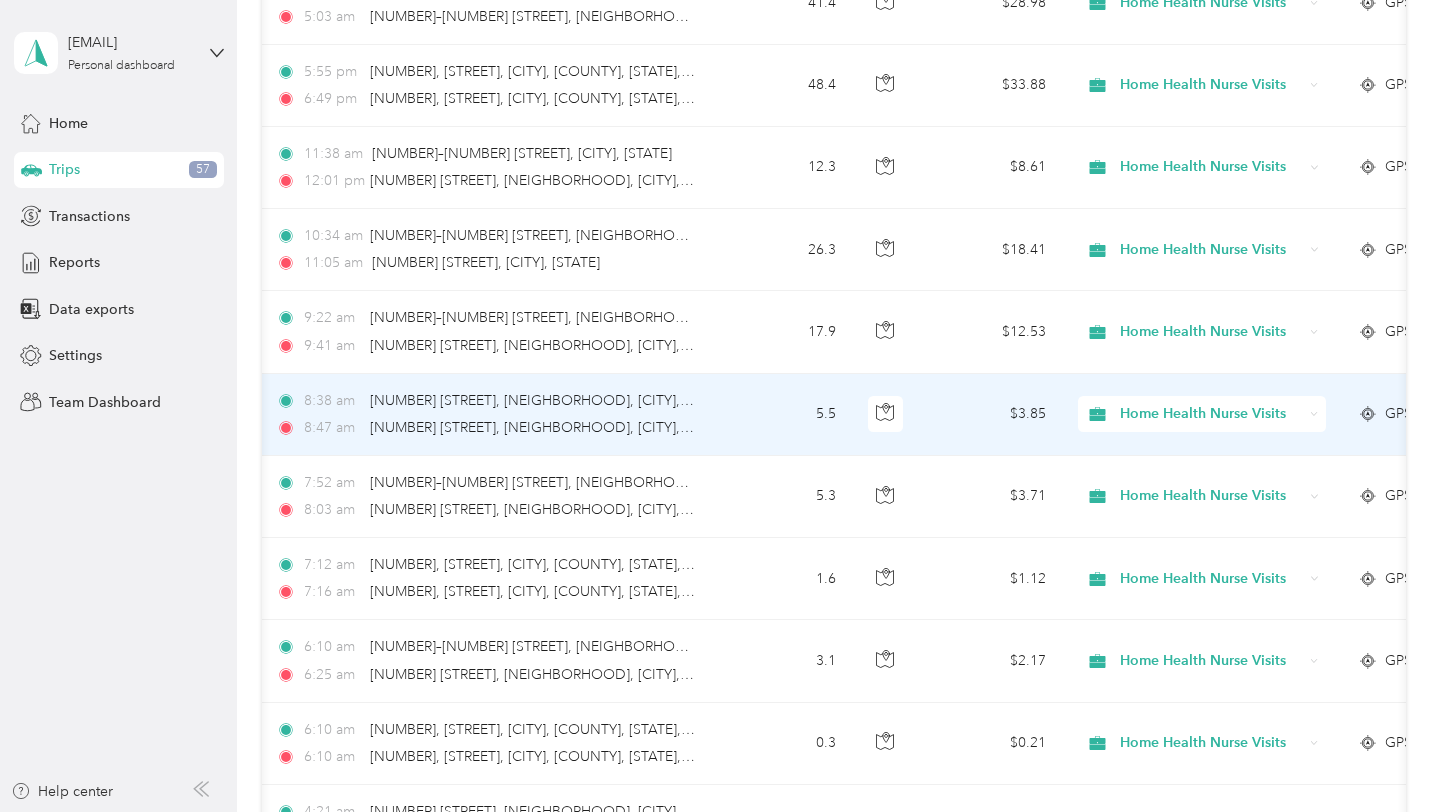 scroll, scrollTop: 9334, scrollLeft: 0, axis: vertical 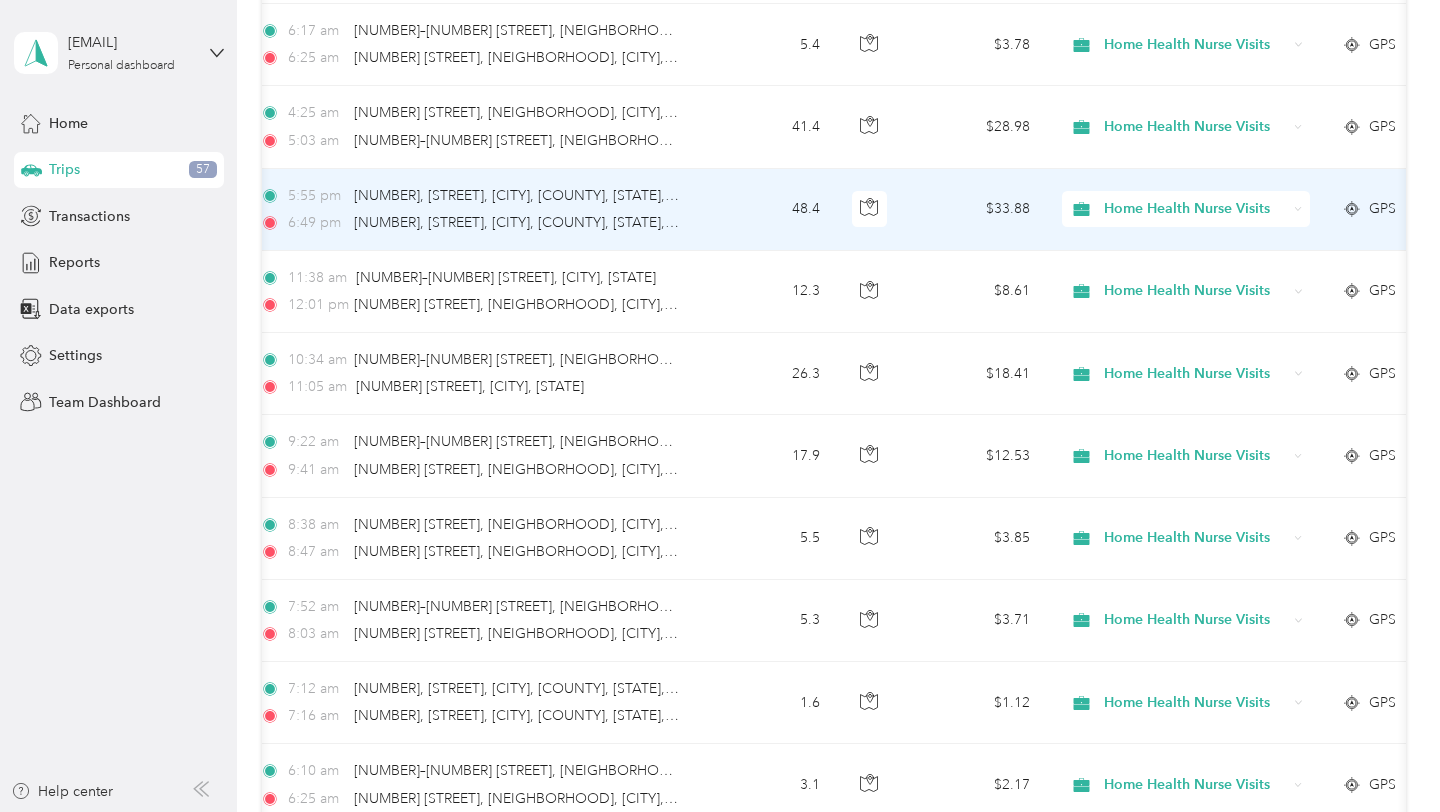 click on "5:55 pm 10132, East Knowles Avenue, Mesa, Maricopa County, Arizona, 85209, USA 6:49 pm 10138, East Knowles Avenue, Mesa, Maricopa County, Arizona, 85209, USA" at bounding box center [474, 210] 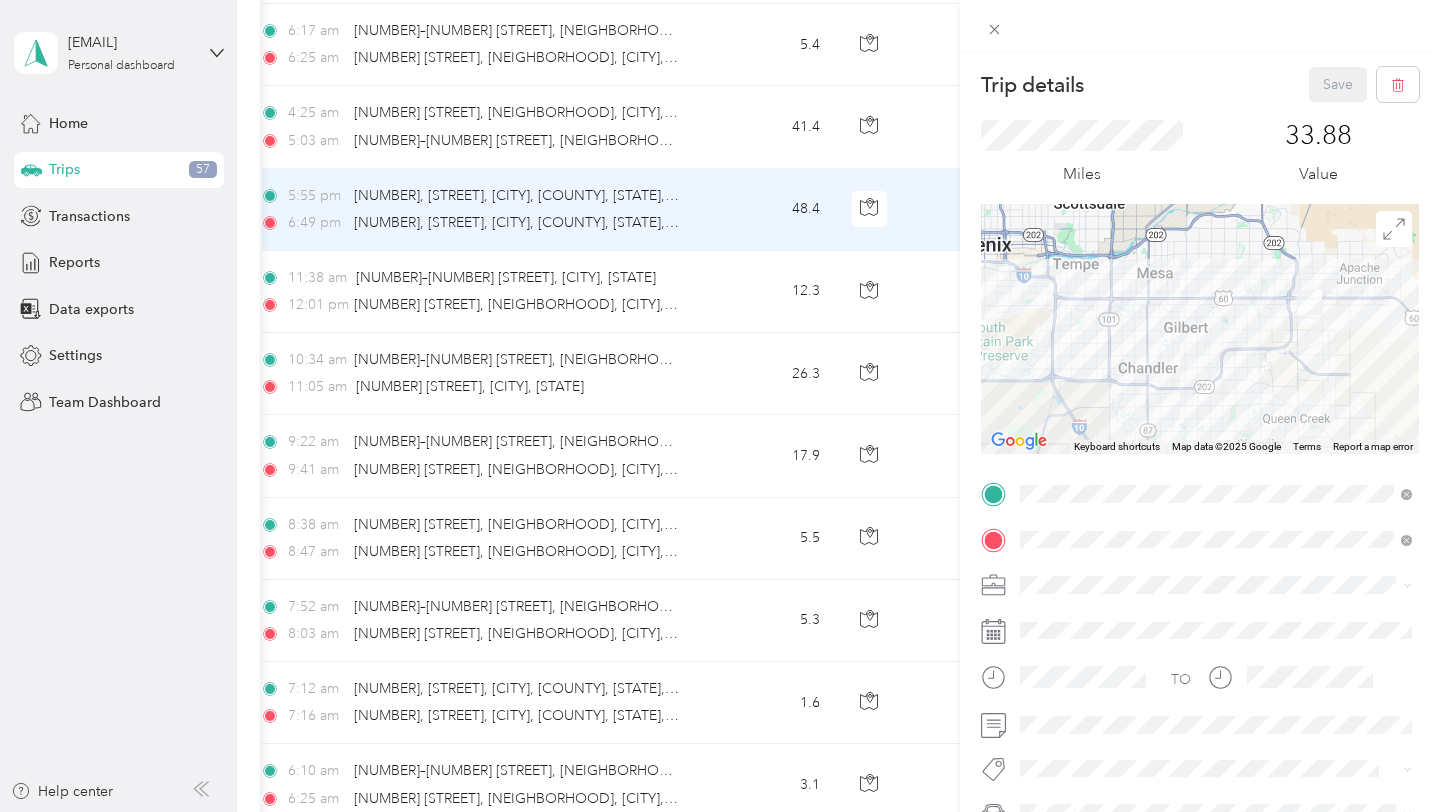 click on "Trip details Save This trip cannot be edited because it is either under review, approved, or paid. Contact your Team Manager to edit it. Miles 33.88 Value  ← Move left → Move right ↑ Move up ↓ Move down + Zoom in - Zoom out Home Jump left by 75% End Jump right by 75% Page Up Jump up by 75% Page Down Jump down by 75% Keyboard shortcuts Map Data Map data ©2025 Google Map data ©2025 Google 10 km  Click to toggle between metric and imperial units Terms Report a map error TO Add photo" at bounding box center (720, 406) 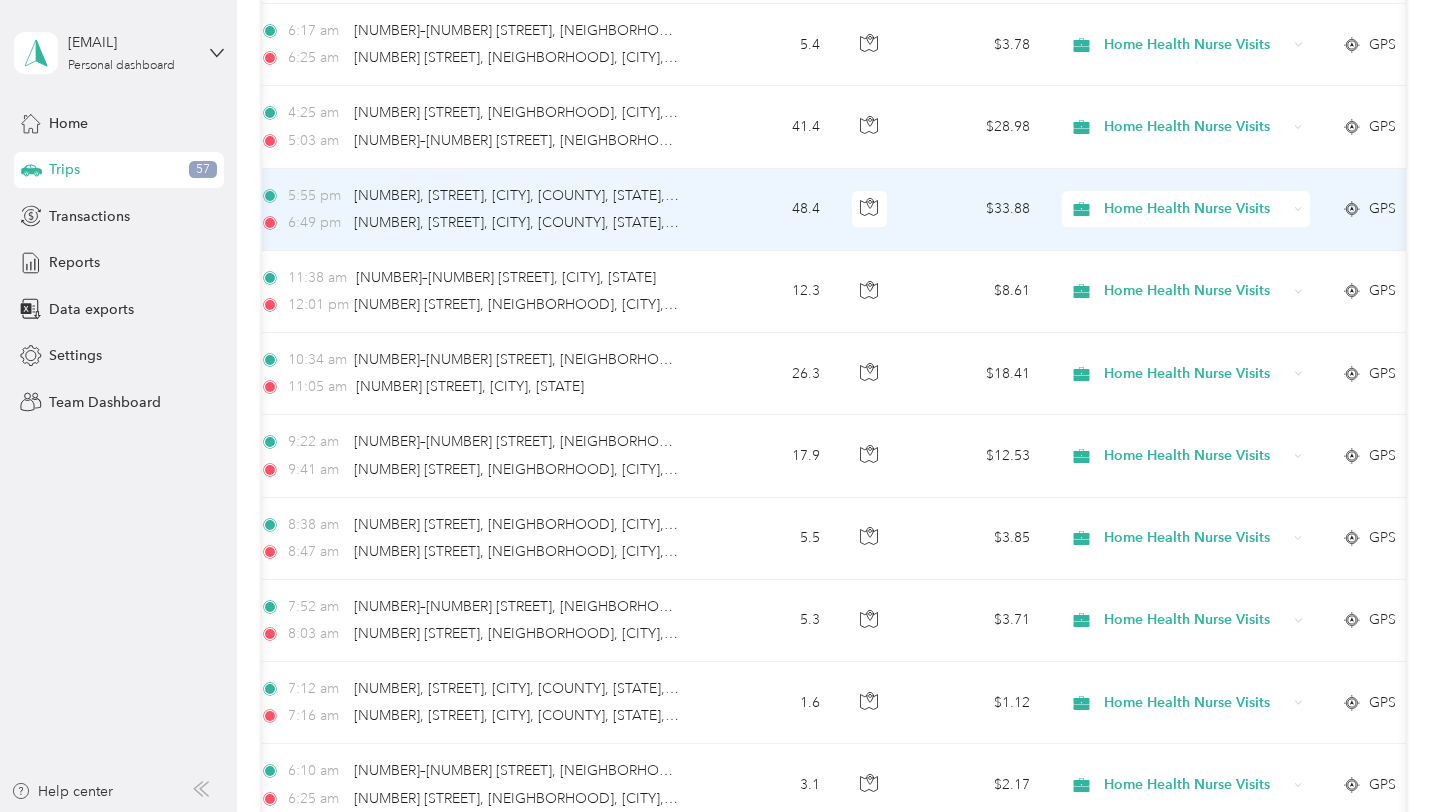 click on "Home Health Nurse Visits" at bounding box center (1195, 209) 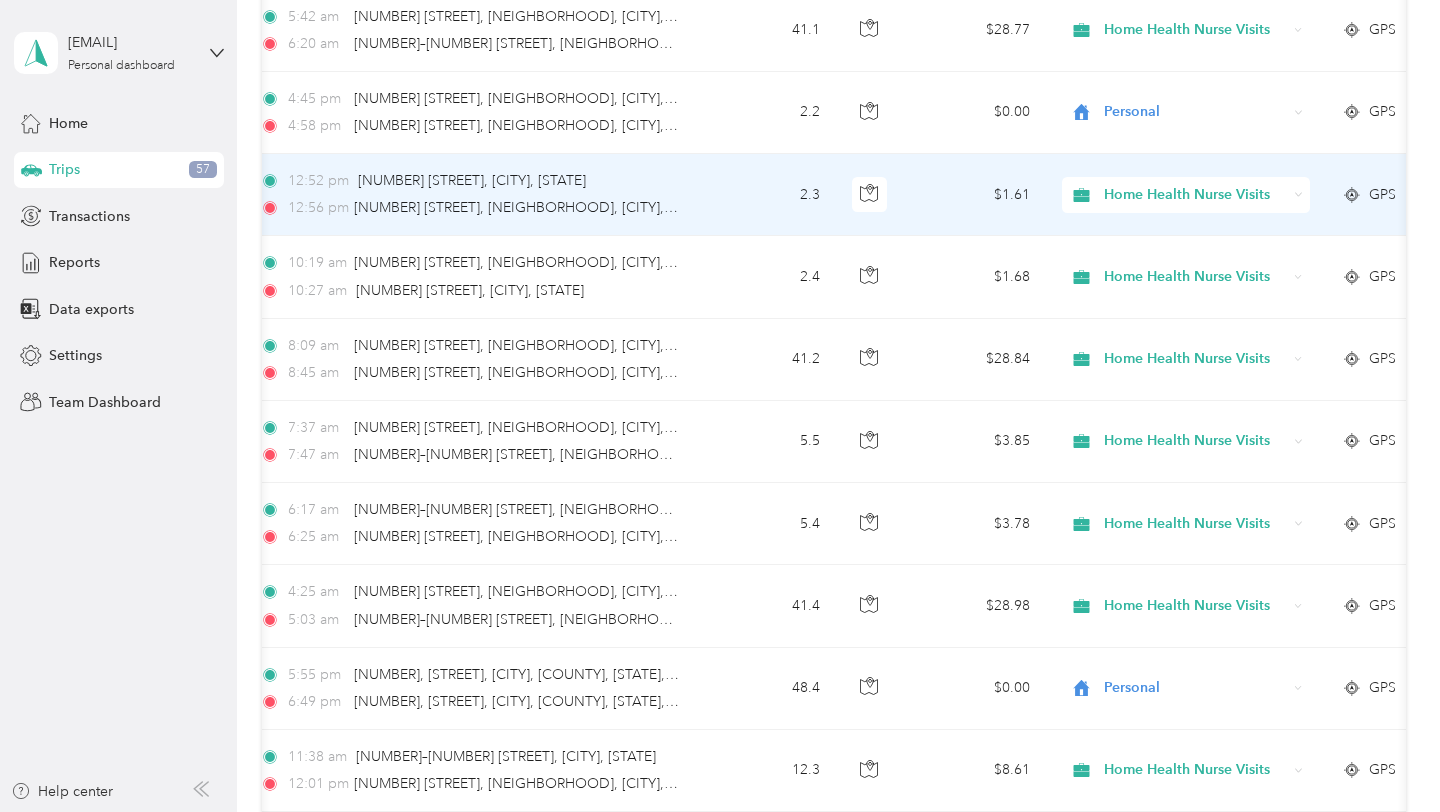 scroll, scrollTop: 8736, scrollLeft: 0, axis: vertical 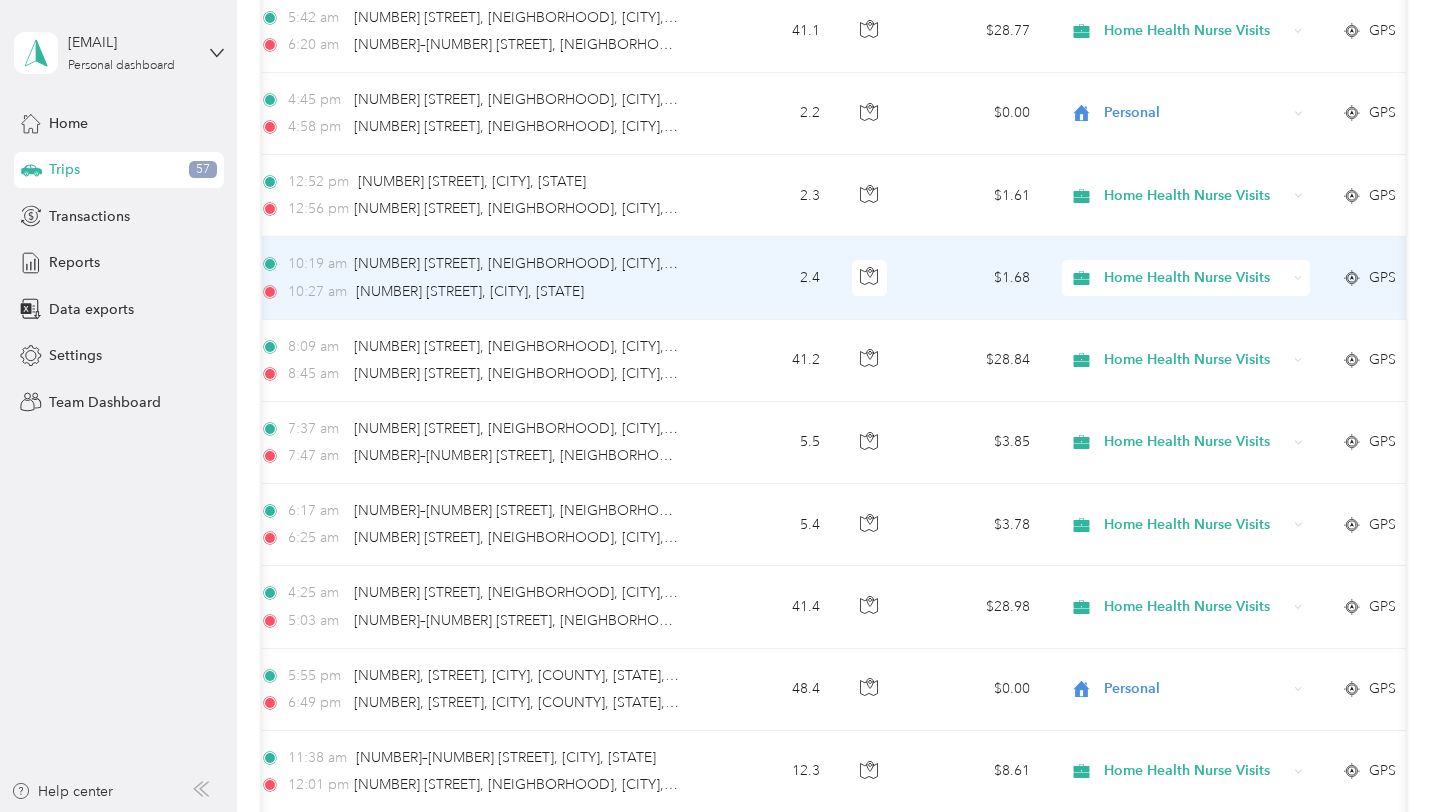 click on "Home Health Nurse Visits" at bounding box center (1195, 278) 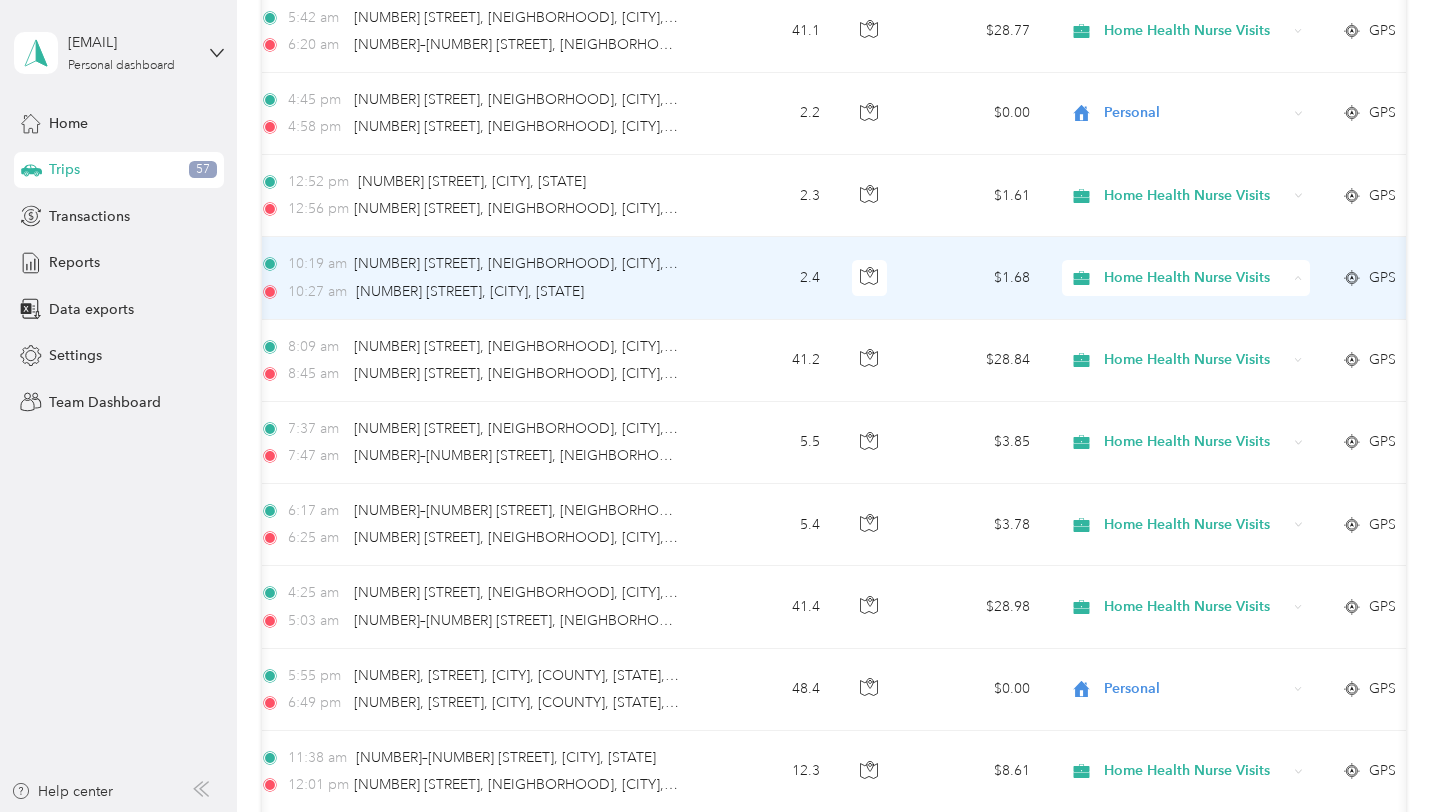 click on "Personal" at bounding box center [1188, 350] 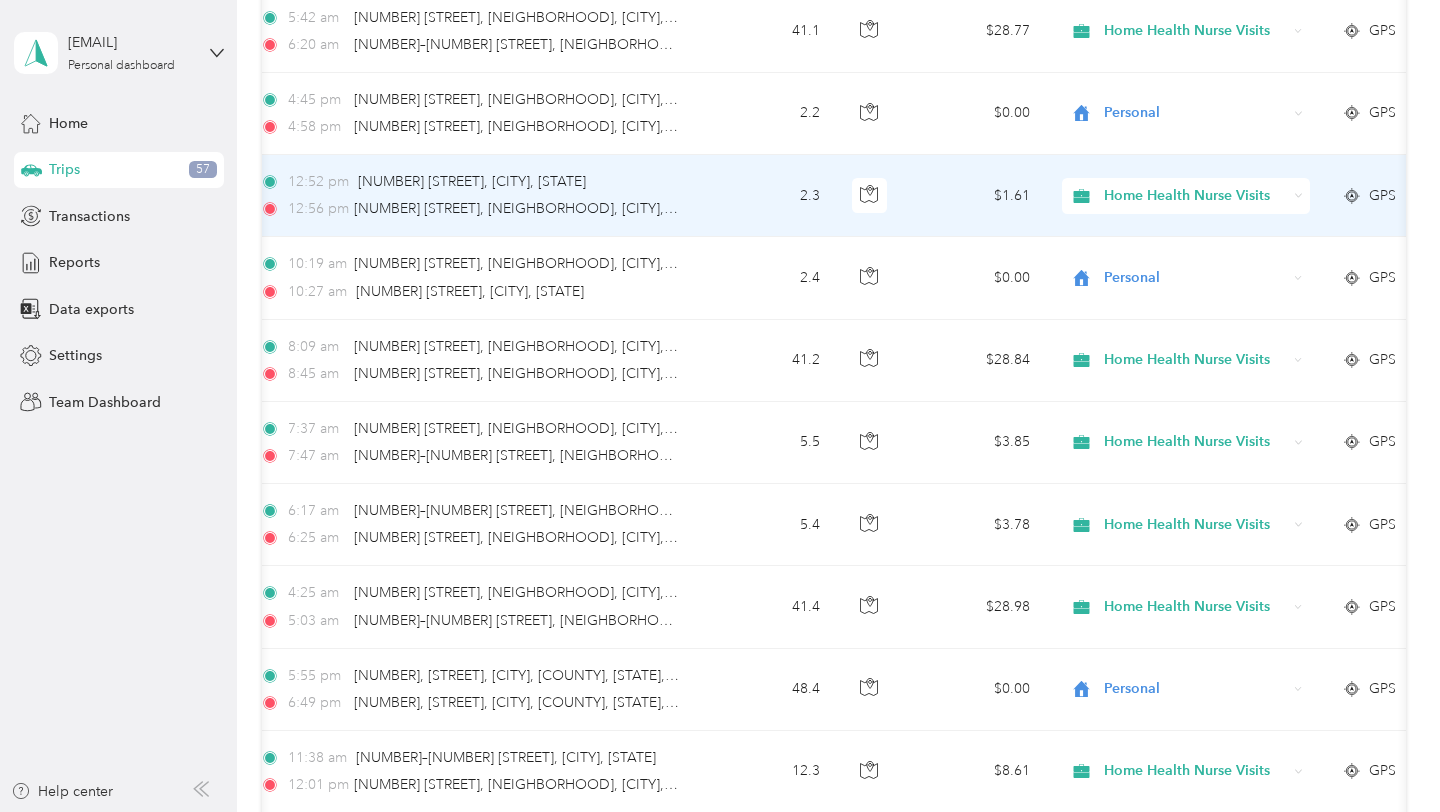 click on "Home Health Nurse Visits" at bounding box center [1195, 196] 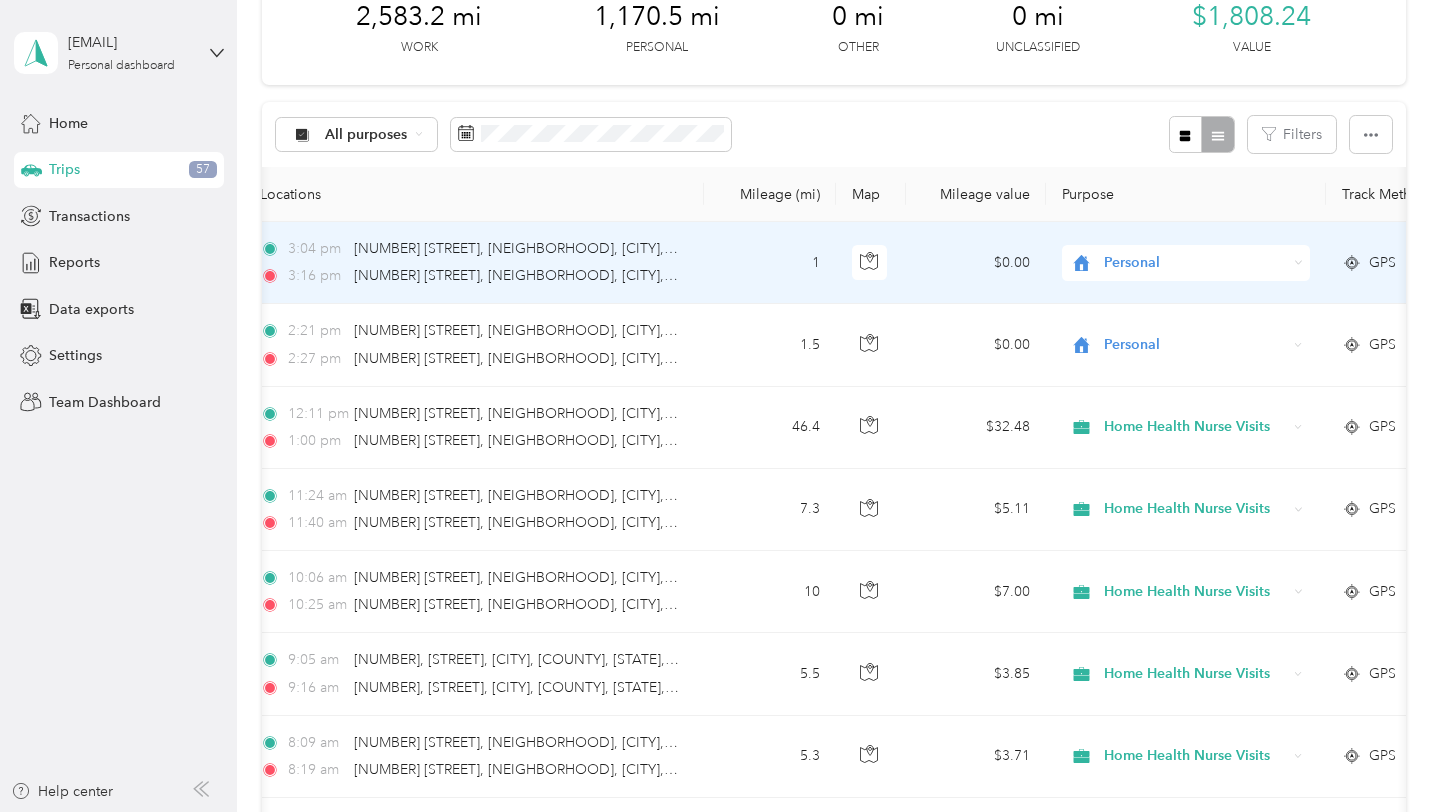 scroll, scrollTop: 0, scrollLeft: 0, axis: both 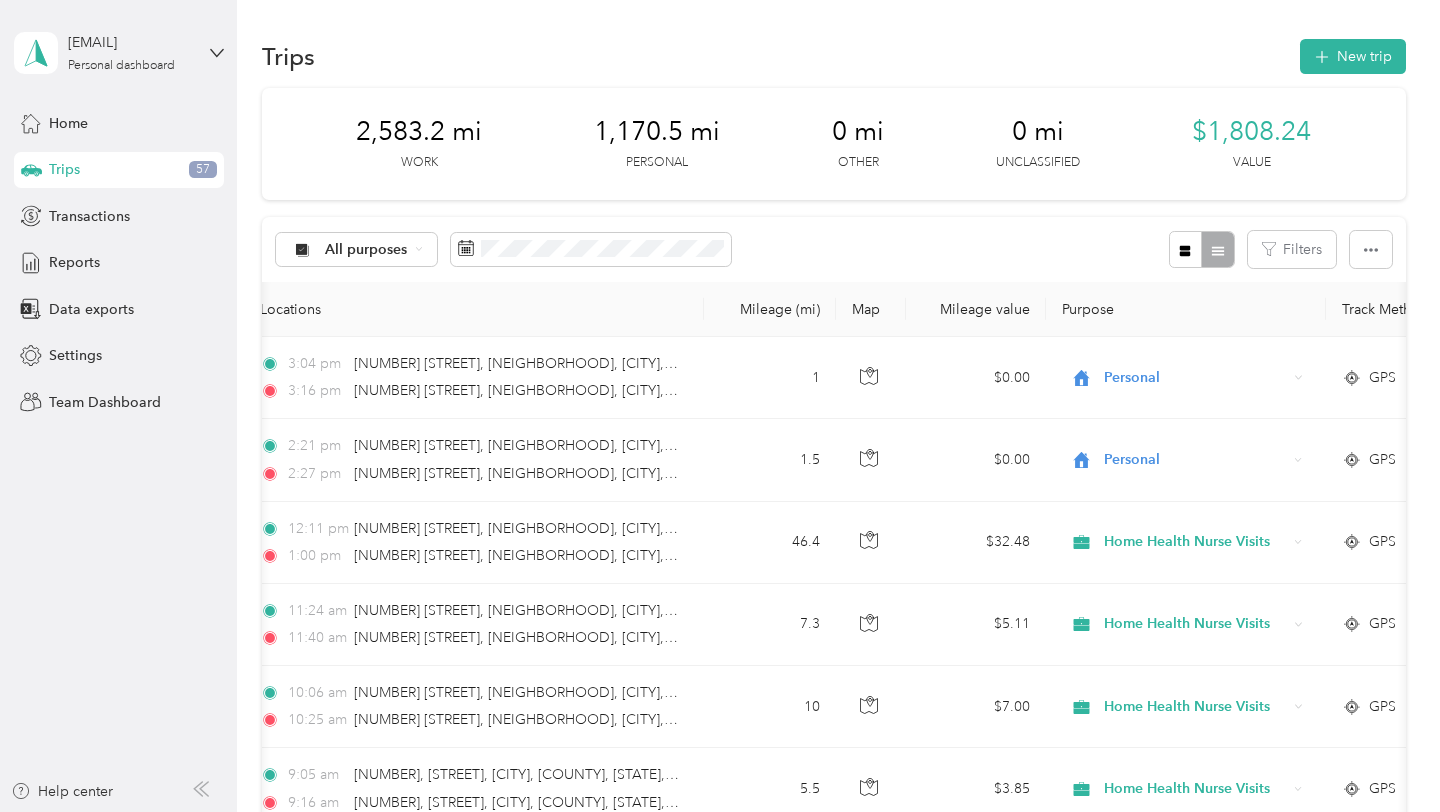 click on "Trips 57" at bounding box center [119, 170] 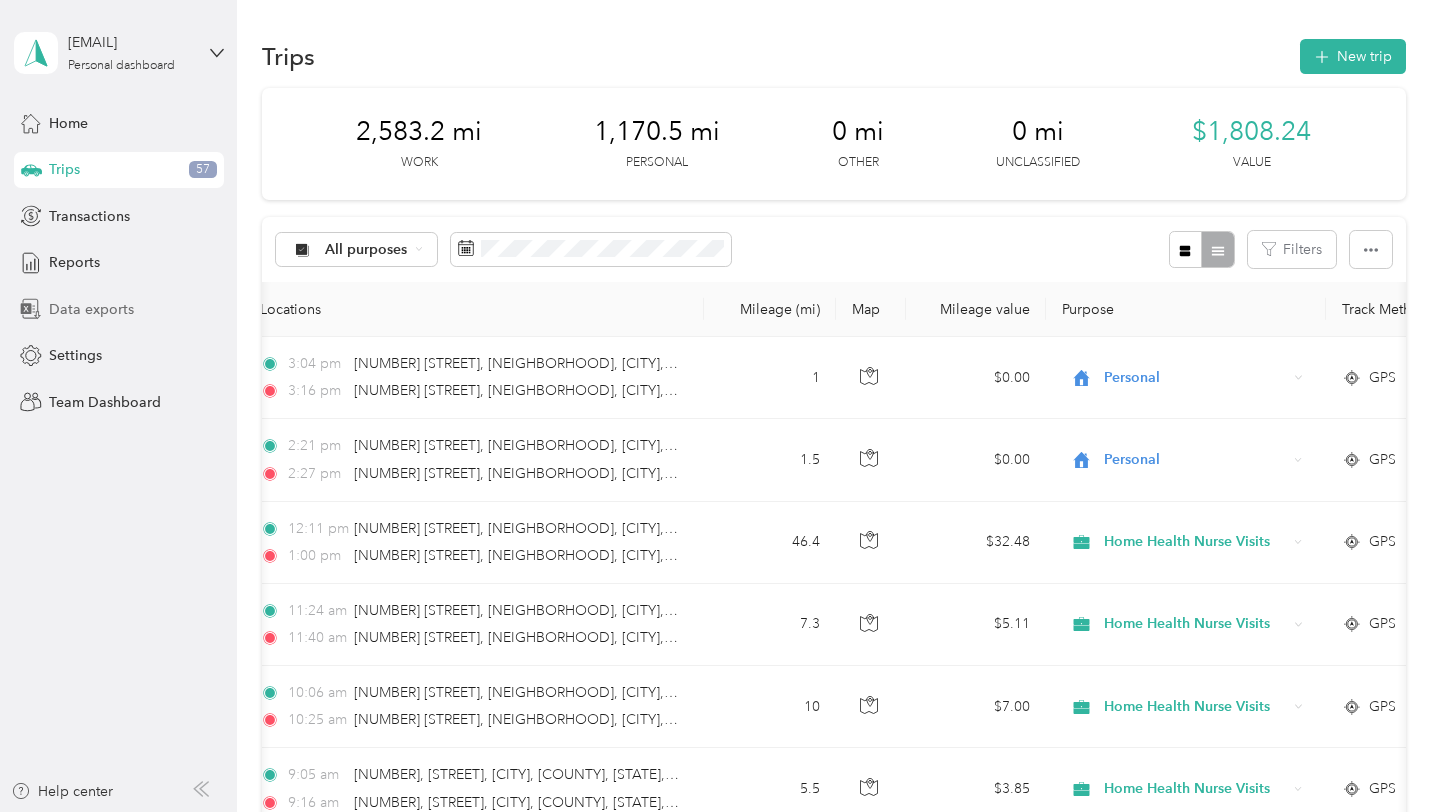 click on "Data exports" at bounding box center [91, 309] 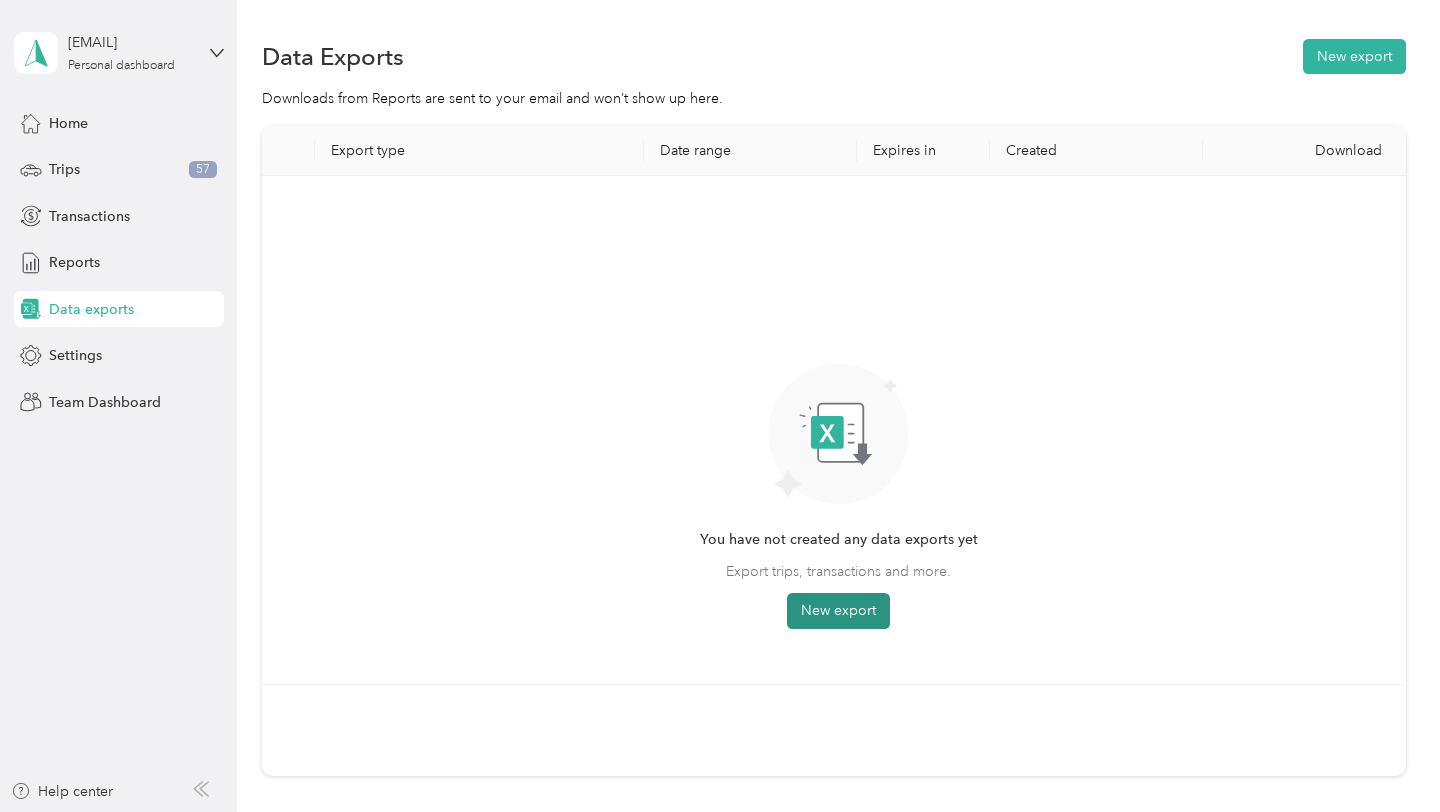 click on "New export" at bounding box center (838, 611) 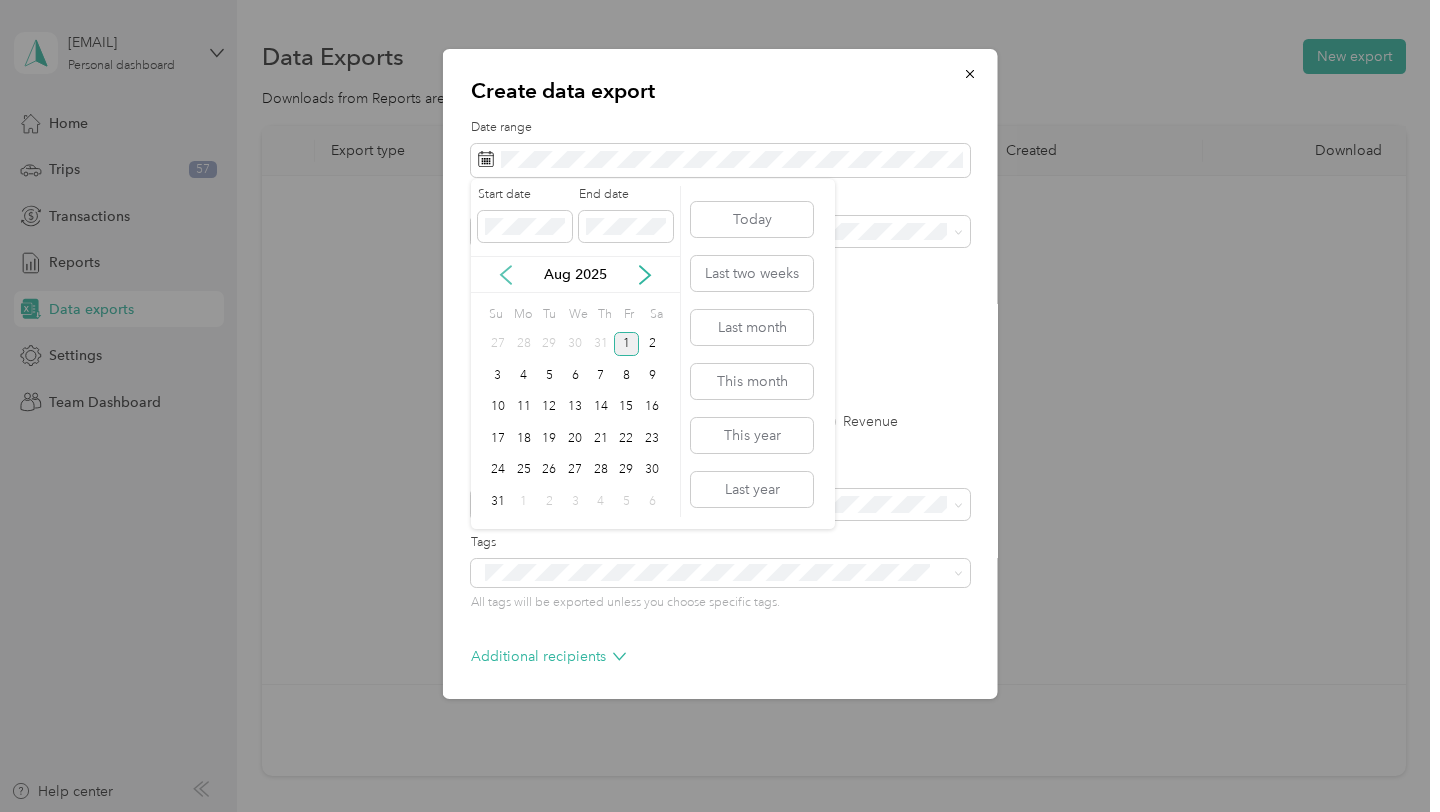 click 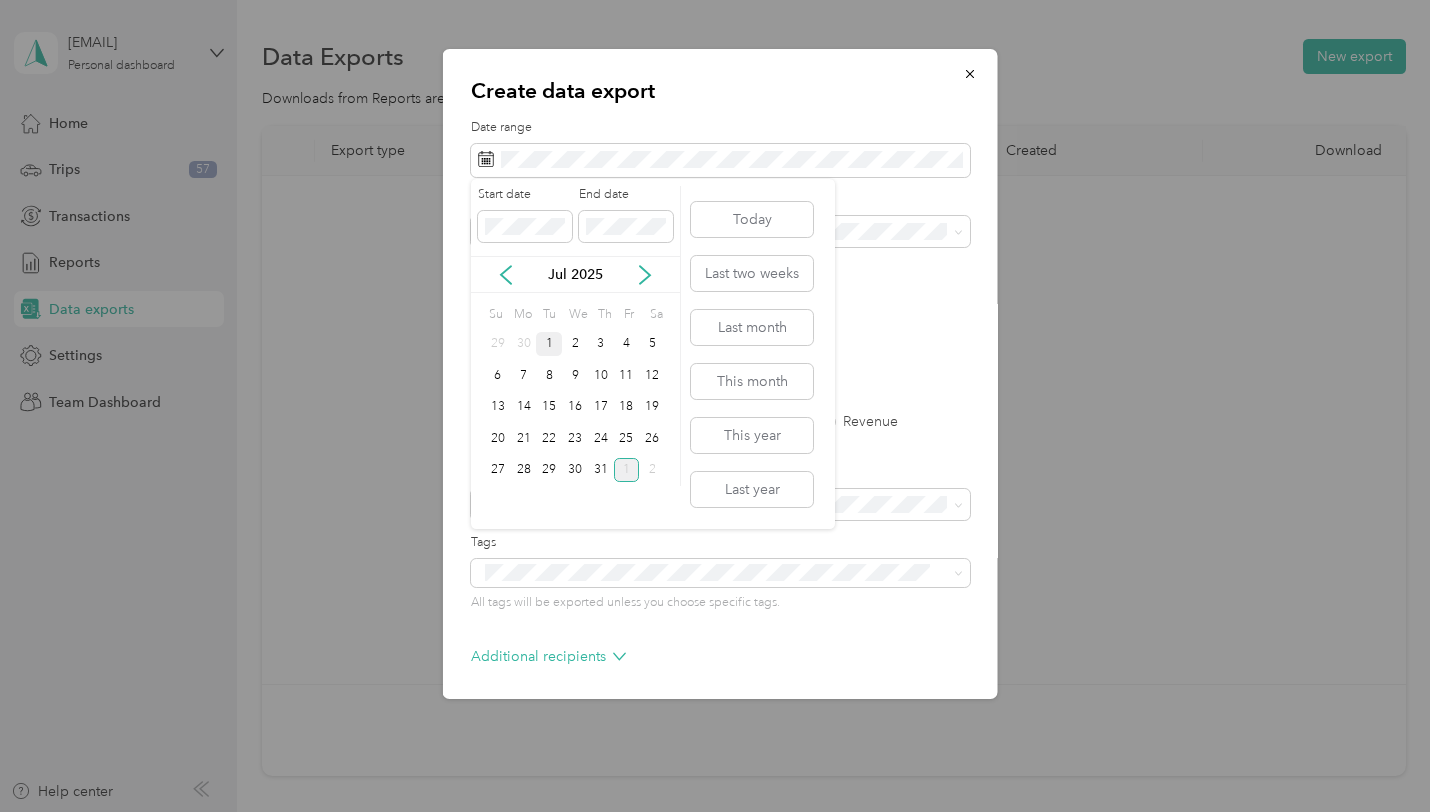 click on "1" at bounding box center (549, 344) 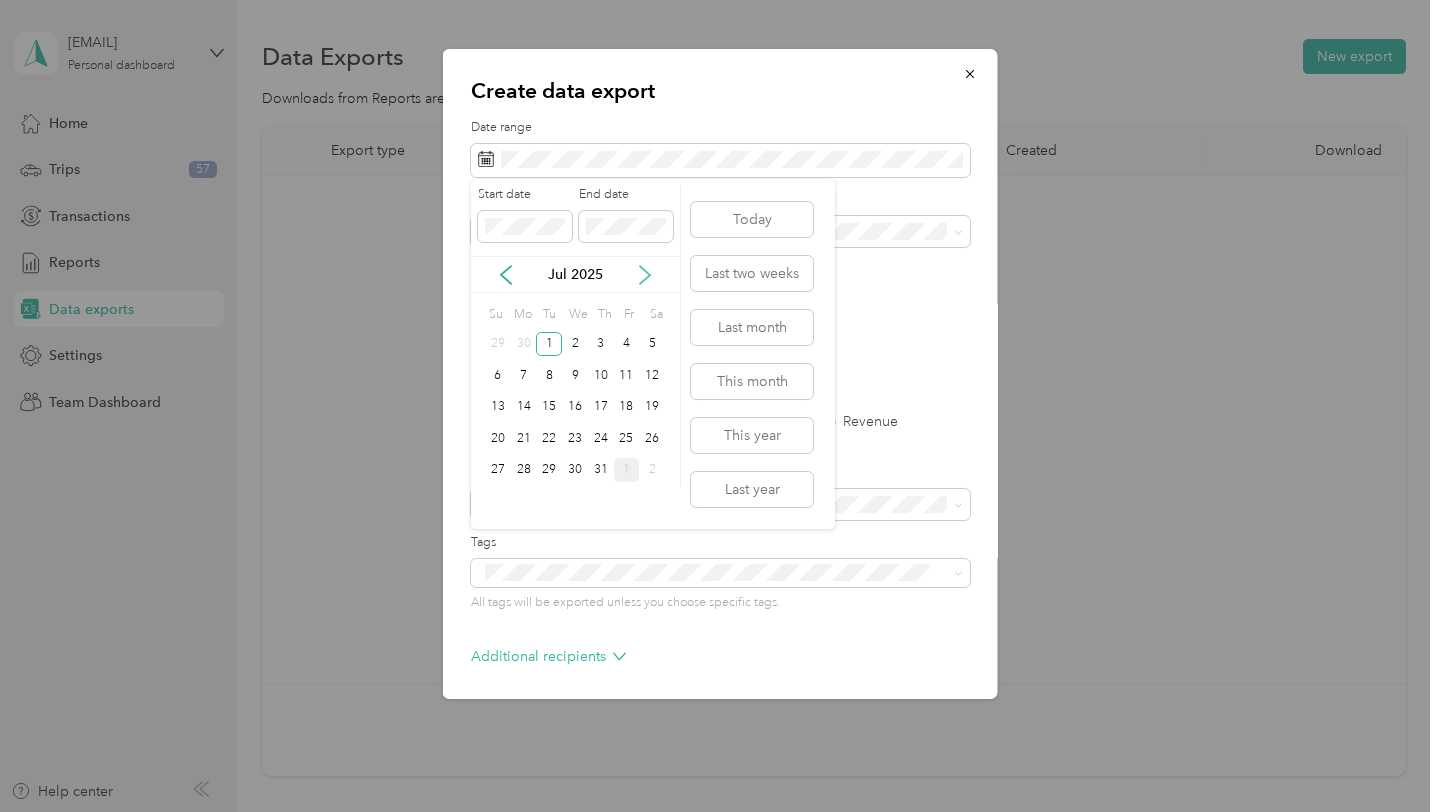 click 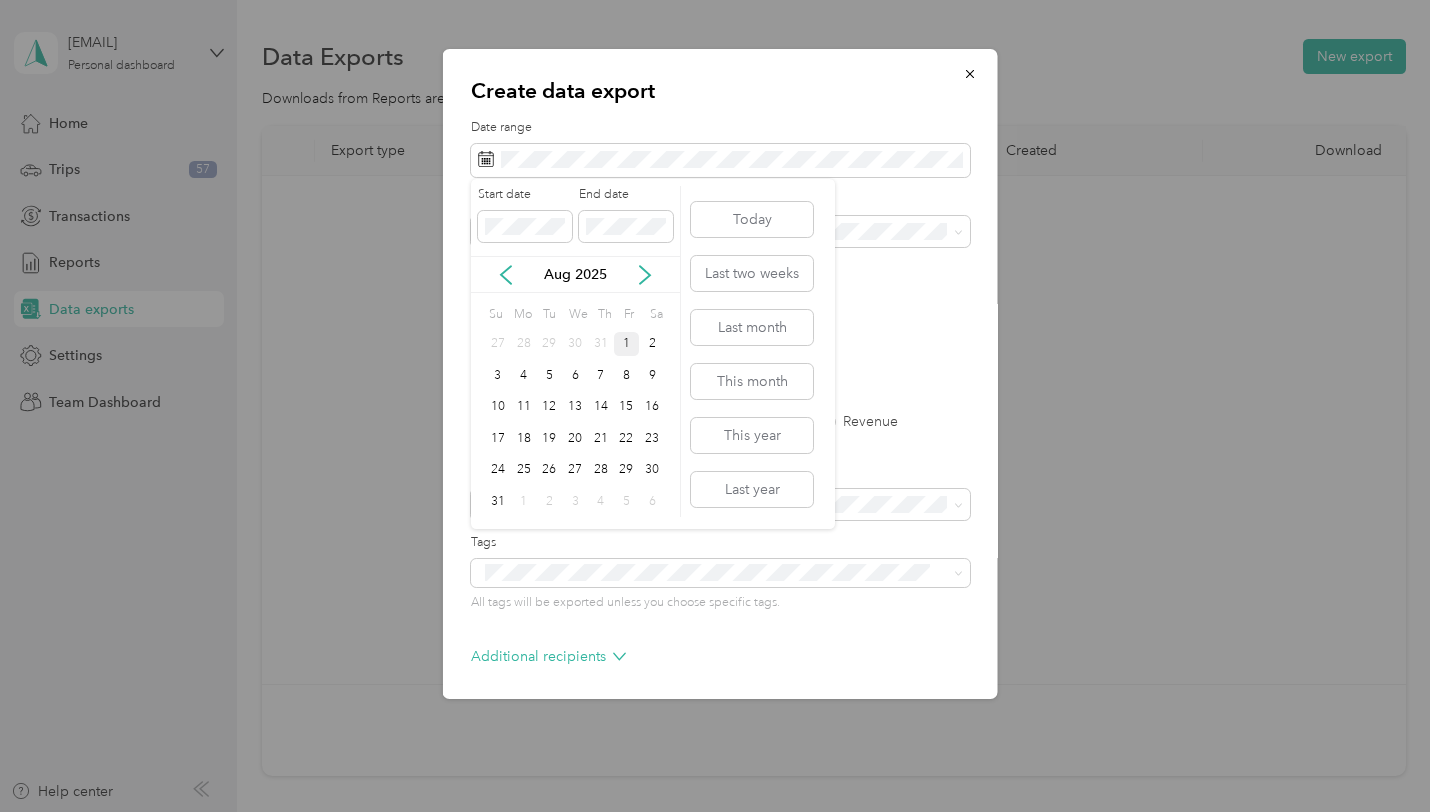 click on "1" at bounding box center [627, 344] 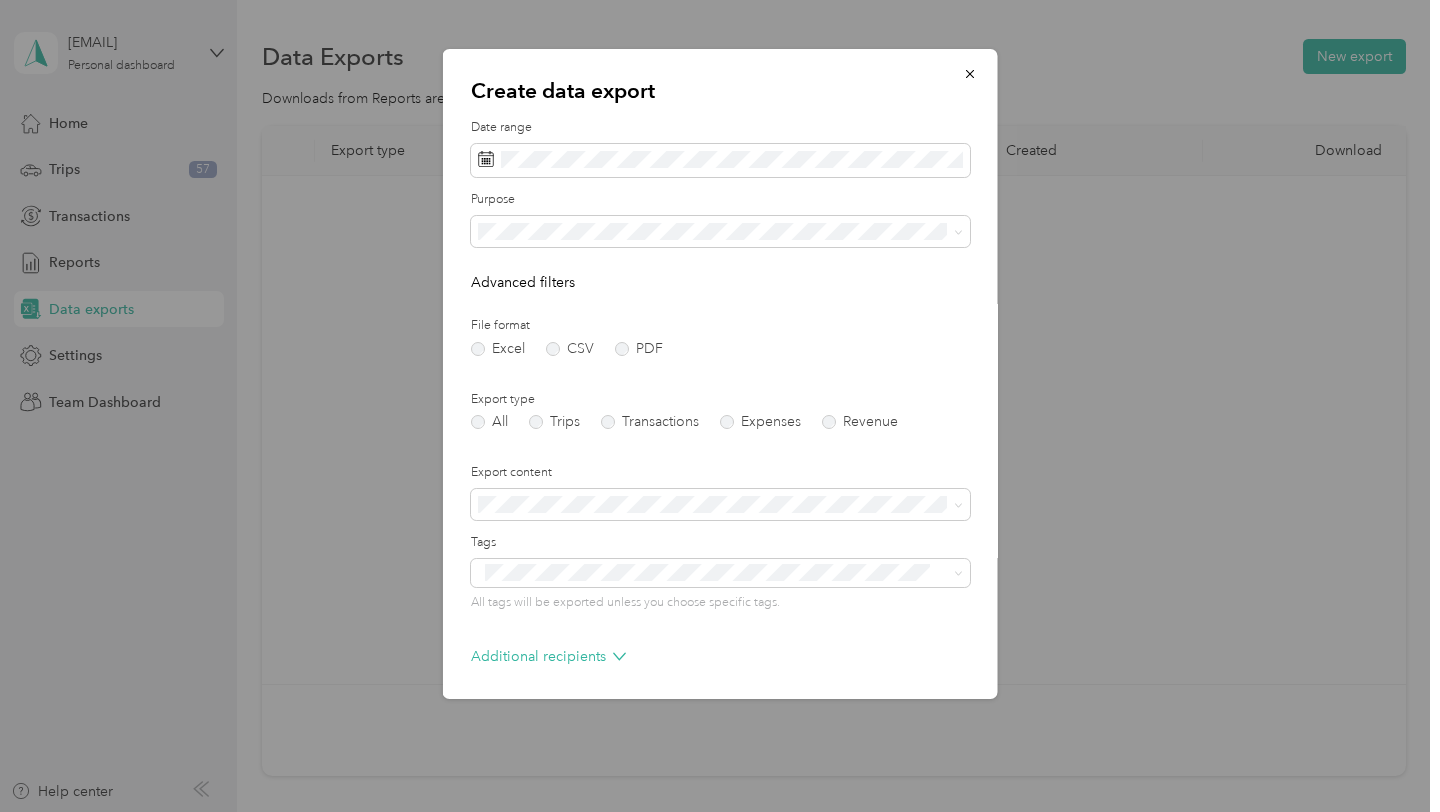 click on "All" at bounding box center [720, 261] 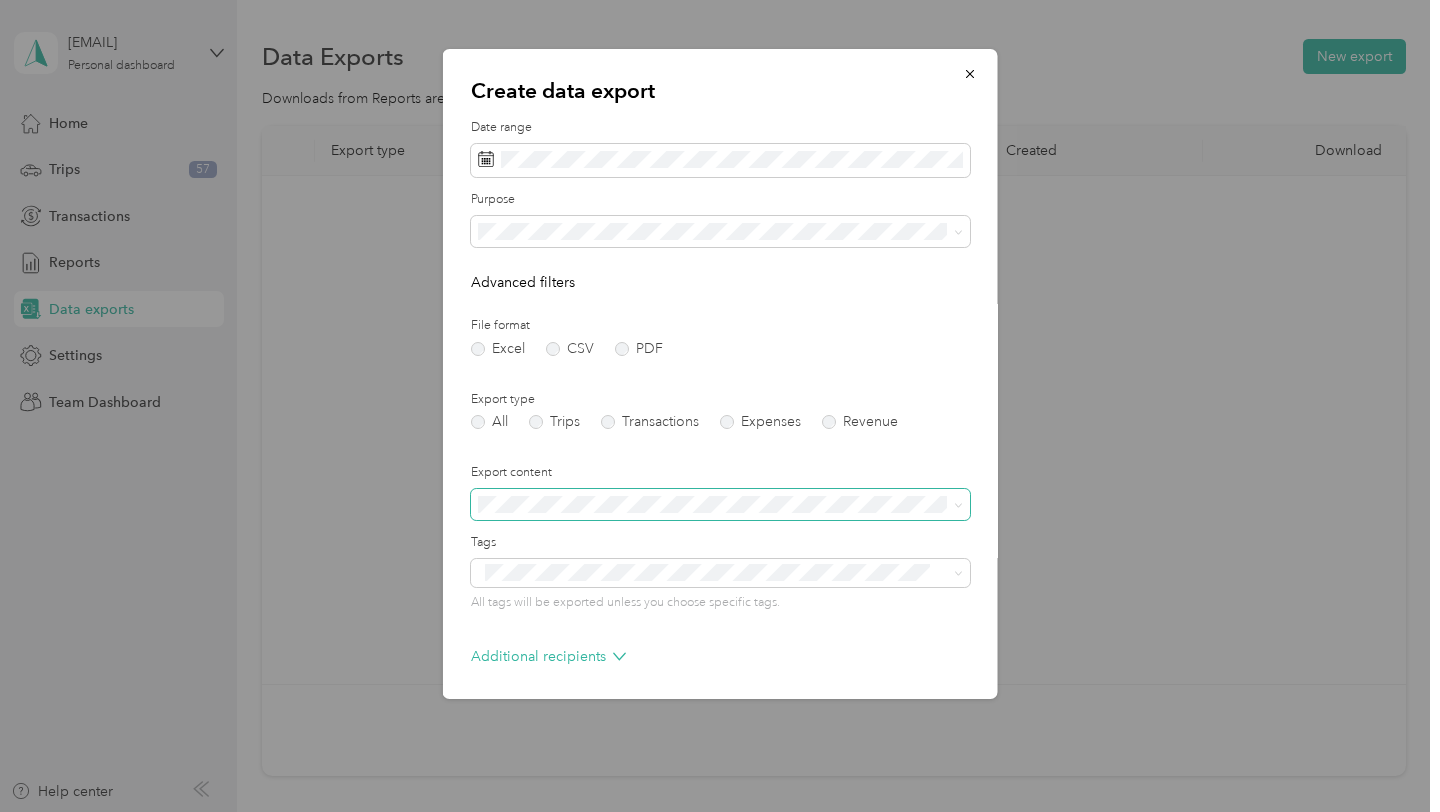 scroll, scrollTop: 77, scrollLeft: 0, axis: vertical 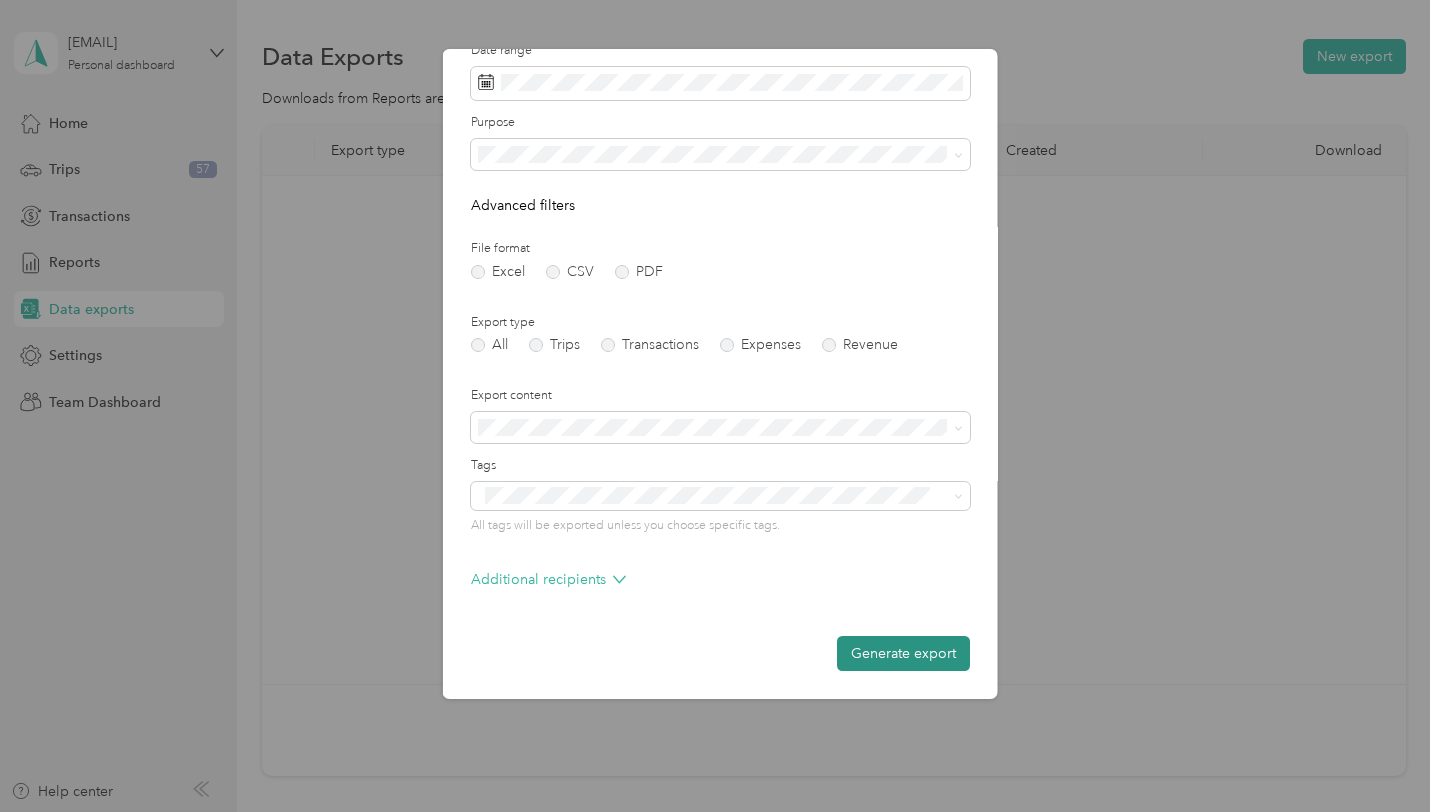 click on "Generate export" at bounding box center (903, 653) 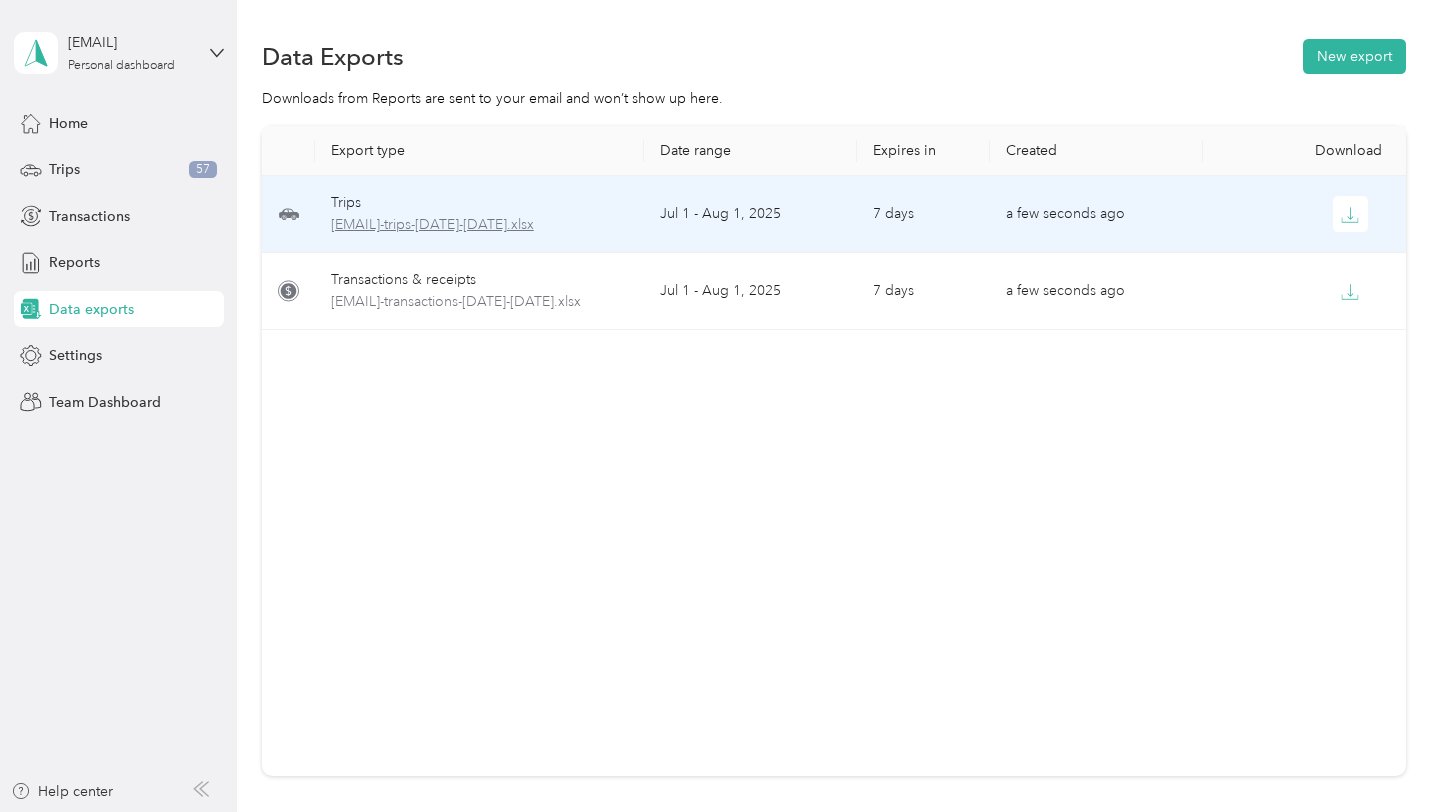 click on "maggiedoll0-gmail.com-trips-2025-07-01-2025-08-01.xlsx" at bounding box center [480, 225] 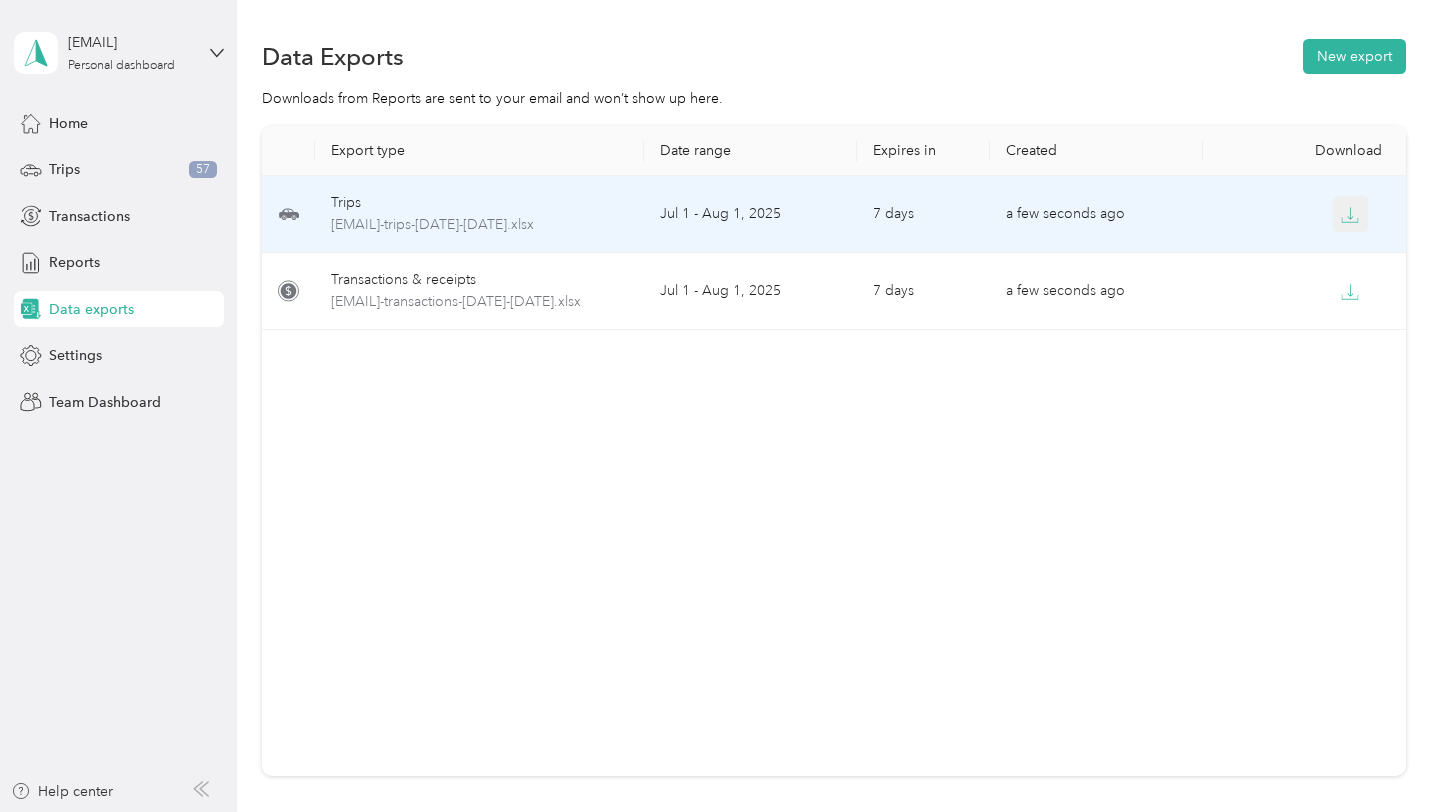click 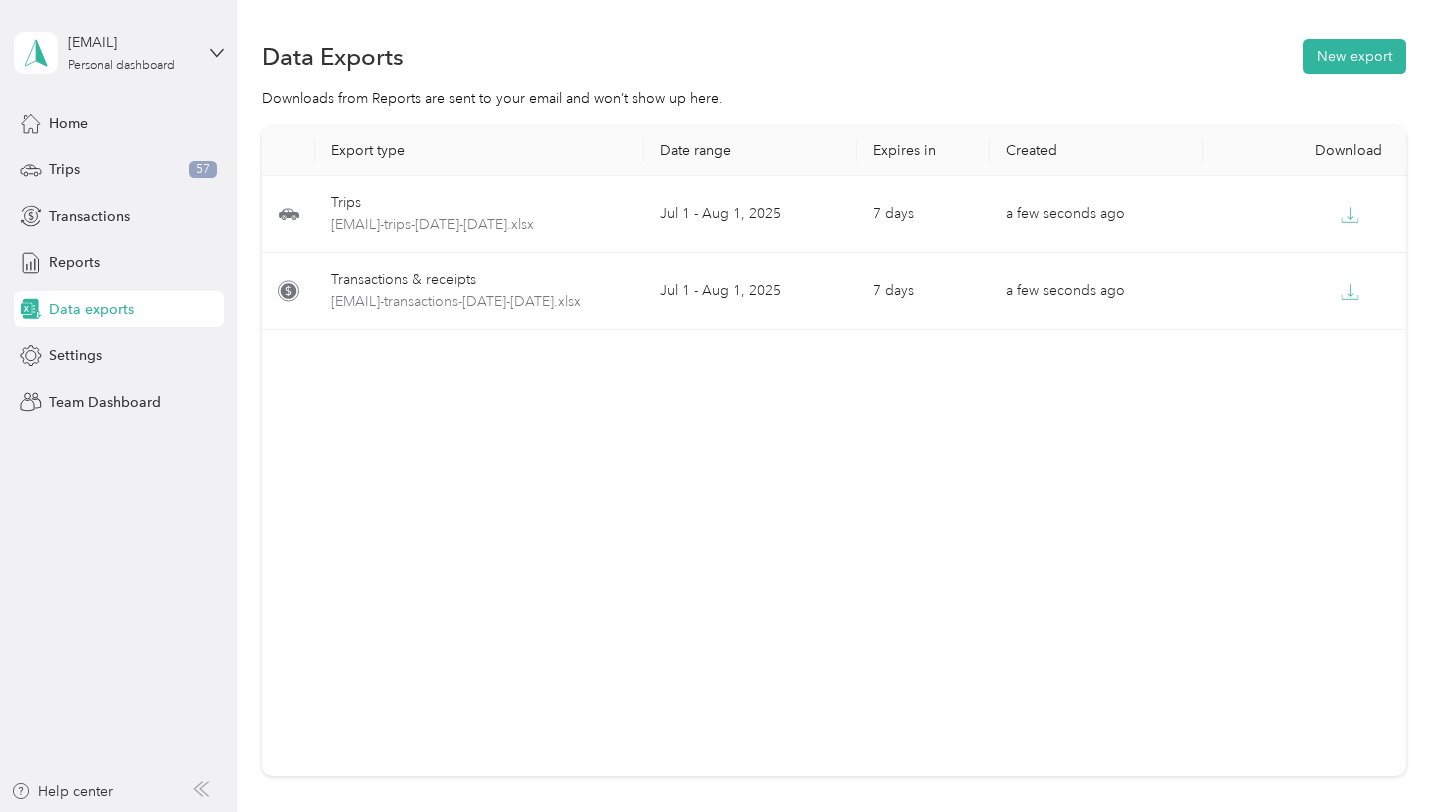 click on "Export type Date range Expires in Created Download             Trips maggiedoll0-gmail.com-trips-2025-07-01-2025-08-01.xlsx Jul 1 - Aug 1, 2025 7 days a few seconds ago Transactions & receipts maggiedoll0-gmail.com-transactions-2025-07-01-2025-08-01.xlsx Jul 1 - Aug 1, 2025 7 days a few seconds ago" at bounding box center (834, 451) 